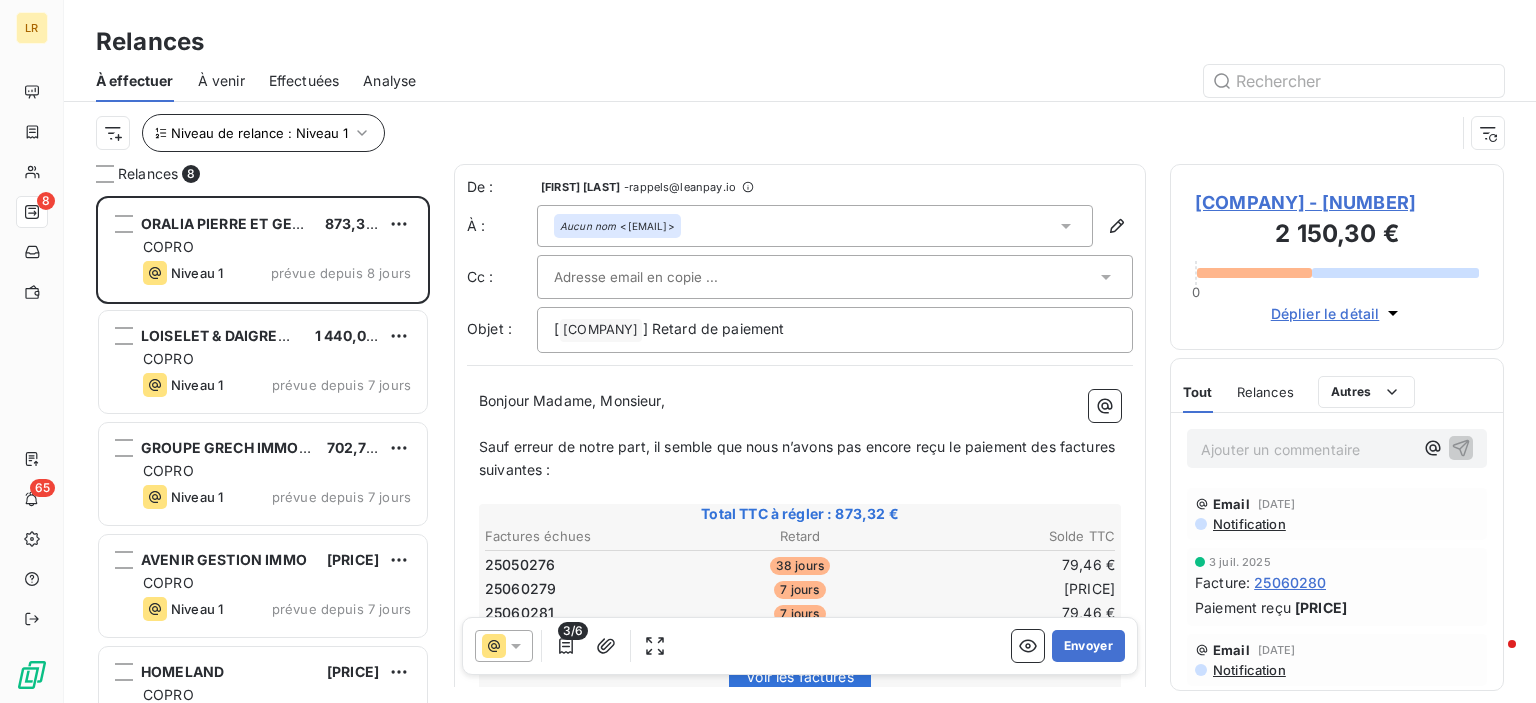scroll, scrollTop: 0, scrollLeft: 0, axis: both 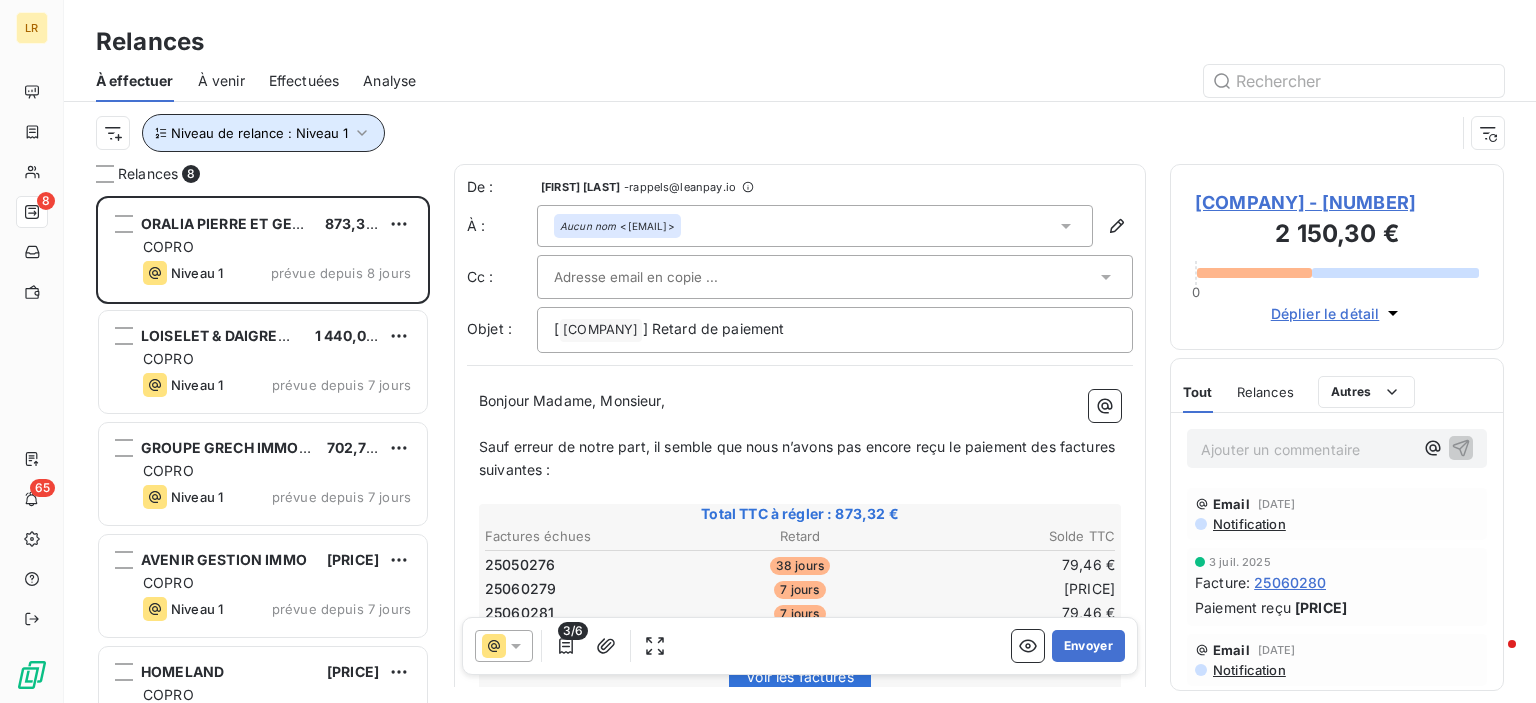 click 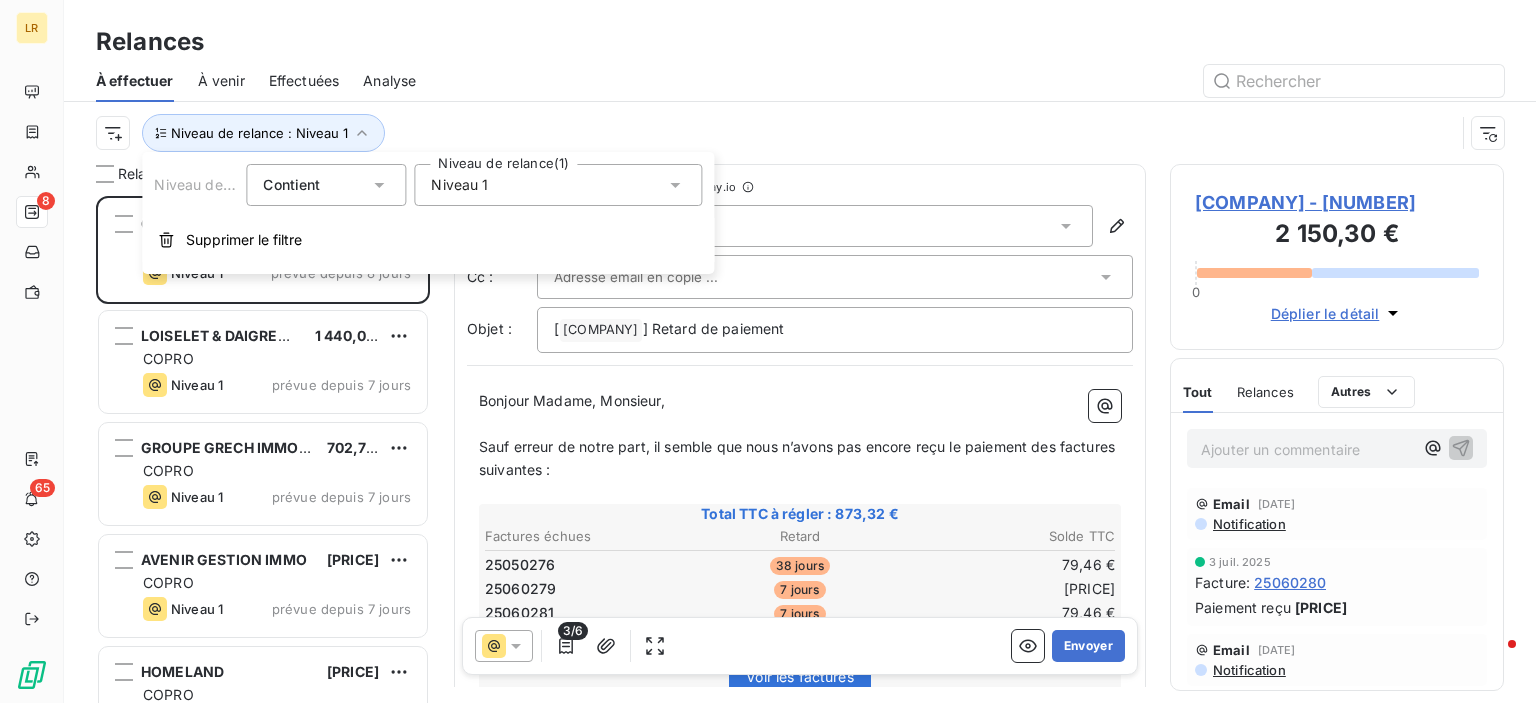 click 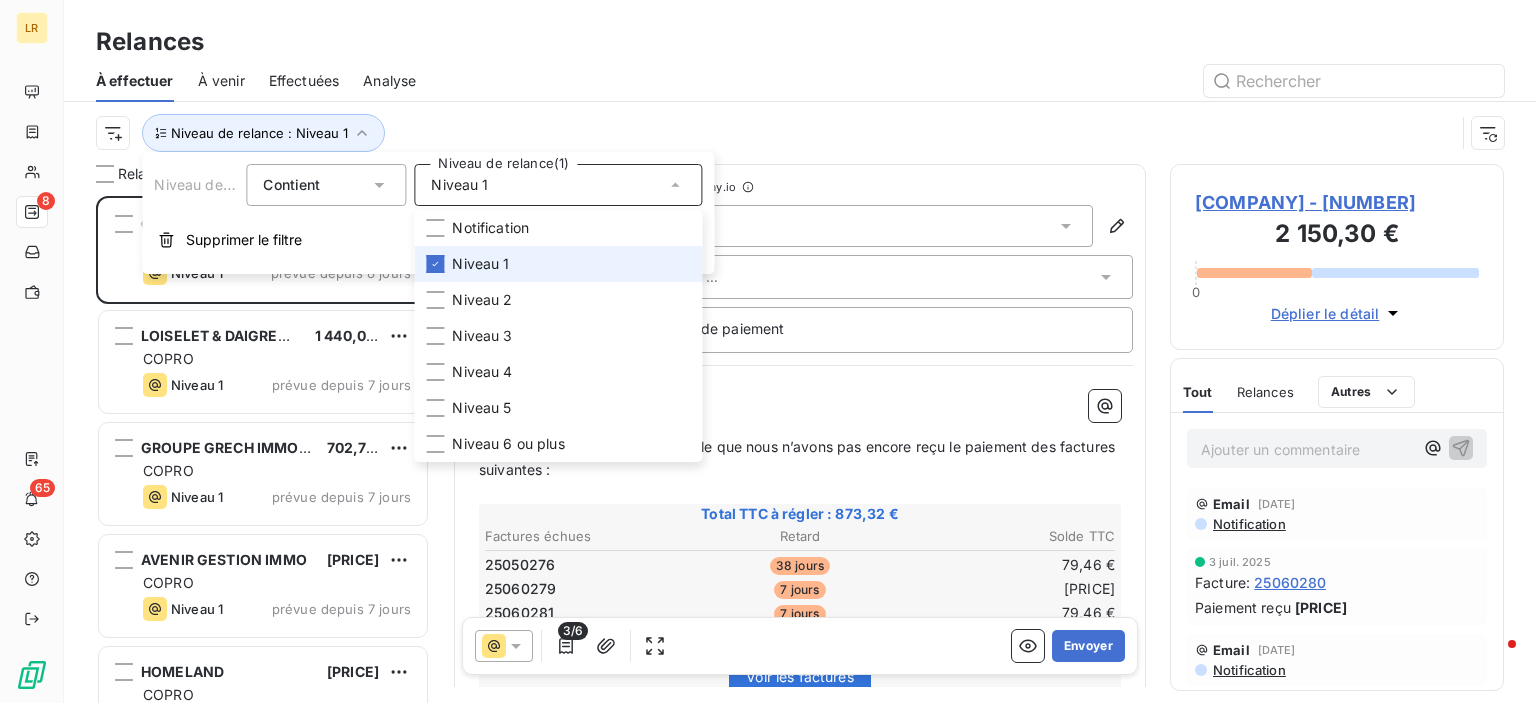 click on "Relances" at bounding box center (800, 42) 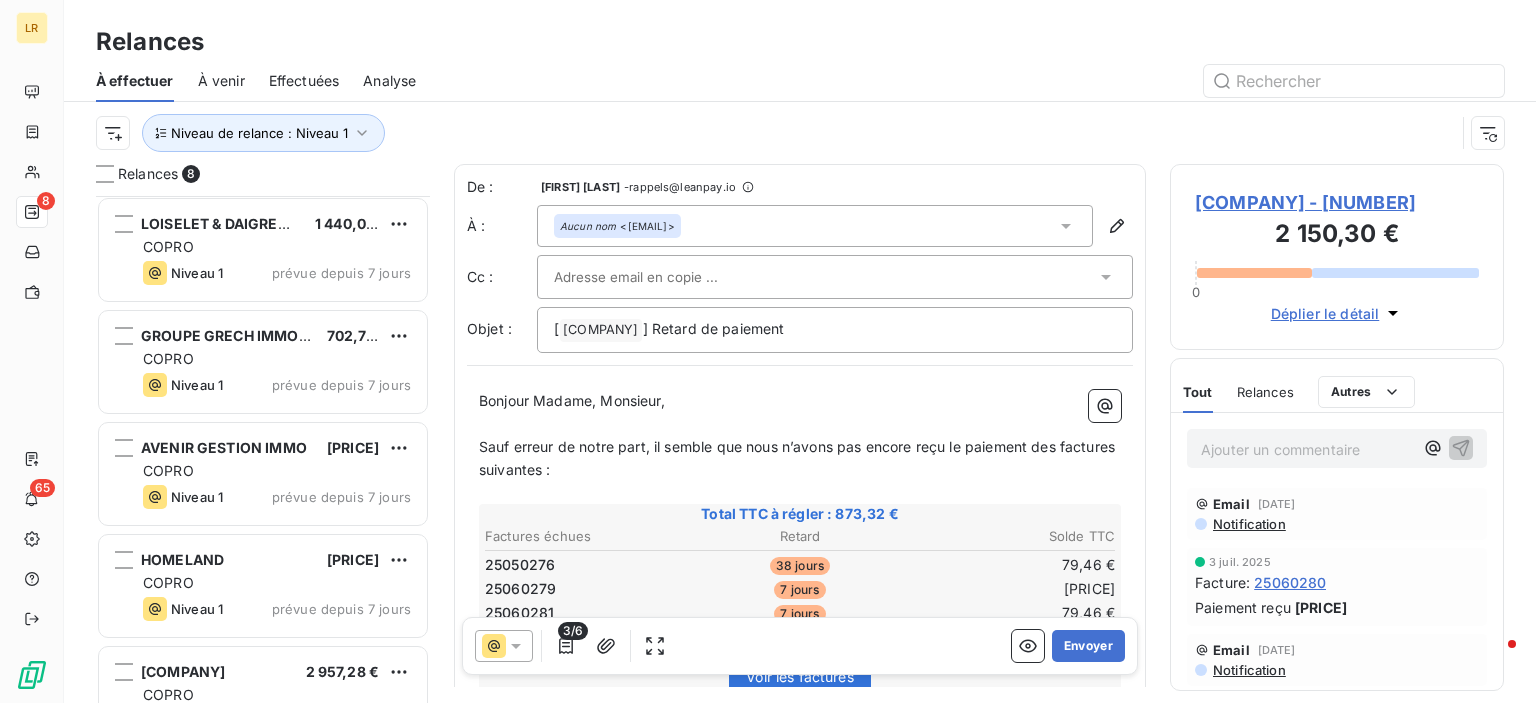 scroll, scrollTop: 0, scrollLeft: 0, axis: both 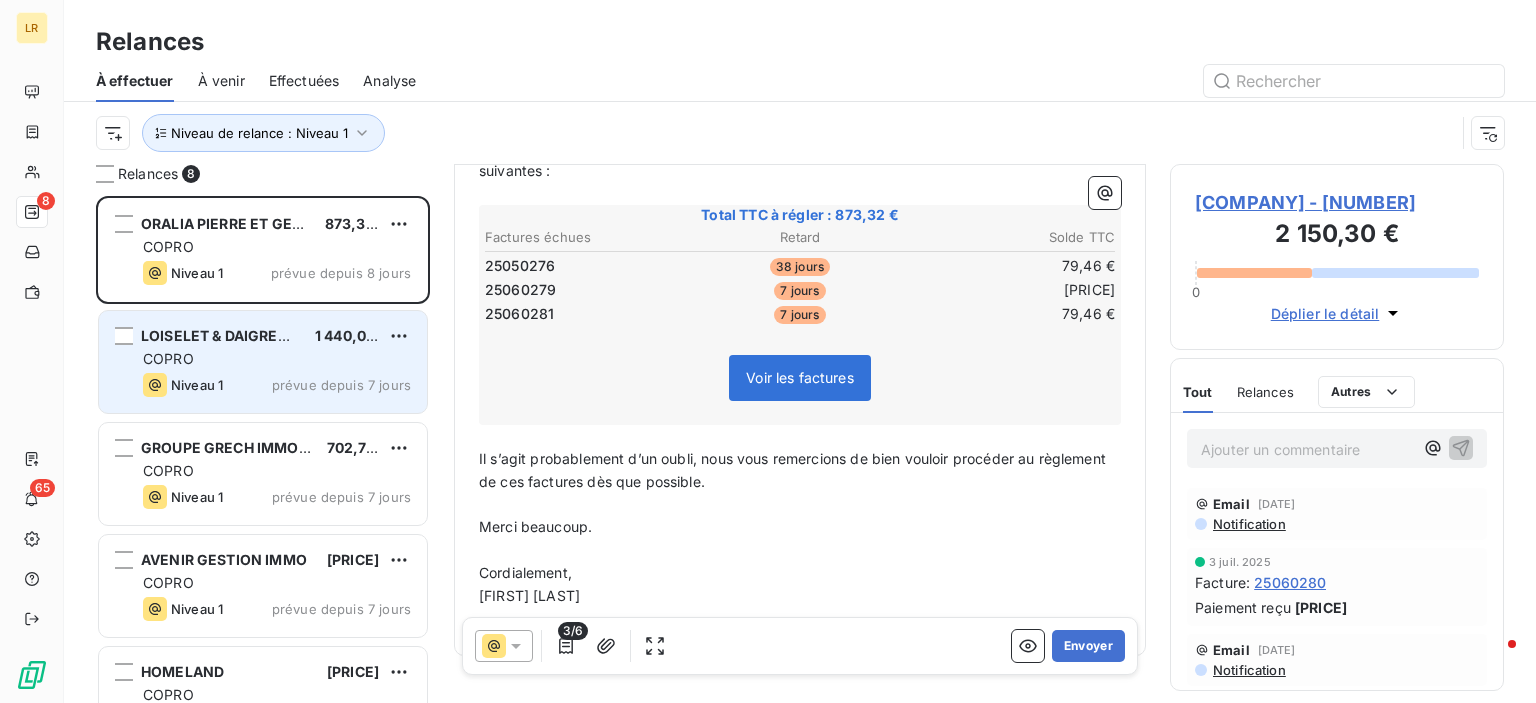 click on "prévue depuis 7 jours" at bounding box center (341, 385) 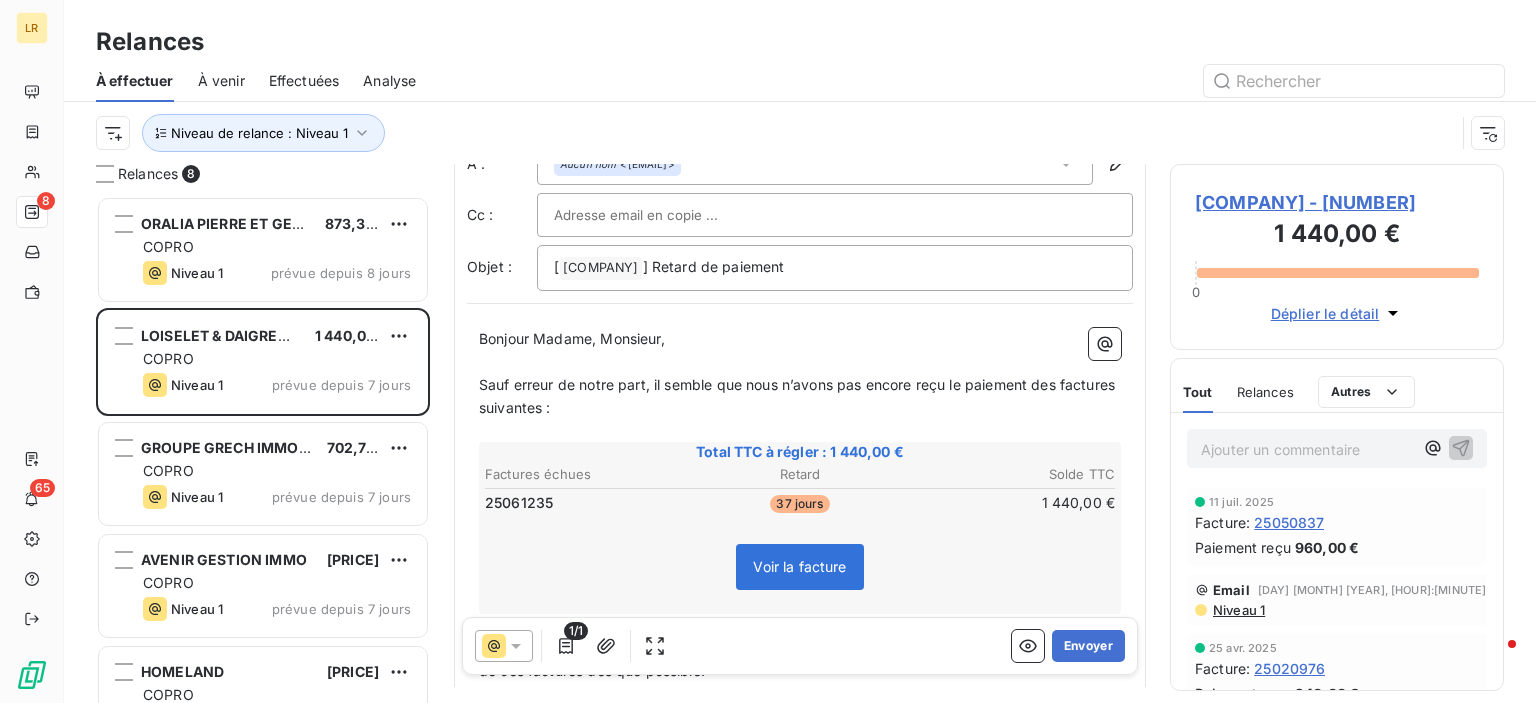scroll, scrollTop: 200, scrollLeft: 0, axis: vertical 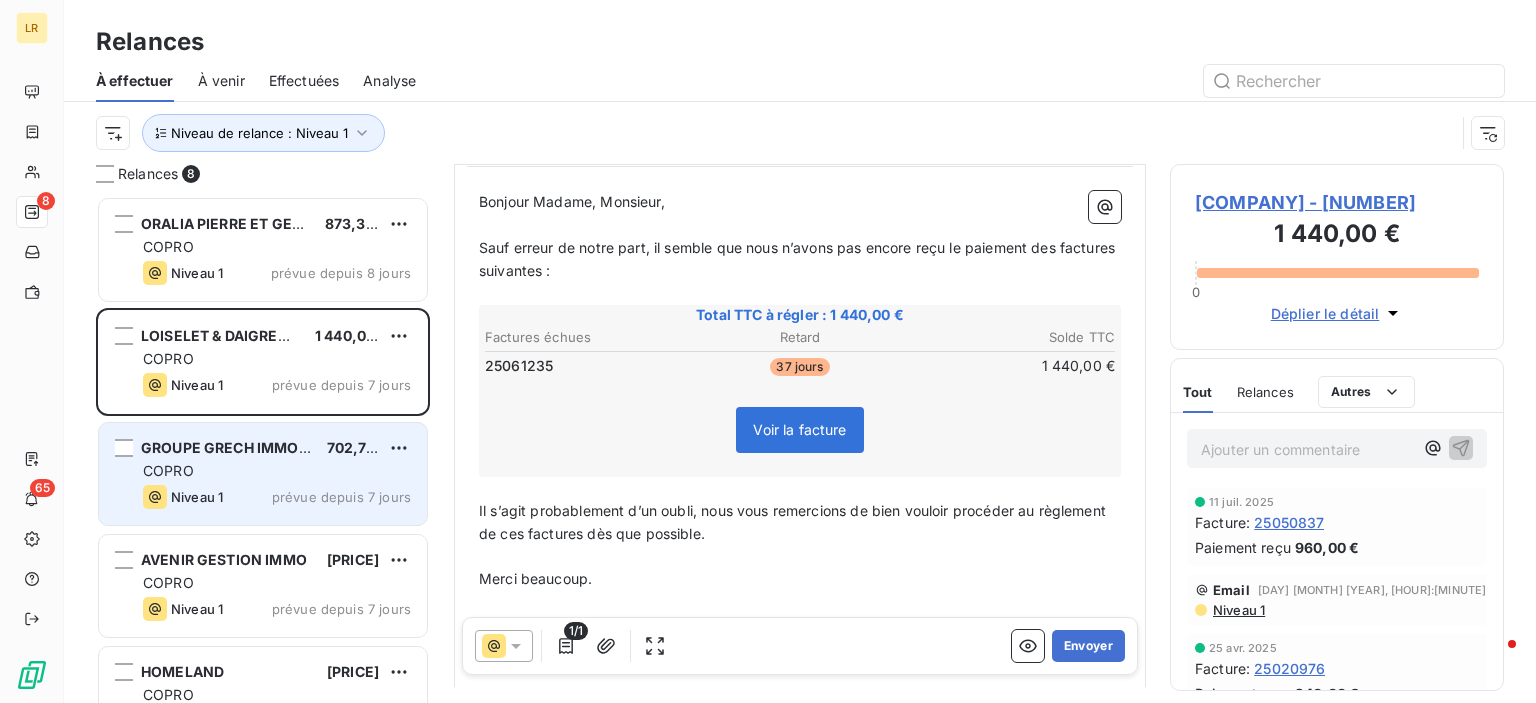 click on "COPRO" at bounding box center (277, 471) 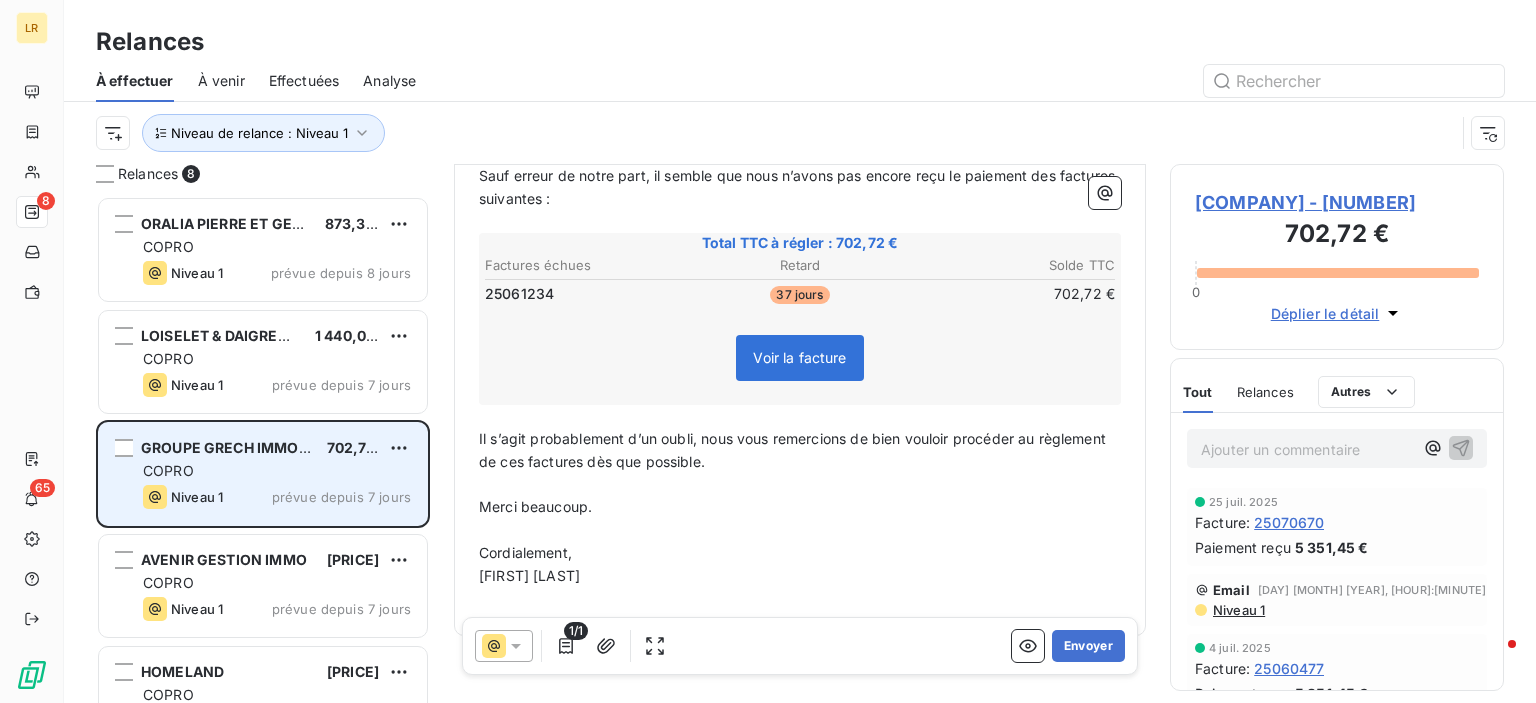 scroll, scrollTop: 299, scrollLeft: 0, axis: vertical 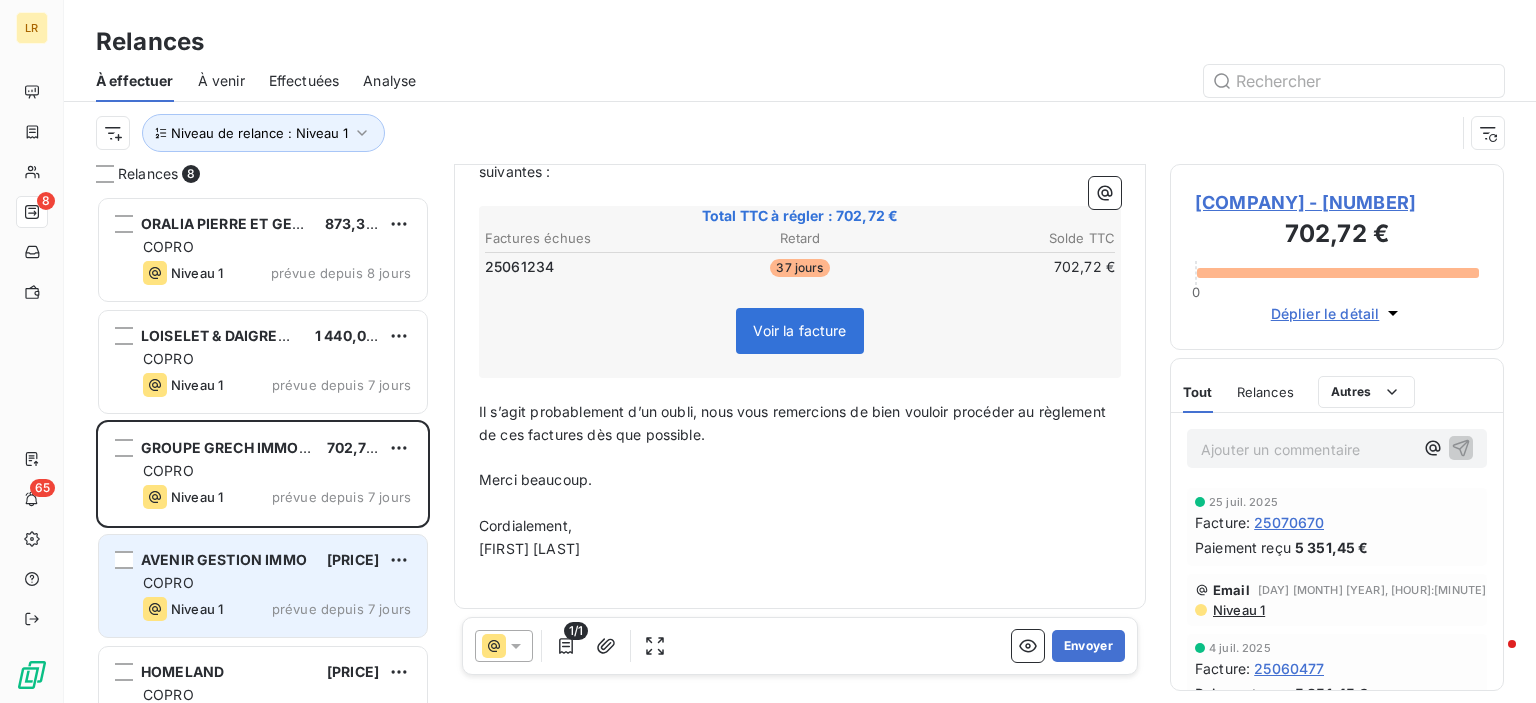 click on "COPRO" at bounding box center [277, 583] 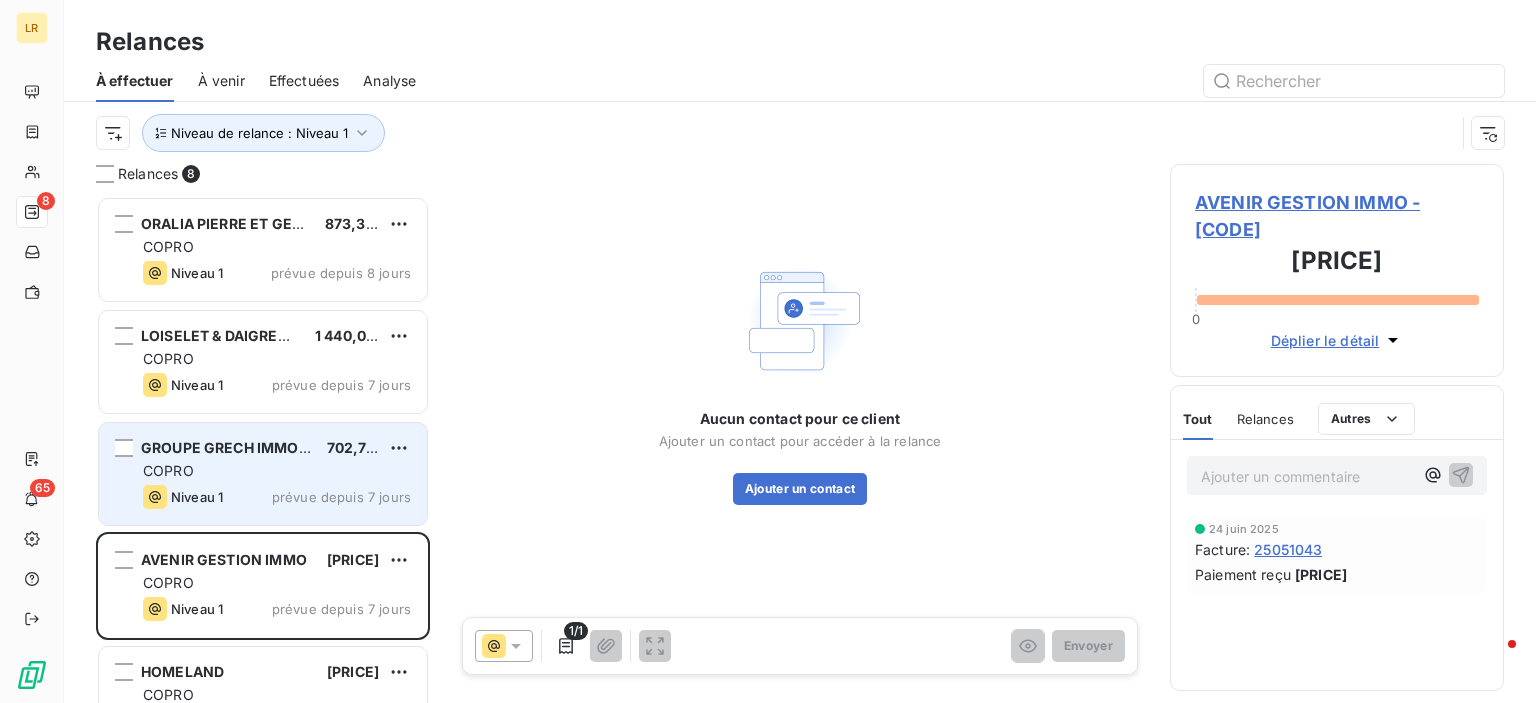 click on "COPRO" at bounding box center (277, 471) 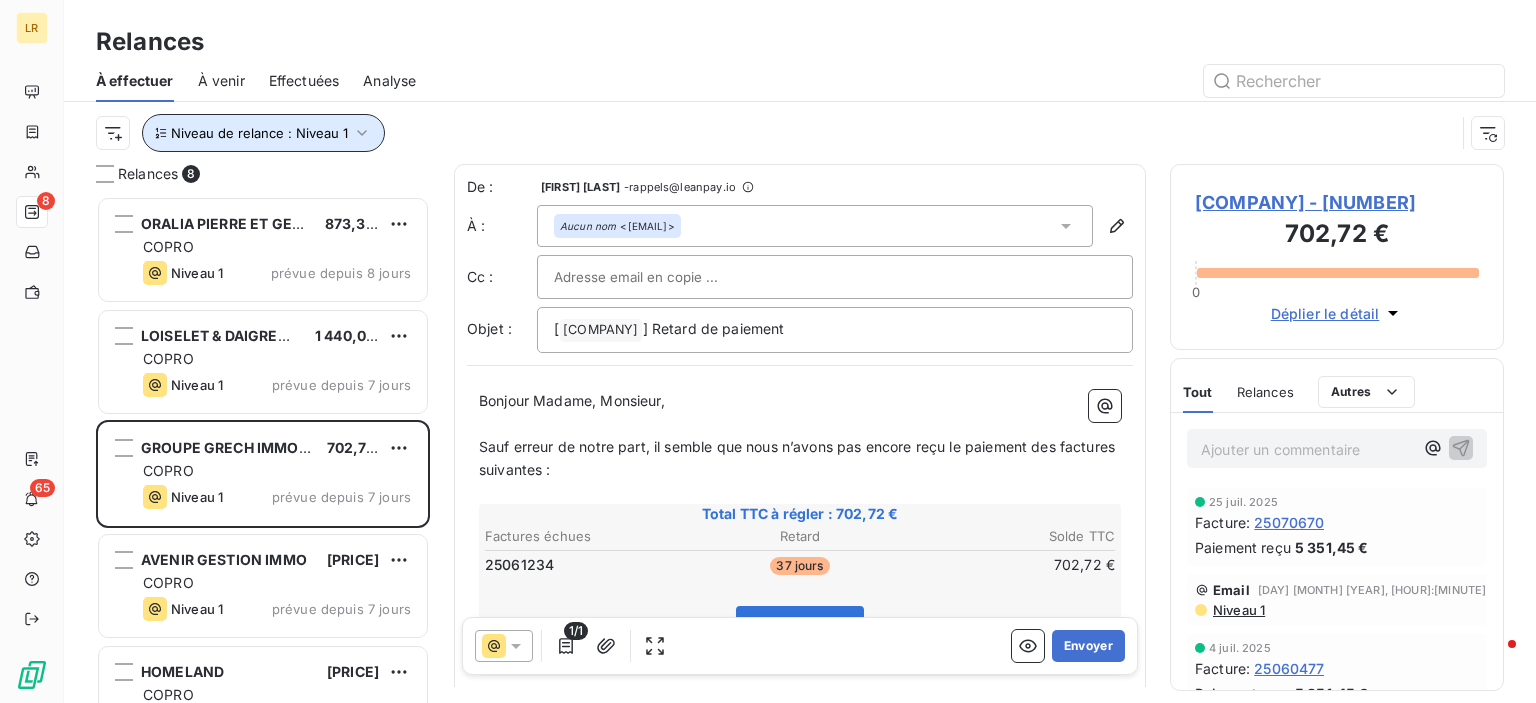 click 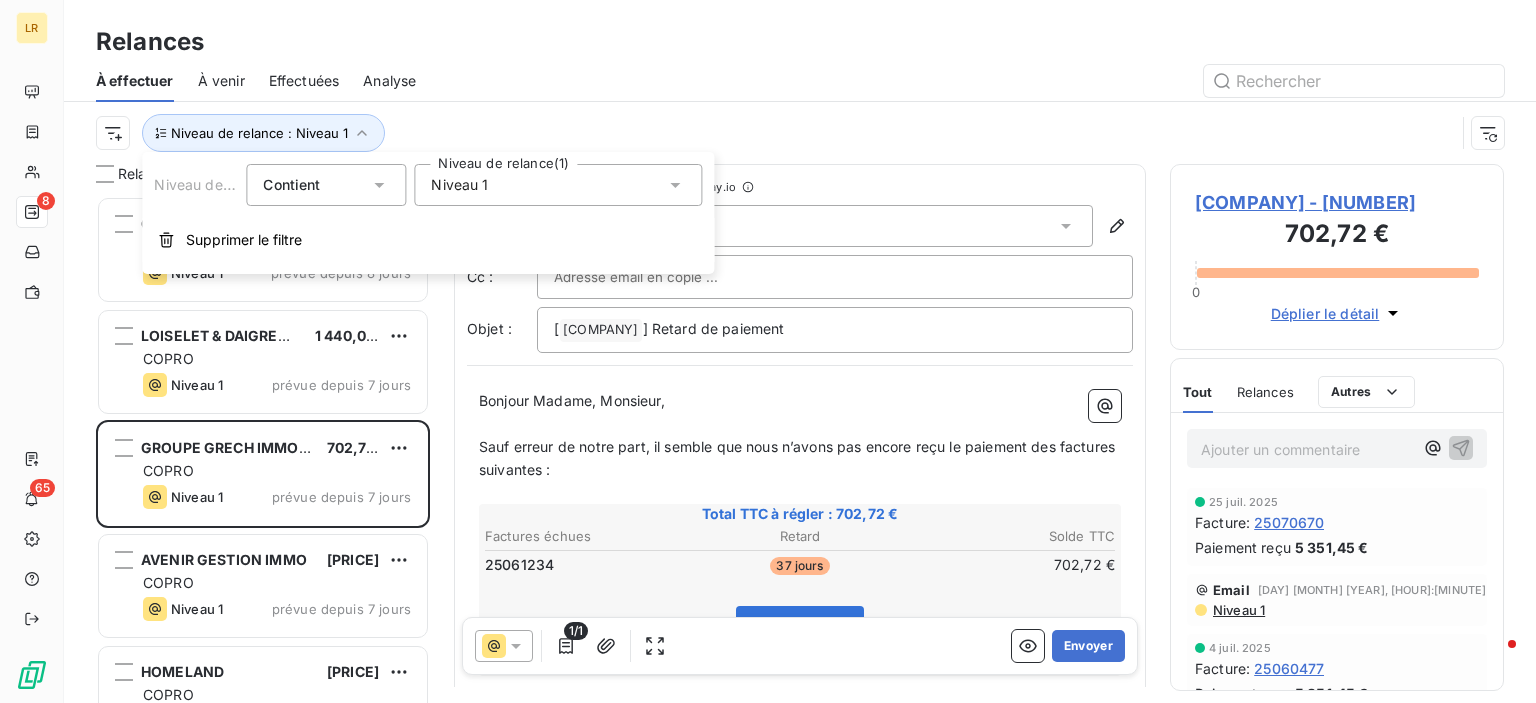 drag, startPoint x: 675, startPoint y: 183, endPoint x: 664, endPoint y: 185, distance: 11.18034 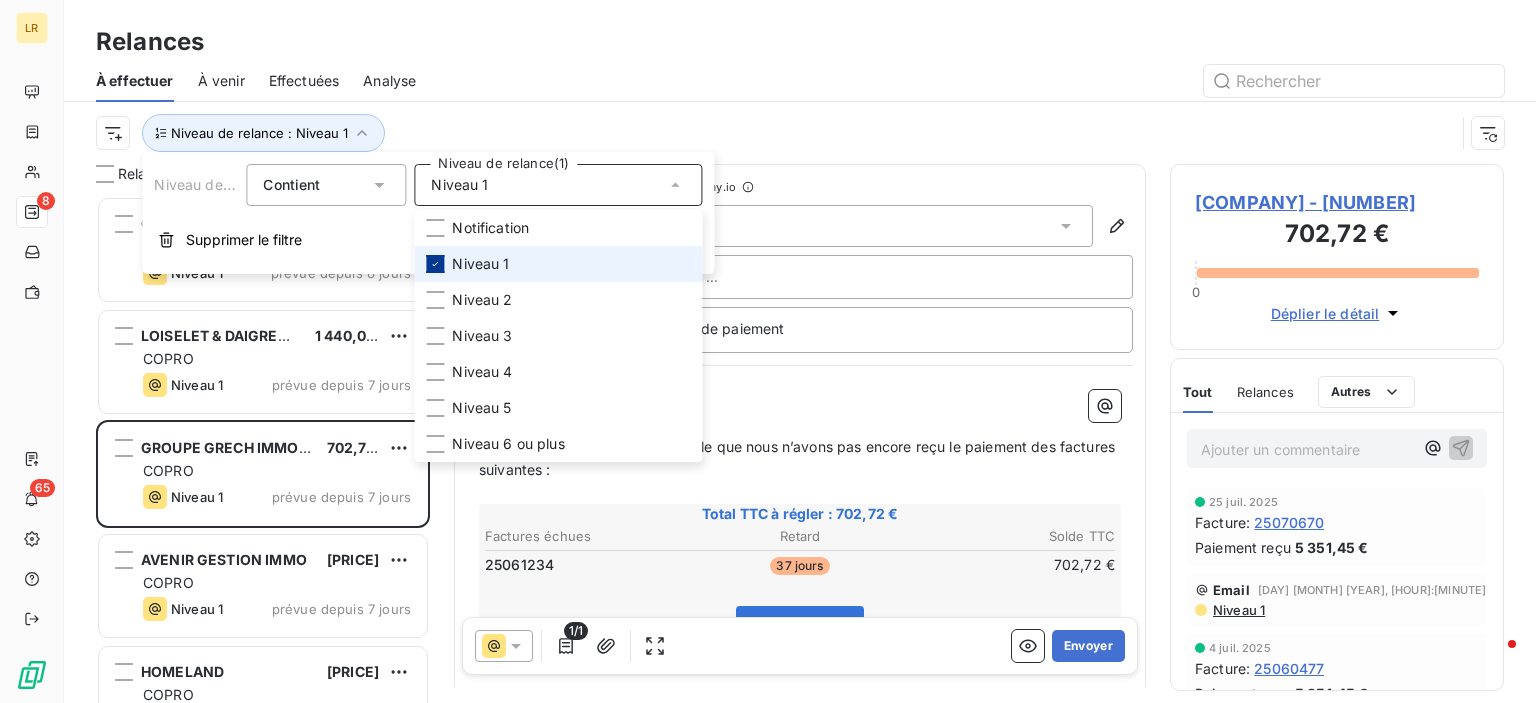 click at bounding box center (435, 264) 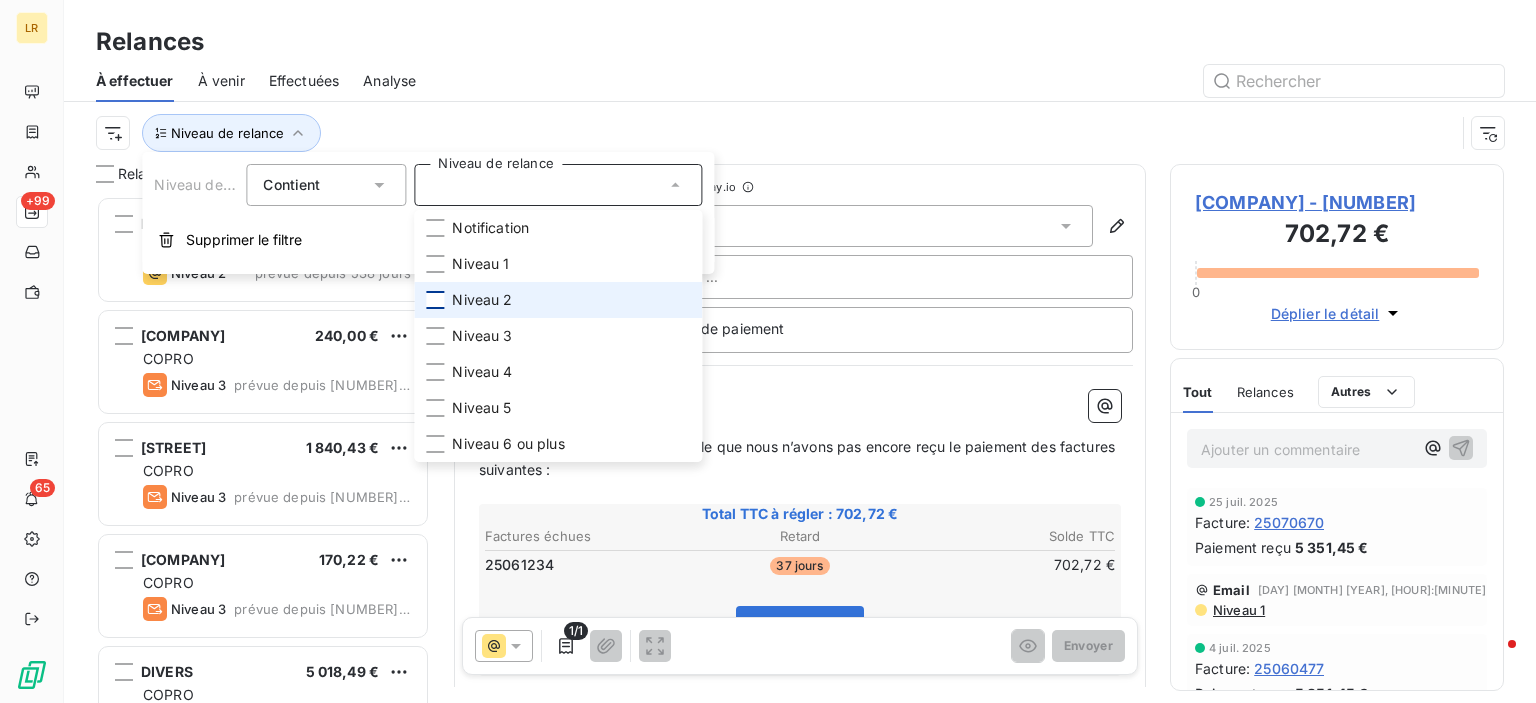 click at bounding box center [435, 300] 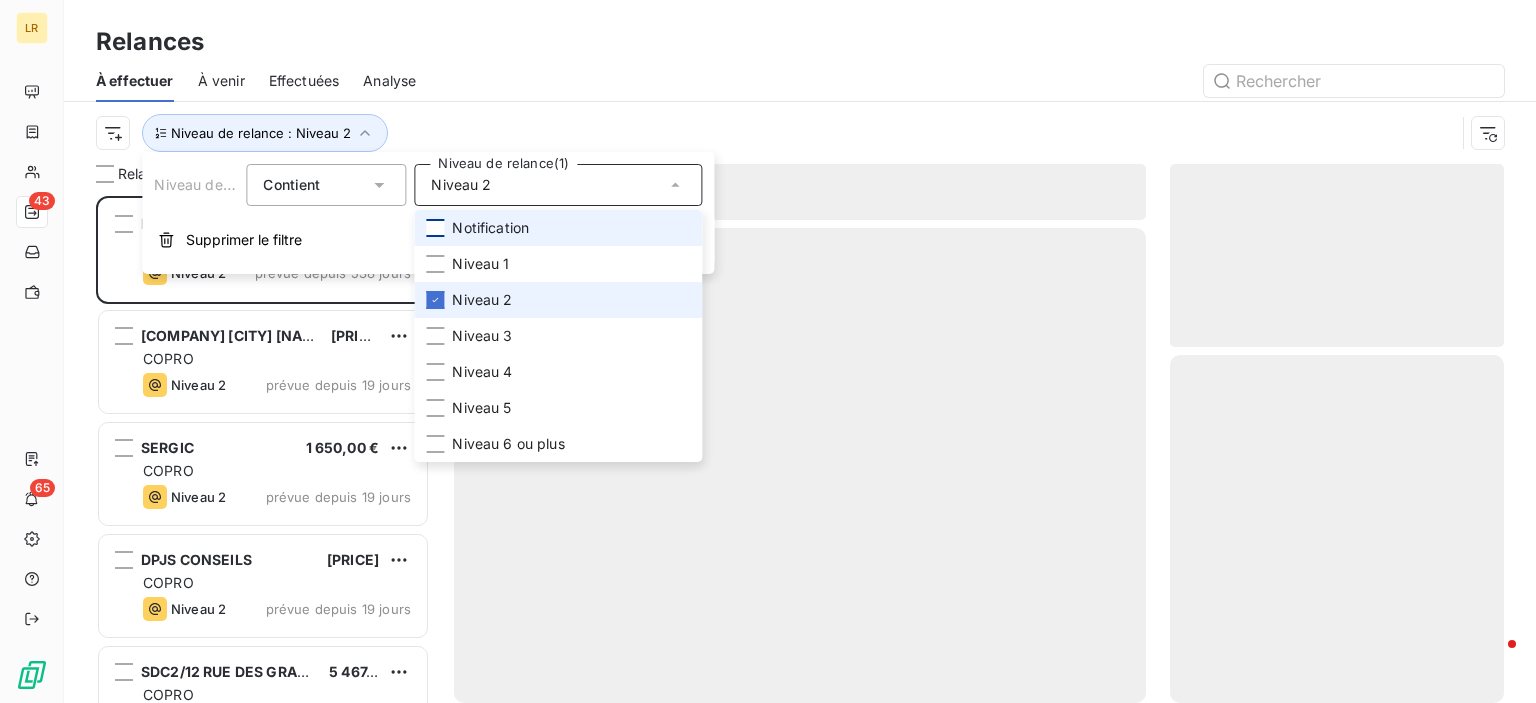 scroll, scrollTop: 16, scrollLeft: 16, axis: both 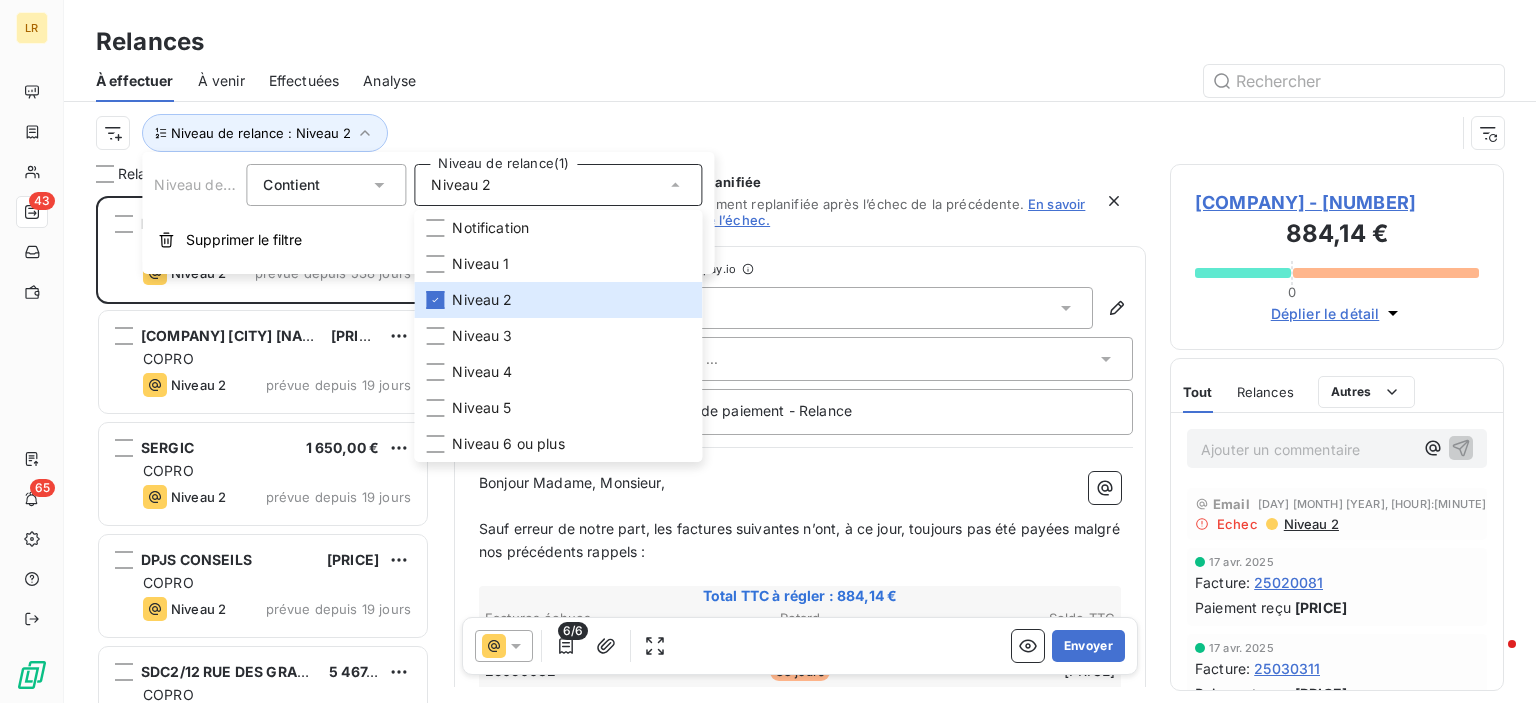 click on "Relances" at bounding box center (800, 42) 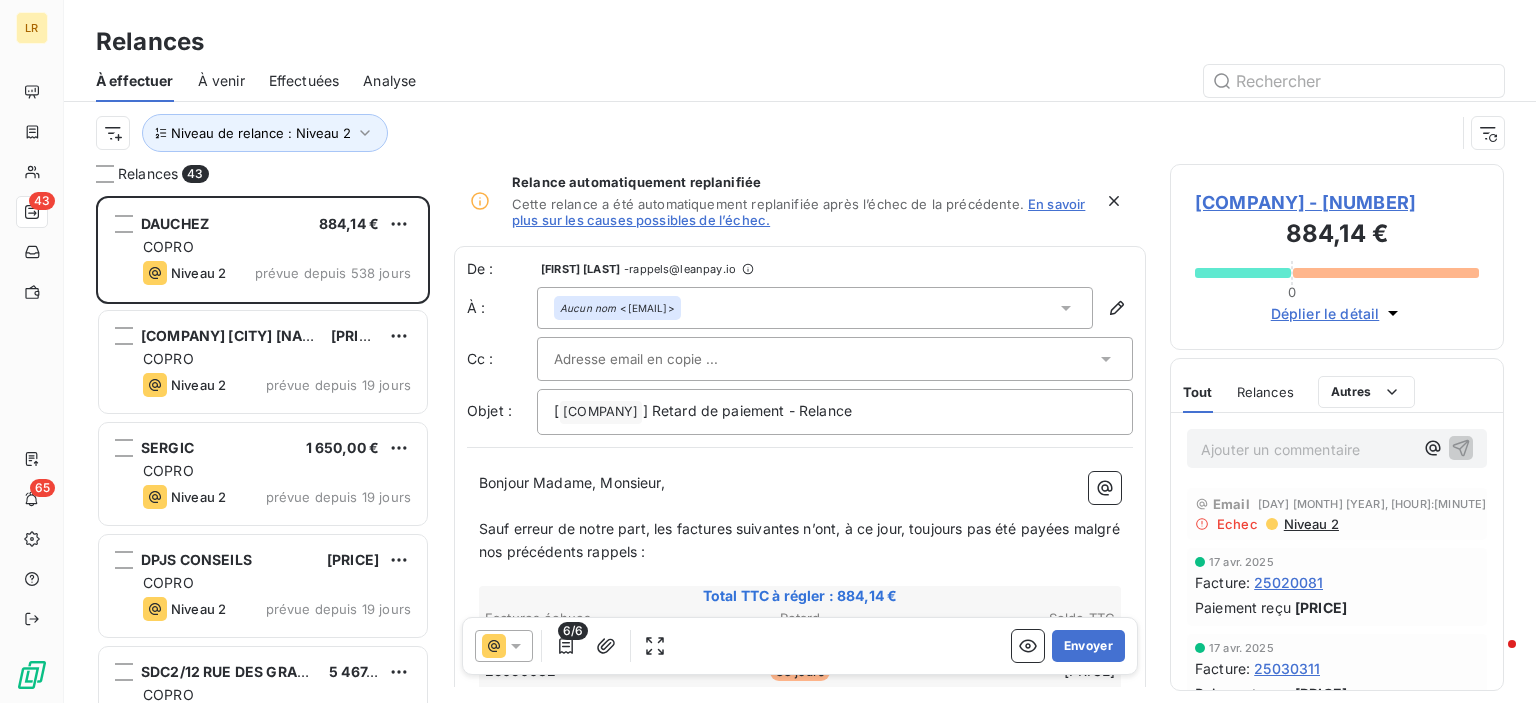 scroll, scrollTop: 300, scrollLeft: 0, axis: vertical 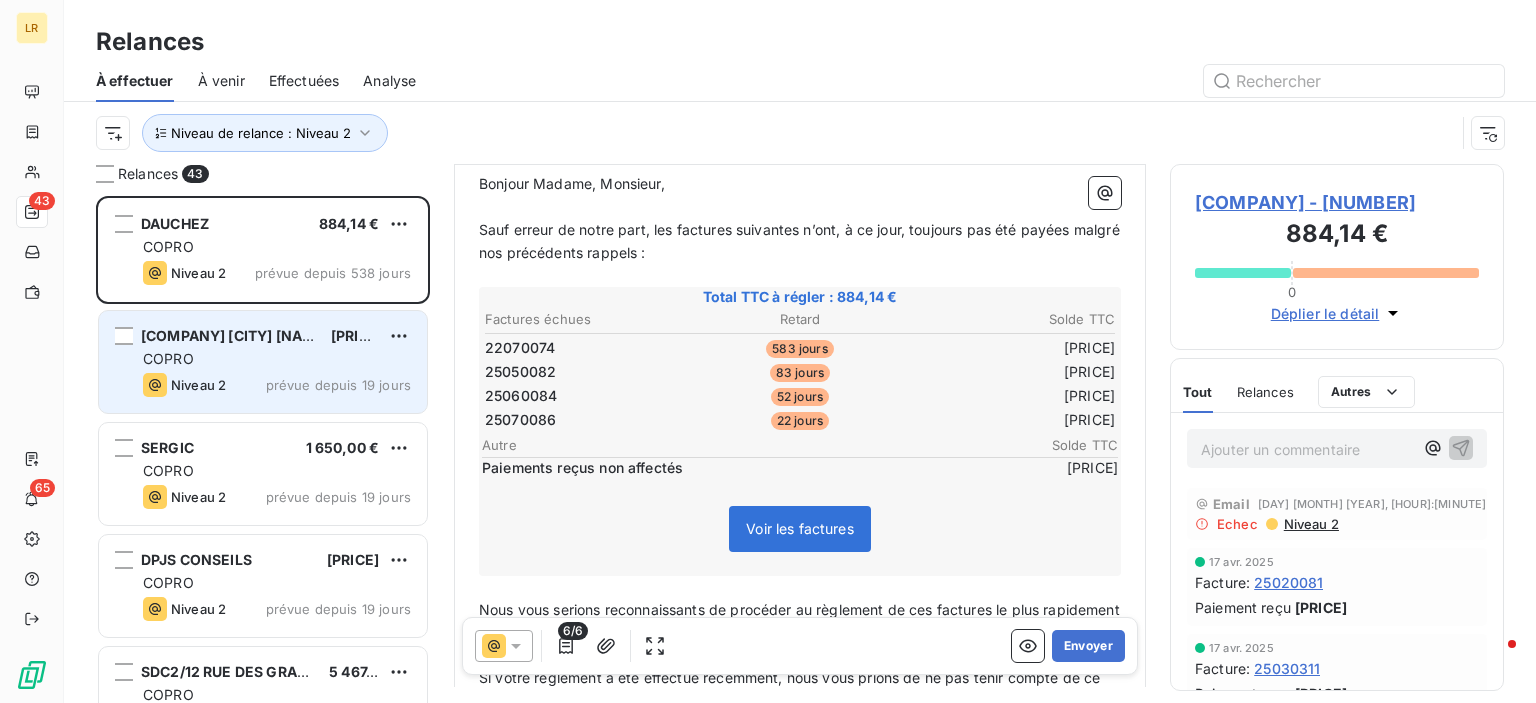click on "COPRO" at bounding box center (277, 359) 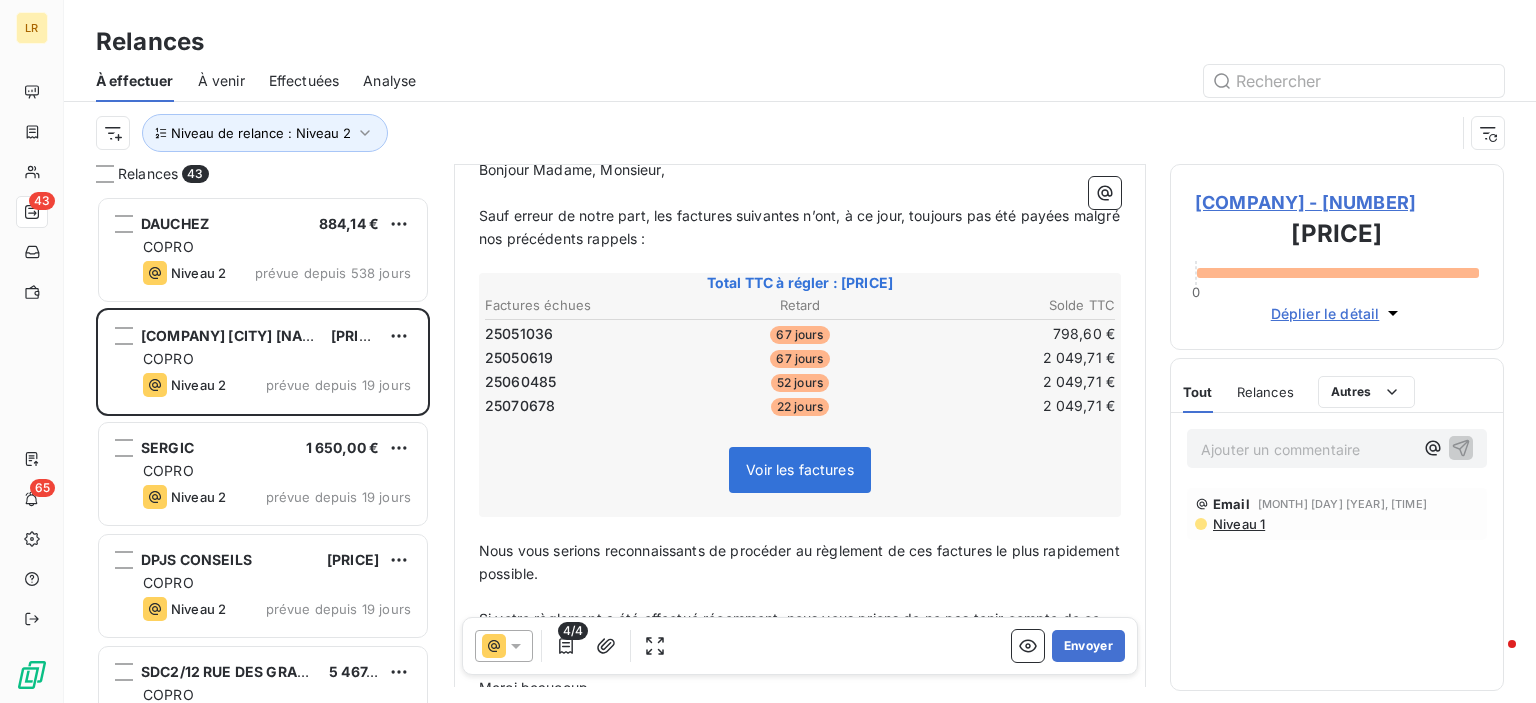 scroll, scrollTop: 300, scrollLeft: 0, axis: vertical 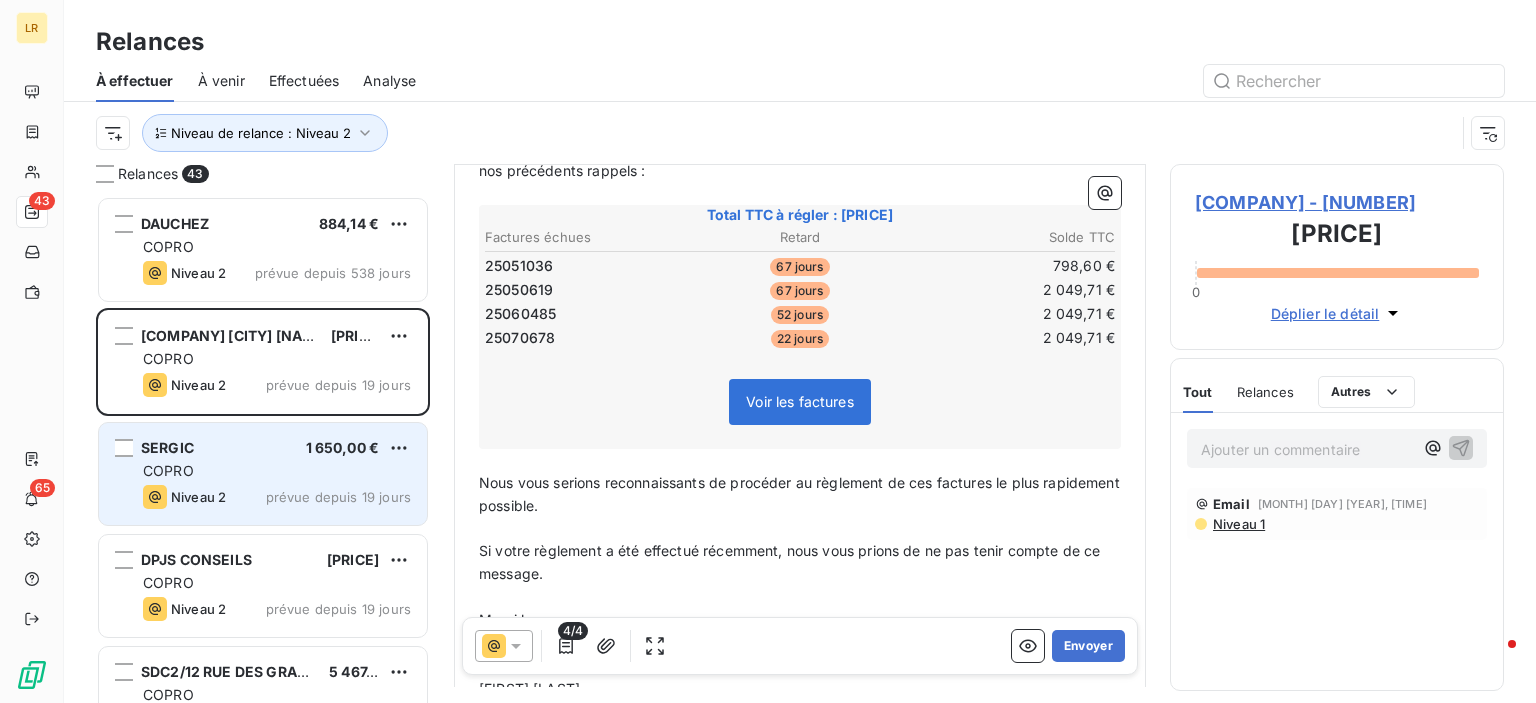 click on "COPRO" at bounding box center [277, 471] 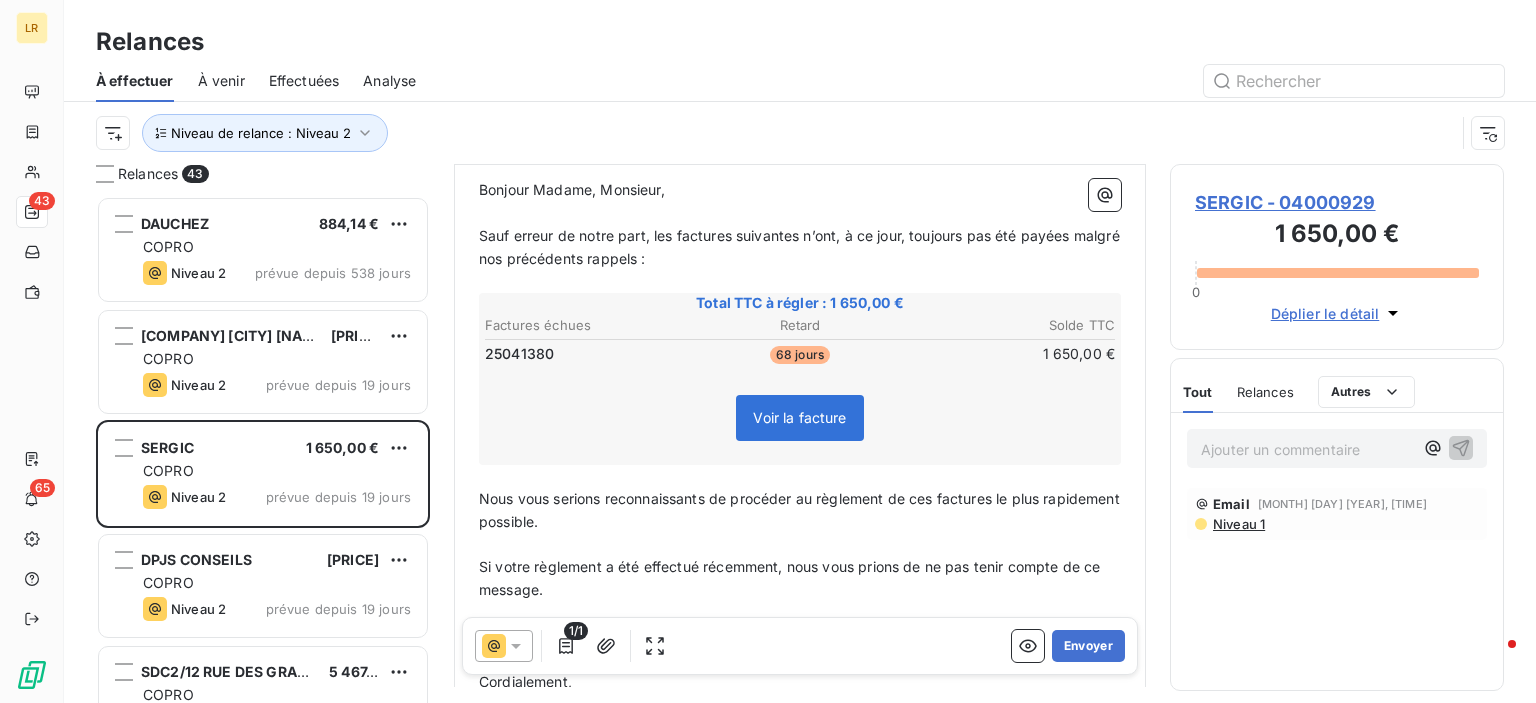 scroll, scrollTop: 300, scrollLeft: 0, axis: vertical 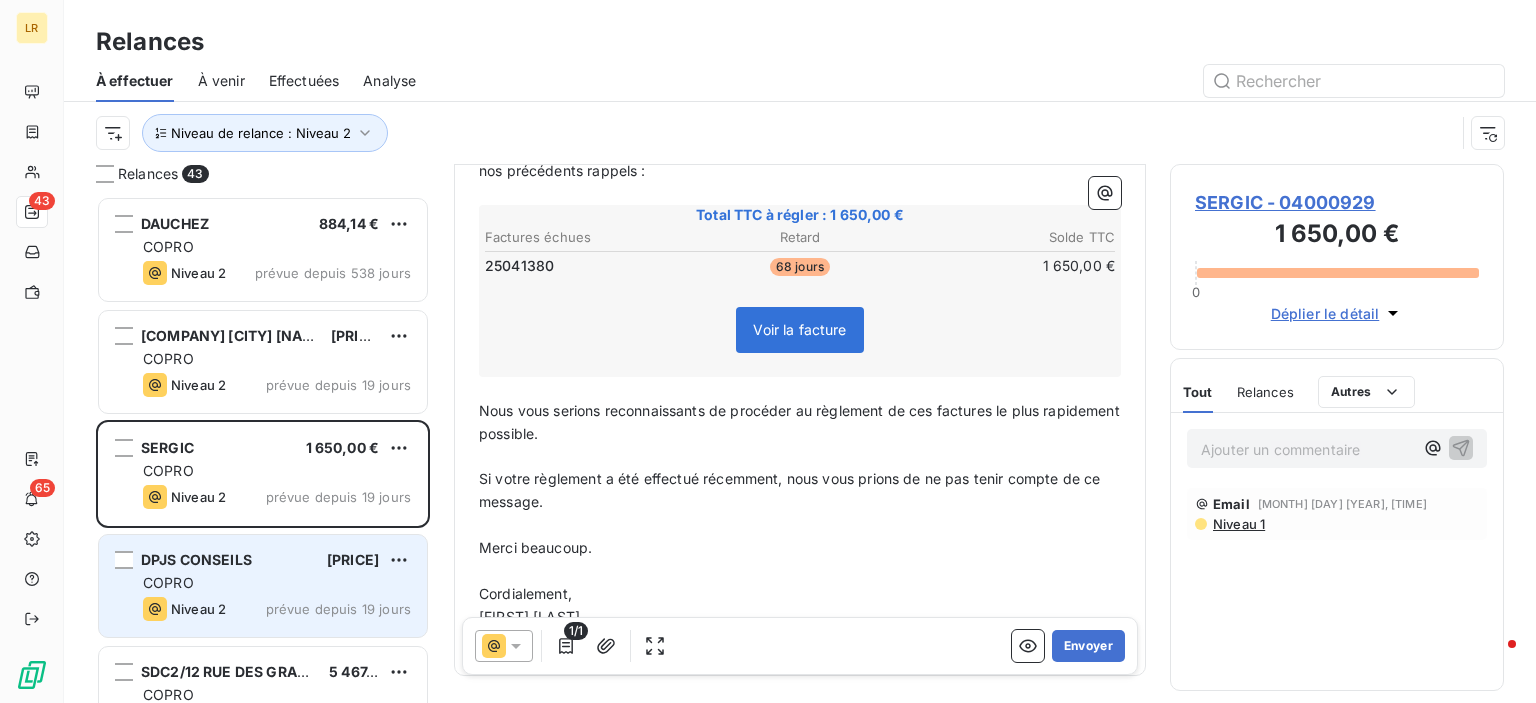 click on "DPJS CONSEILS" at bounding box center (196, 559) 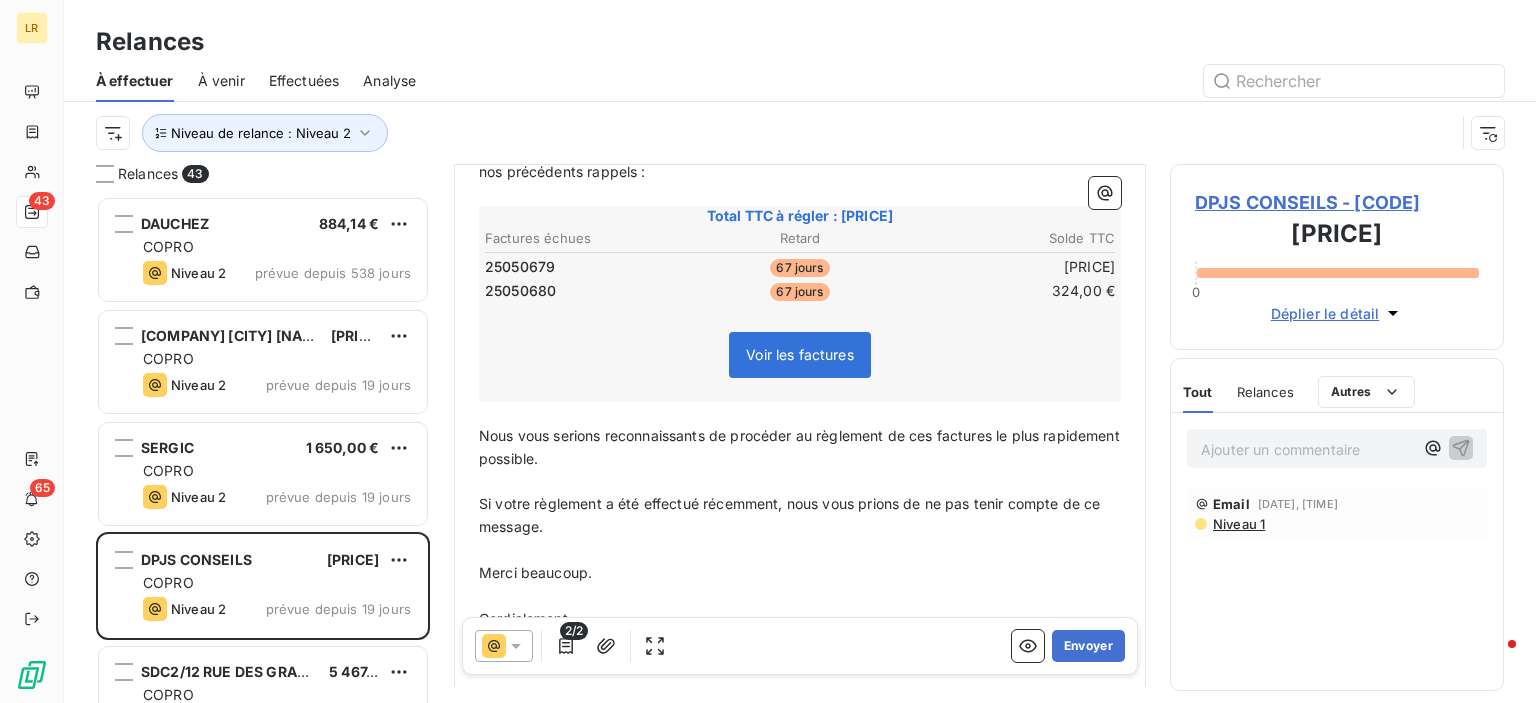 scroll, scrollTop: 300, scrollLeft: 0, axis: vertical 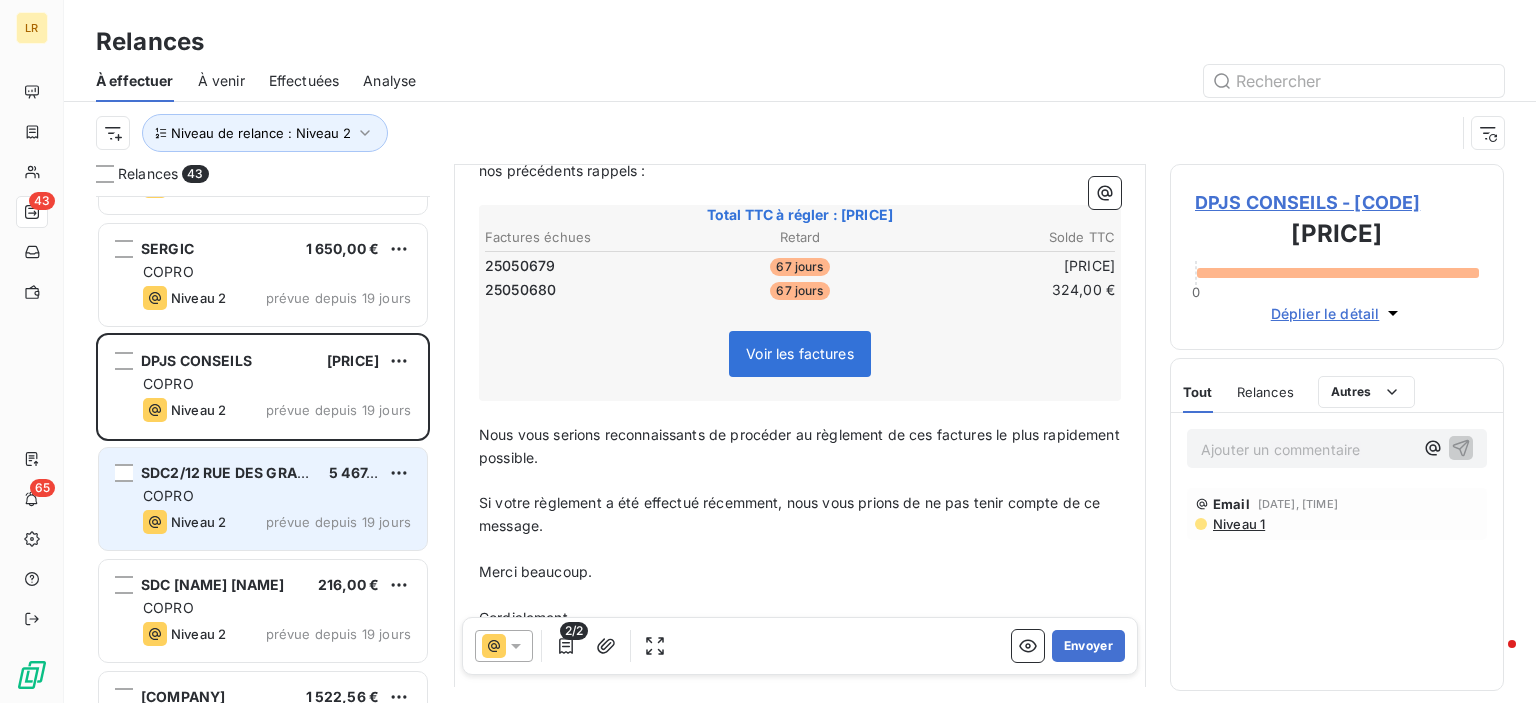 click on "COPRO" at bounding box center [277, 496] 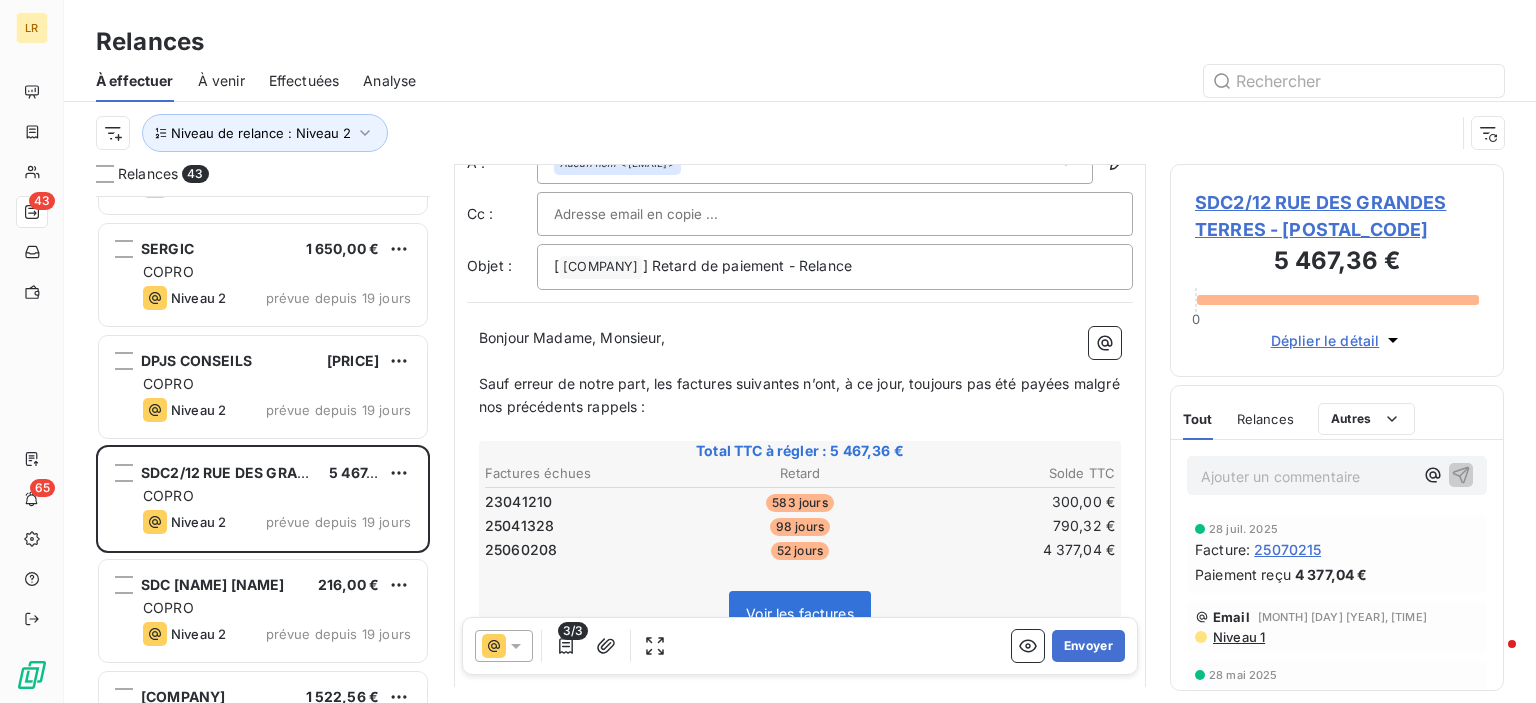 scroll, scrollTop: 200, scrollLeft: 0, axis: vertical 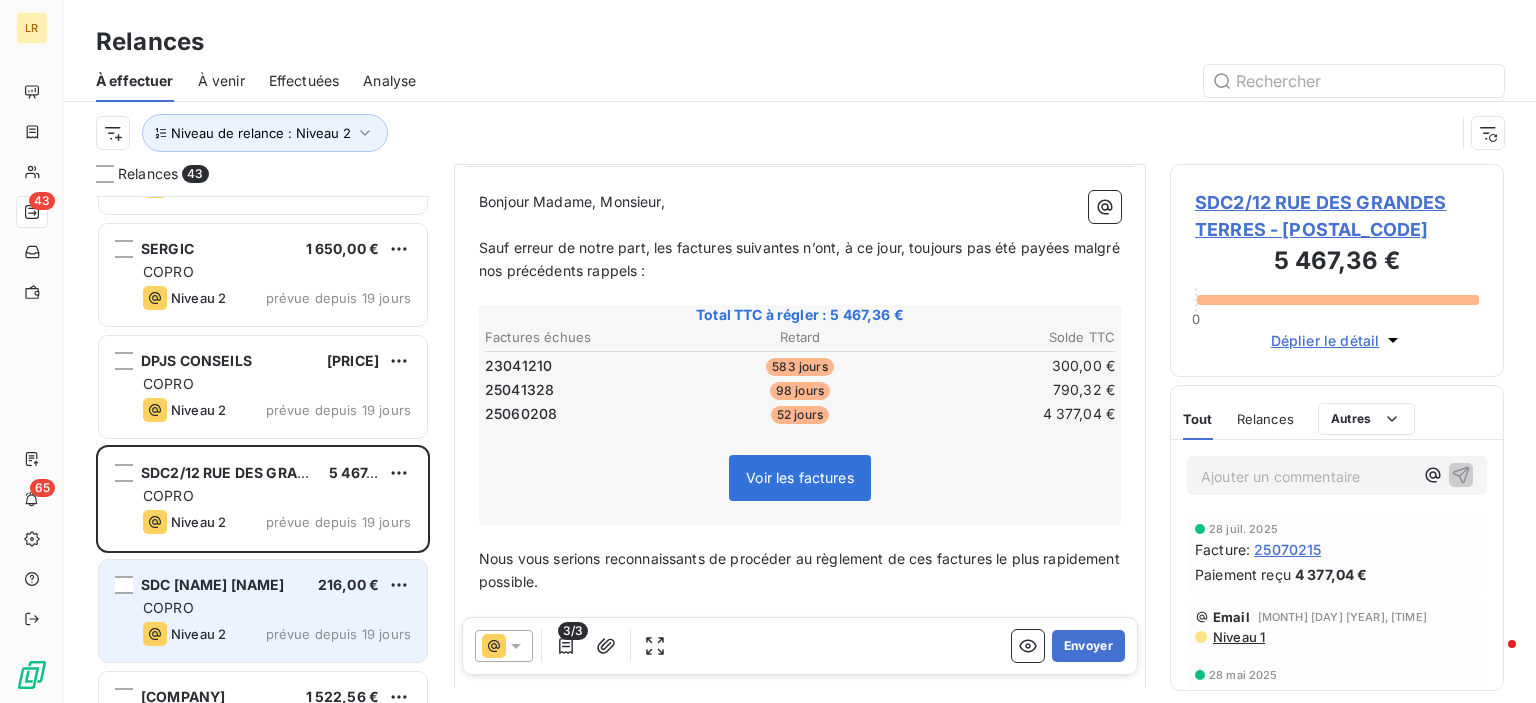 click on "COPRO" at bounding box center [277, 608] 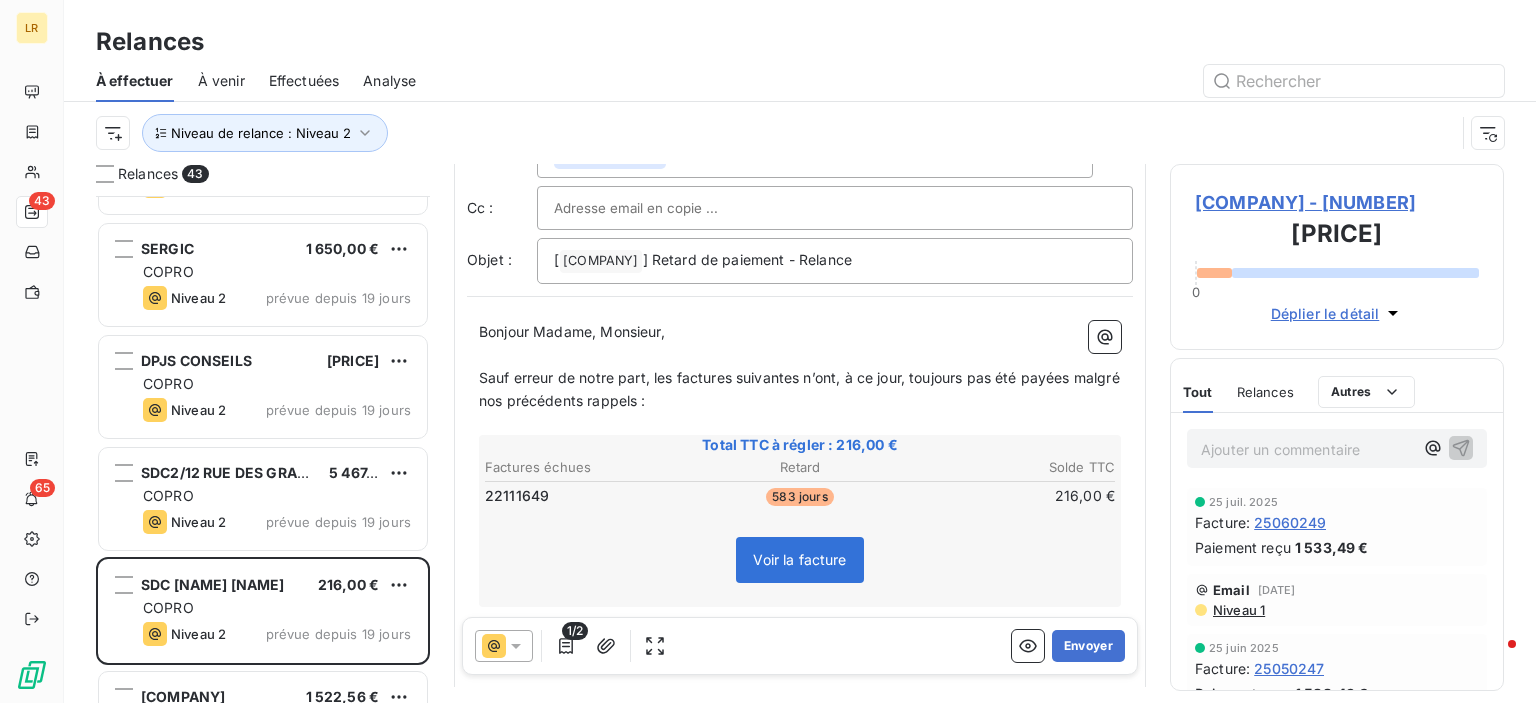 scroll, scrollTop: 200, scrollLeft: 0, axis: vertical 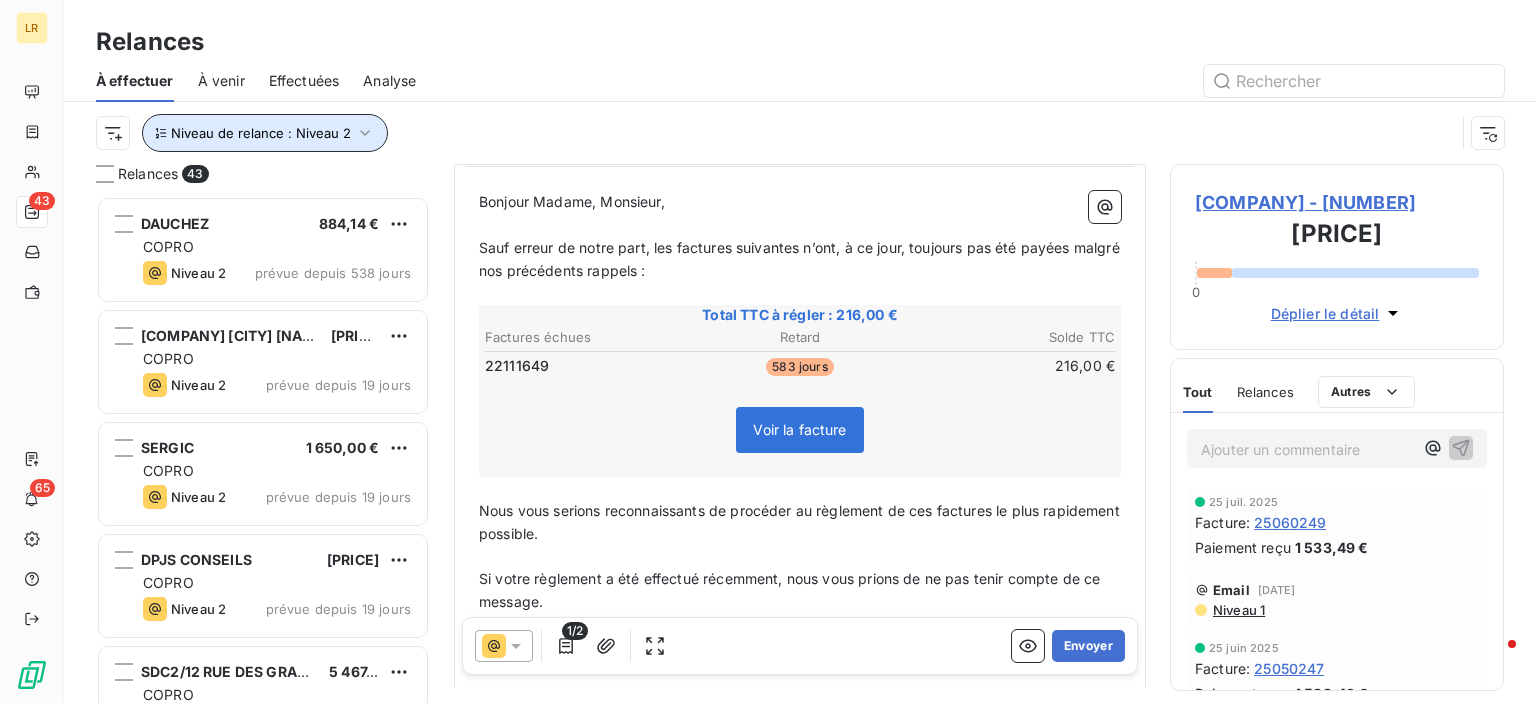 click 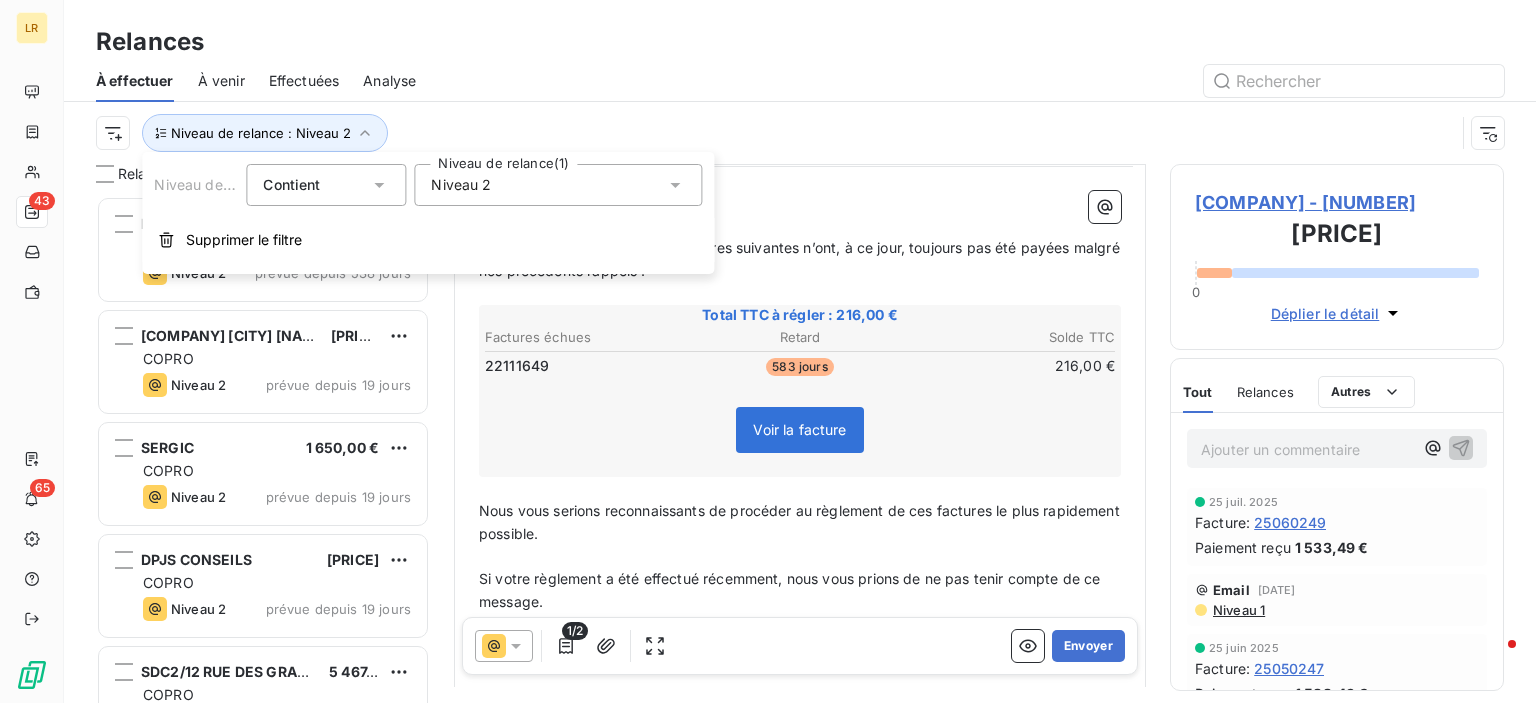 click 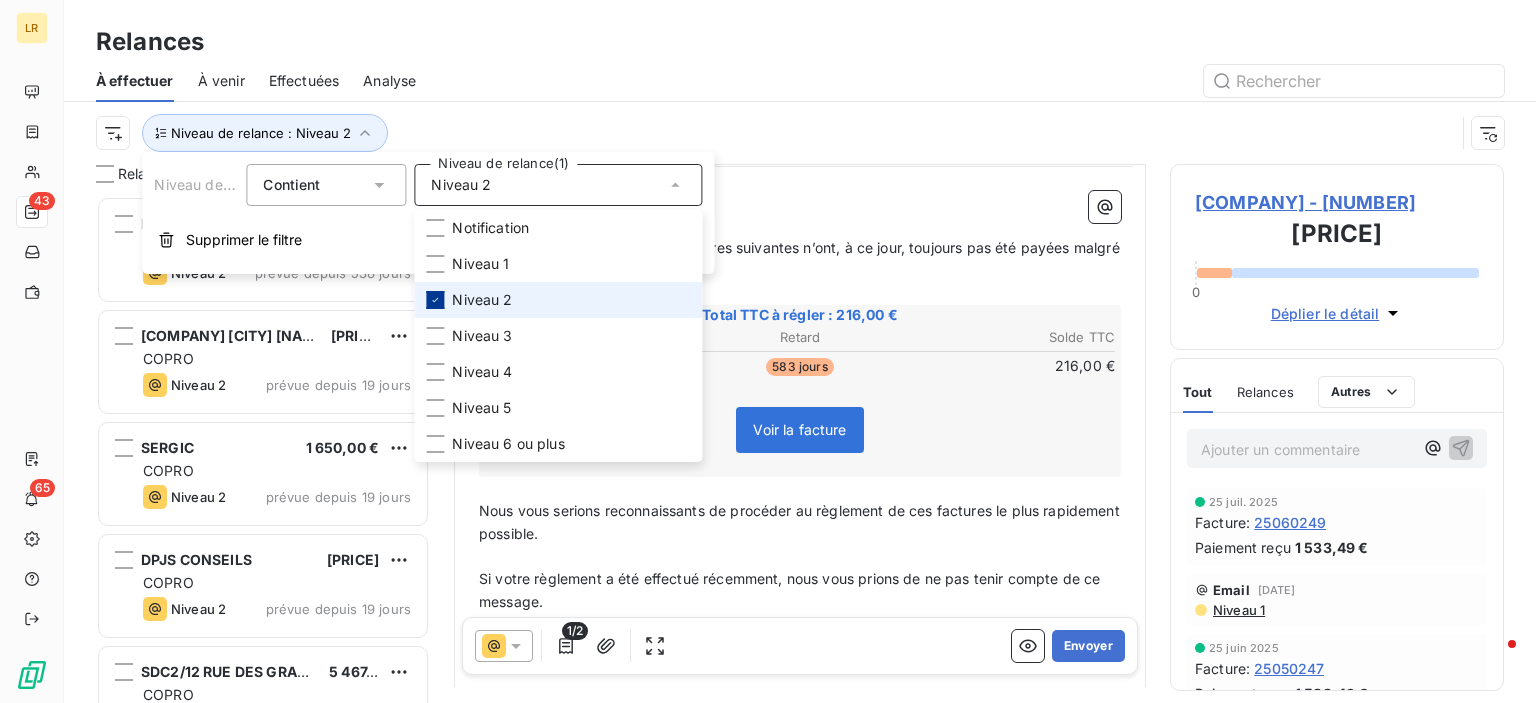 click 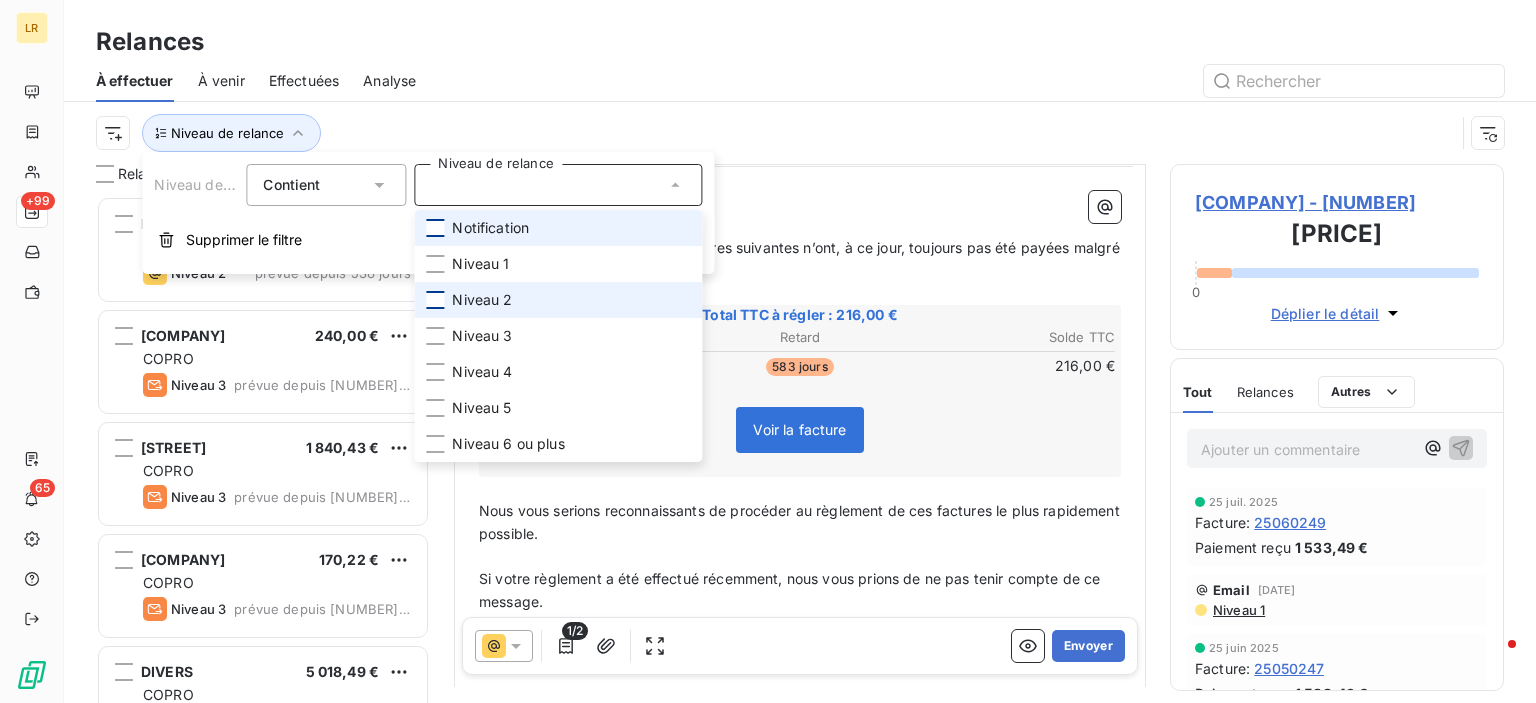 click at bounding box center (435, 228) 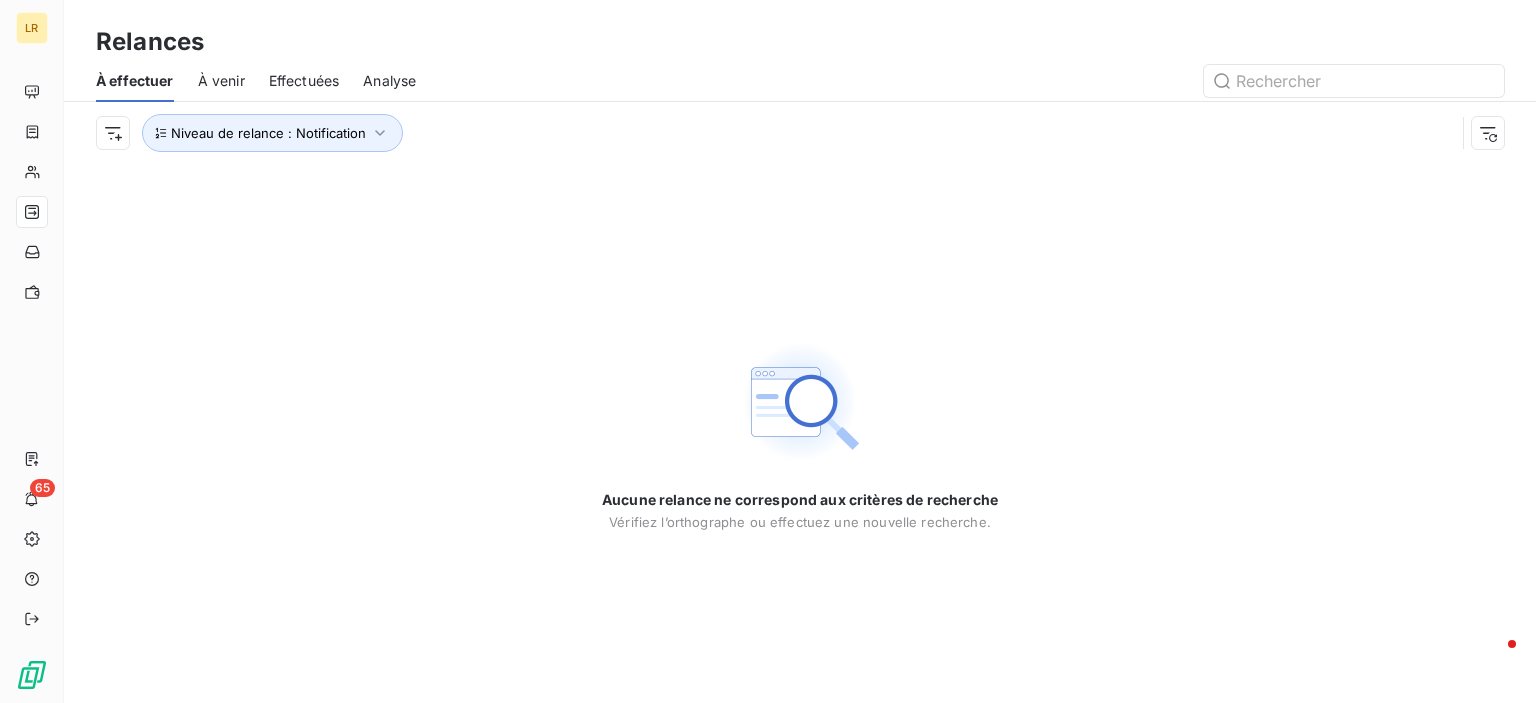 click on "Aucune relance ne correspond aux critères de recherche Vérifiez l’orthographe ou effectuez une nouvelle recherche." at bounding box center [800, 433] 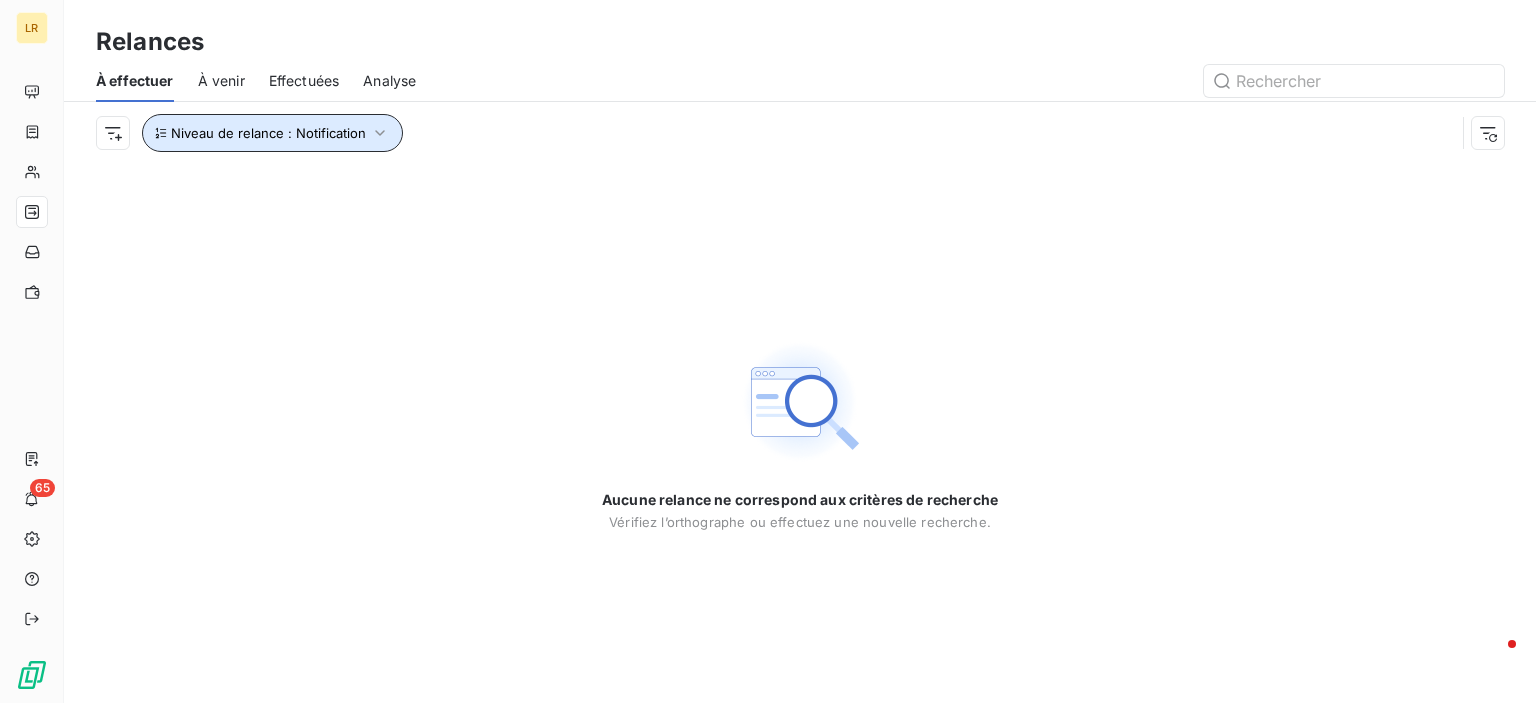 click 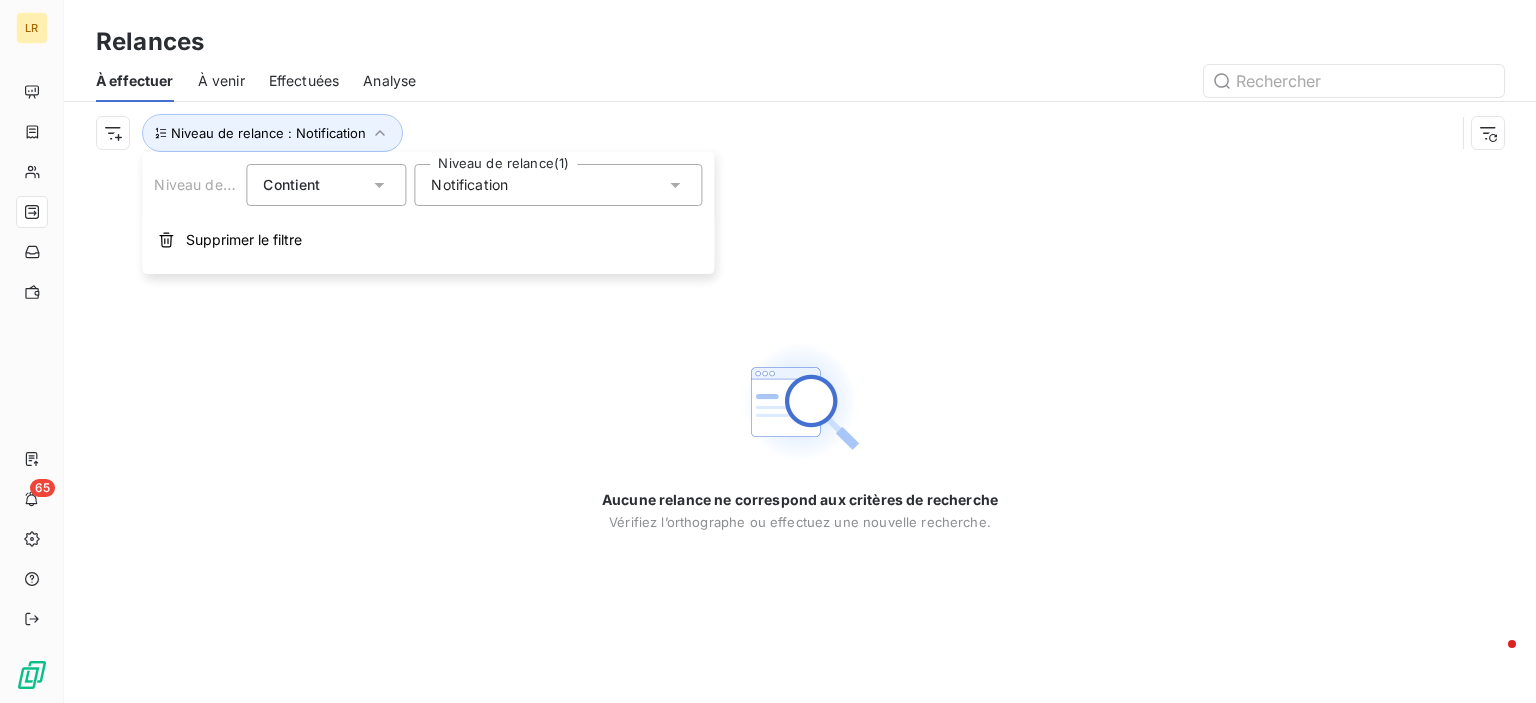 click 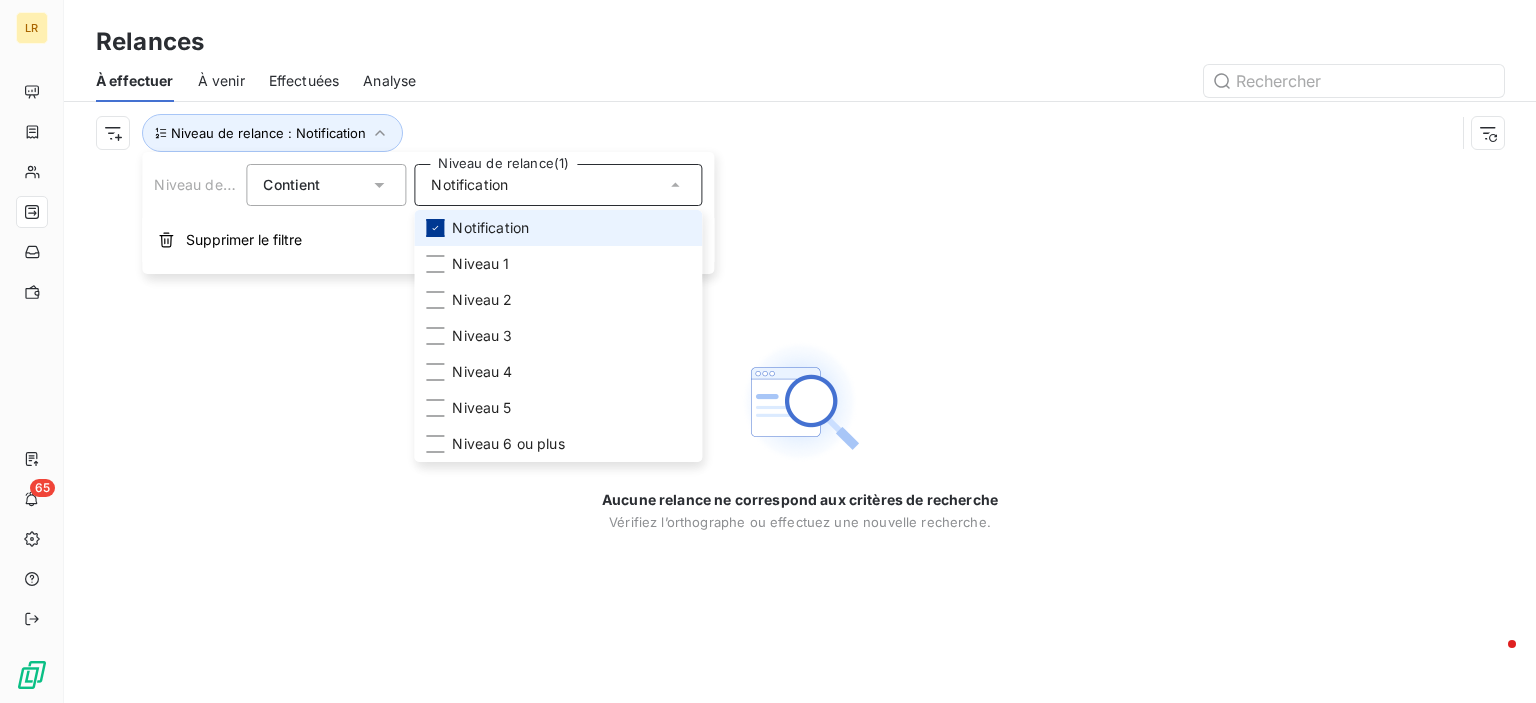 click 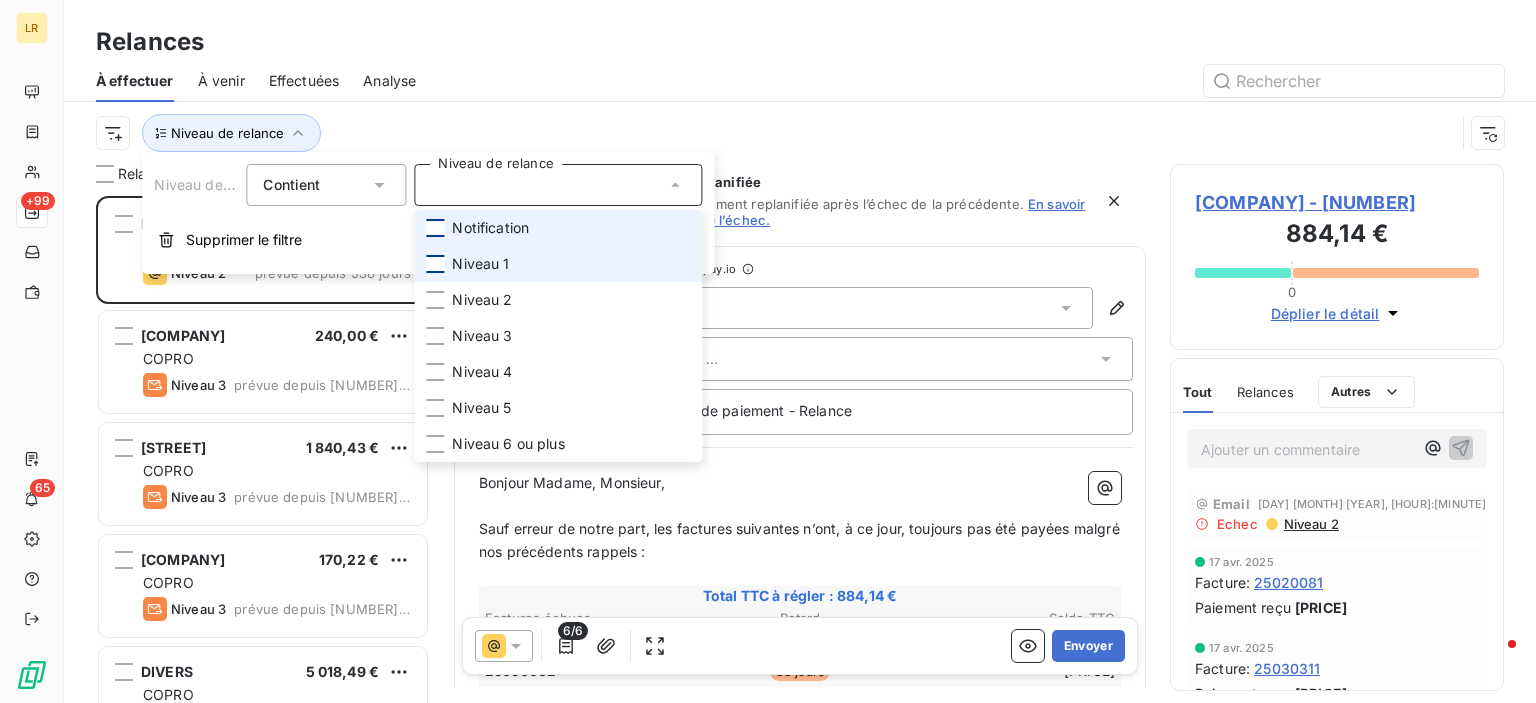 scroll, scrollTop: 16, scrollLeft: 16, axis: both 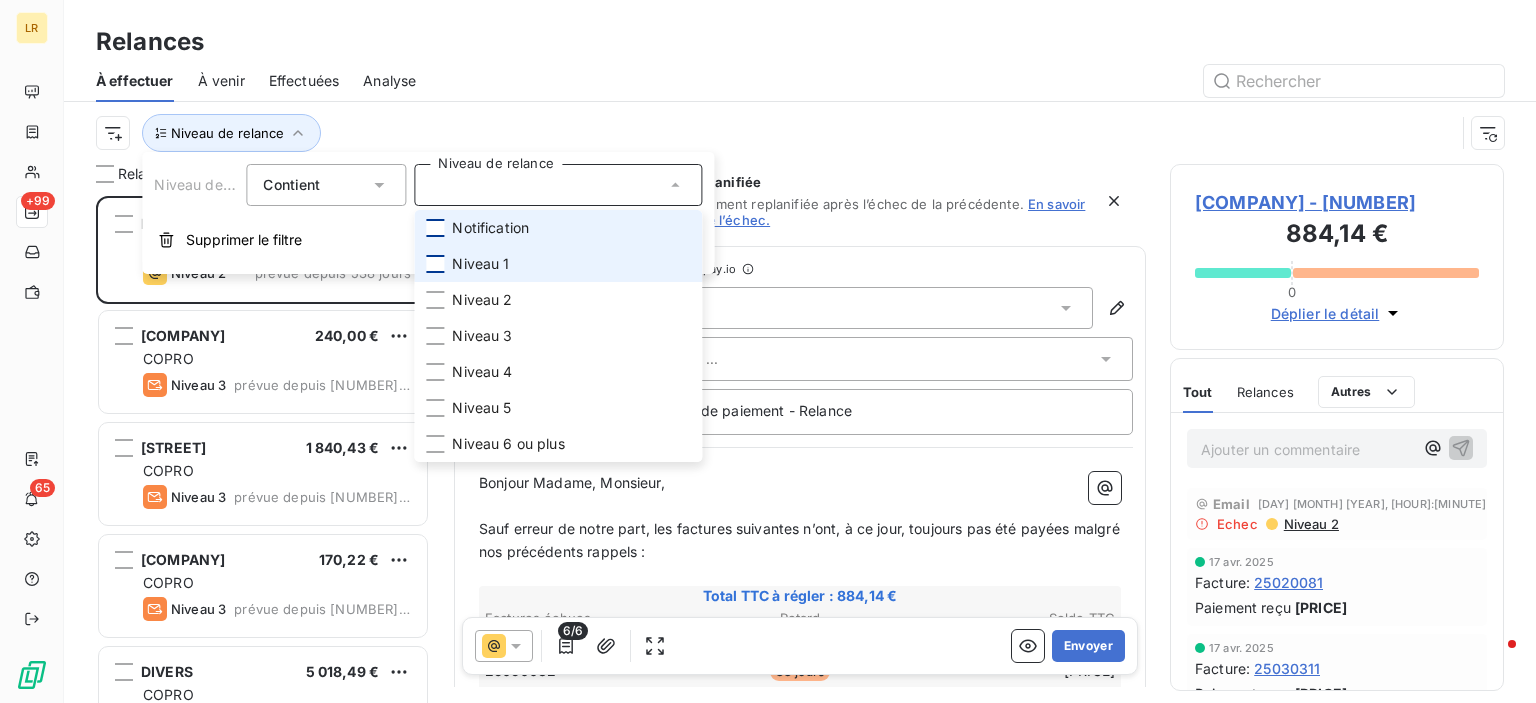 click at bounding box center (435, 264) 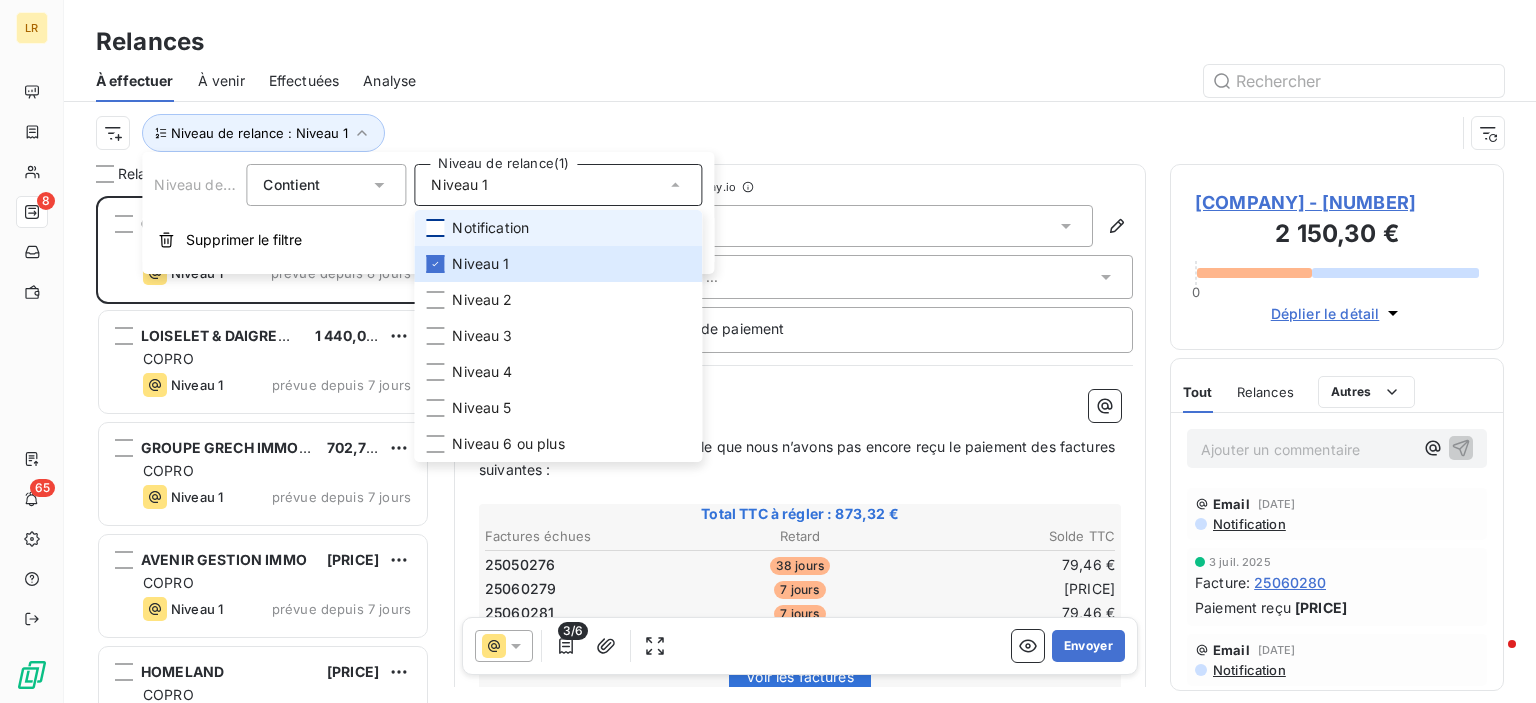 click at bounding box center (972, 81) 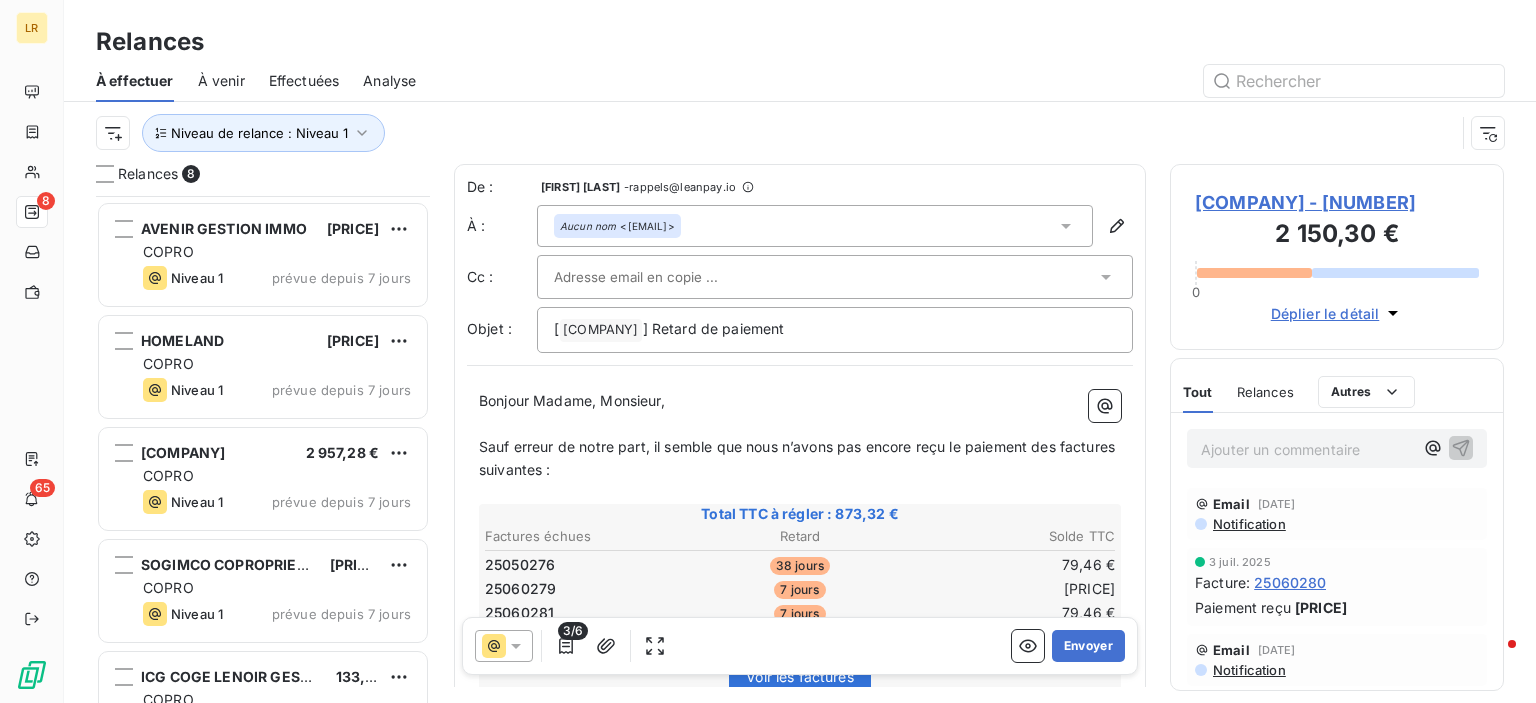 scroll, scrollTop: 389, scrollLeft: 0, axis: vertical 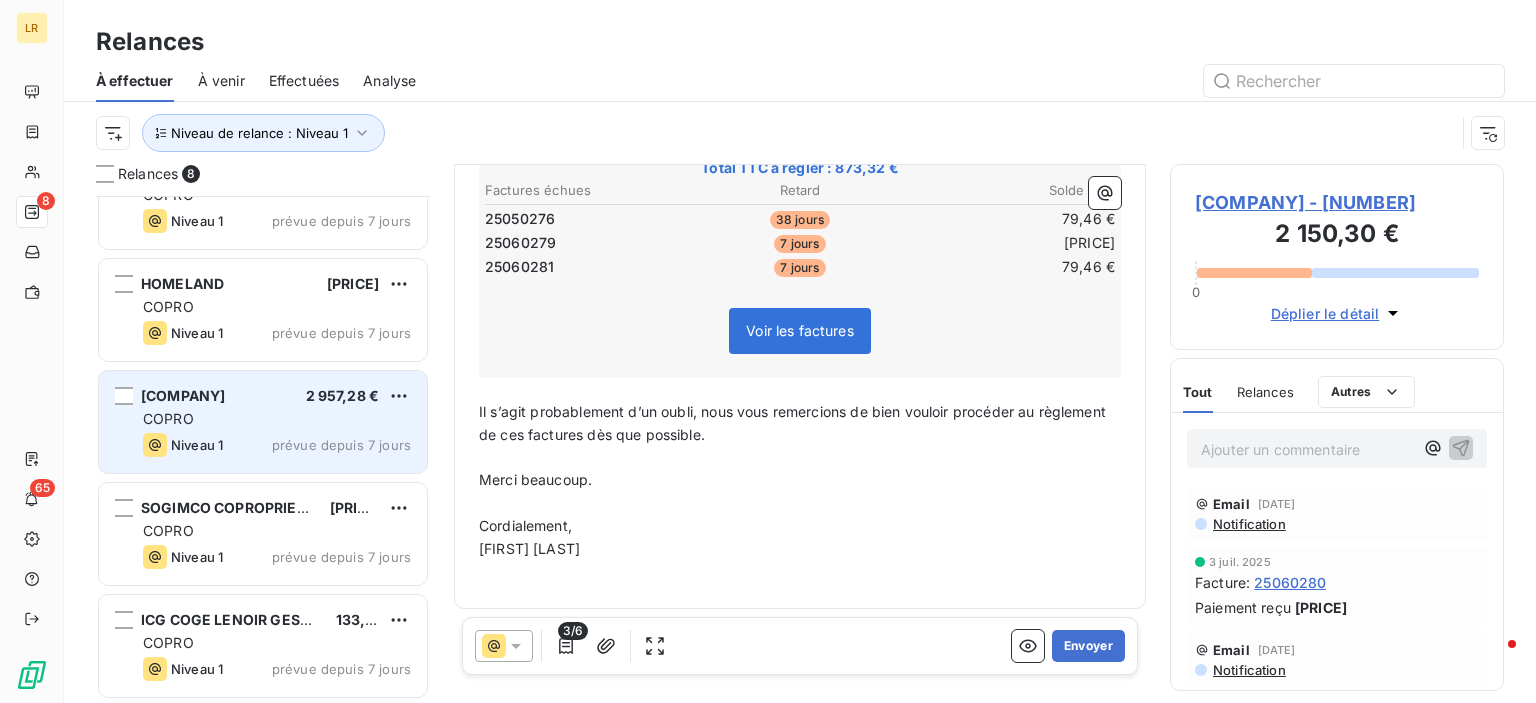 click on "[COMPANY] [PRICE]" at bounding box center [277, 396] 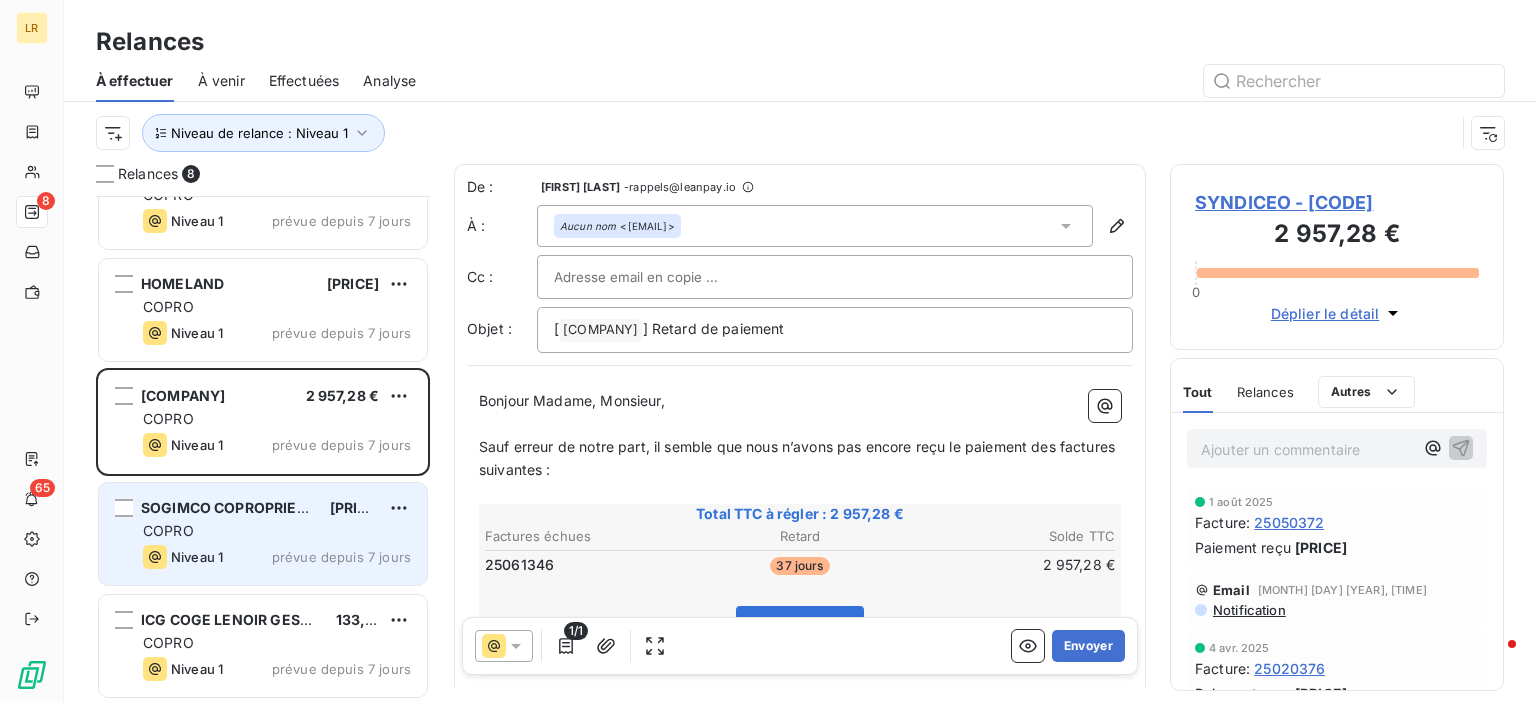 click on "Niveau 1 prévue depuis 7 jours" at bounding box center [277, 557] 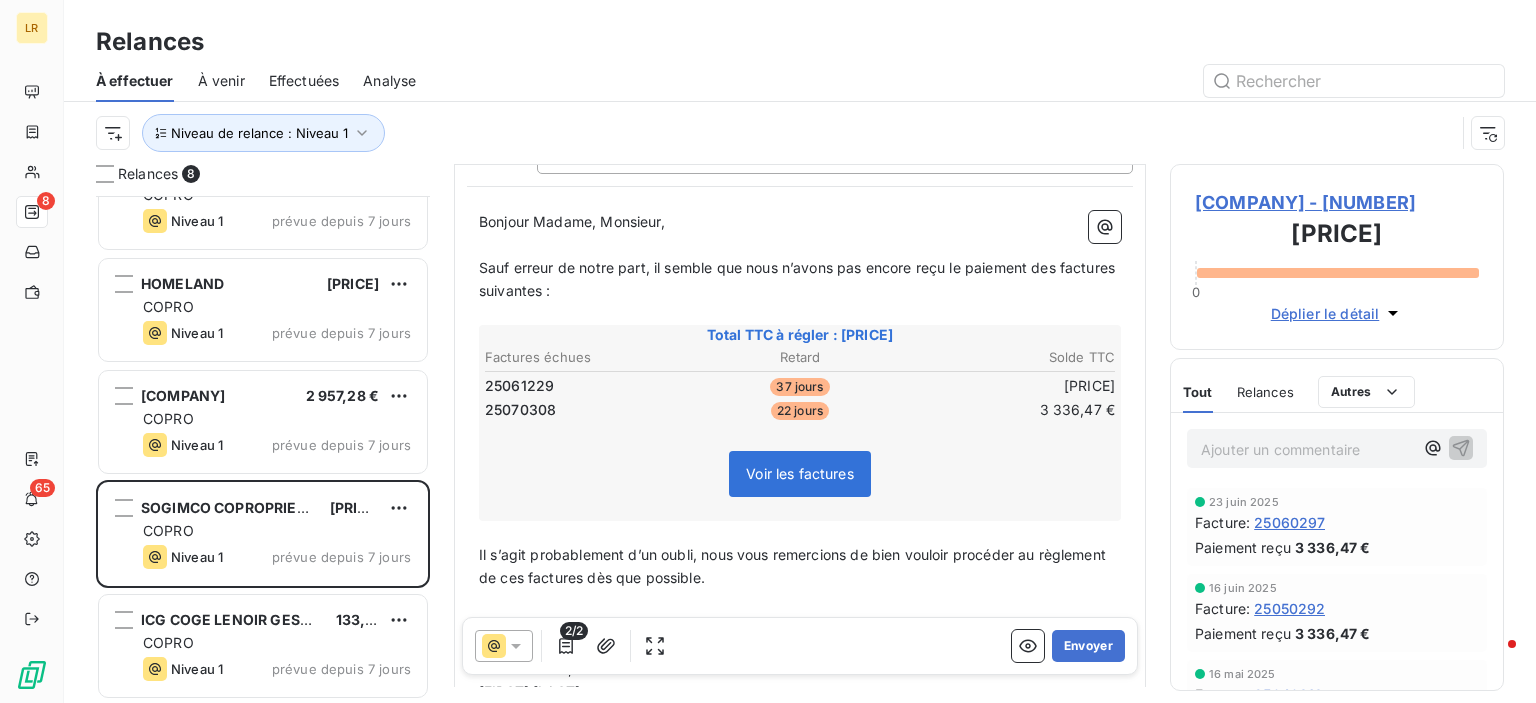 scroll, scrollTop: 323, scrollLeft: 0, axis: vertical 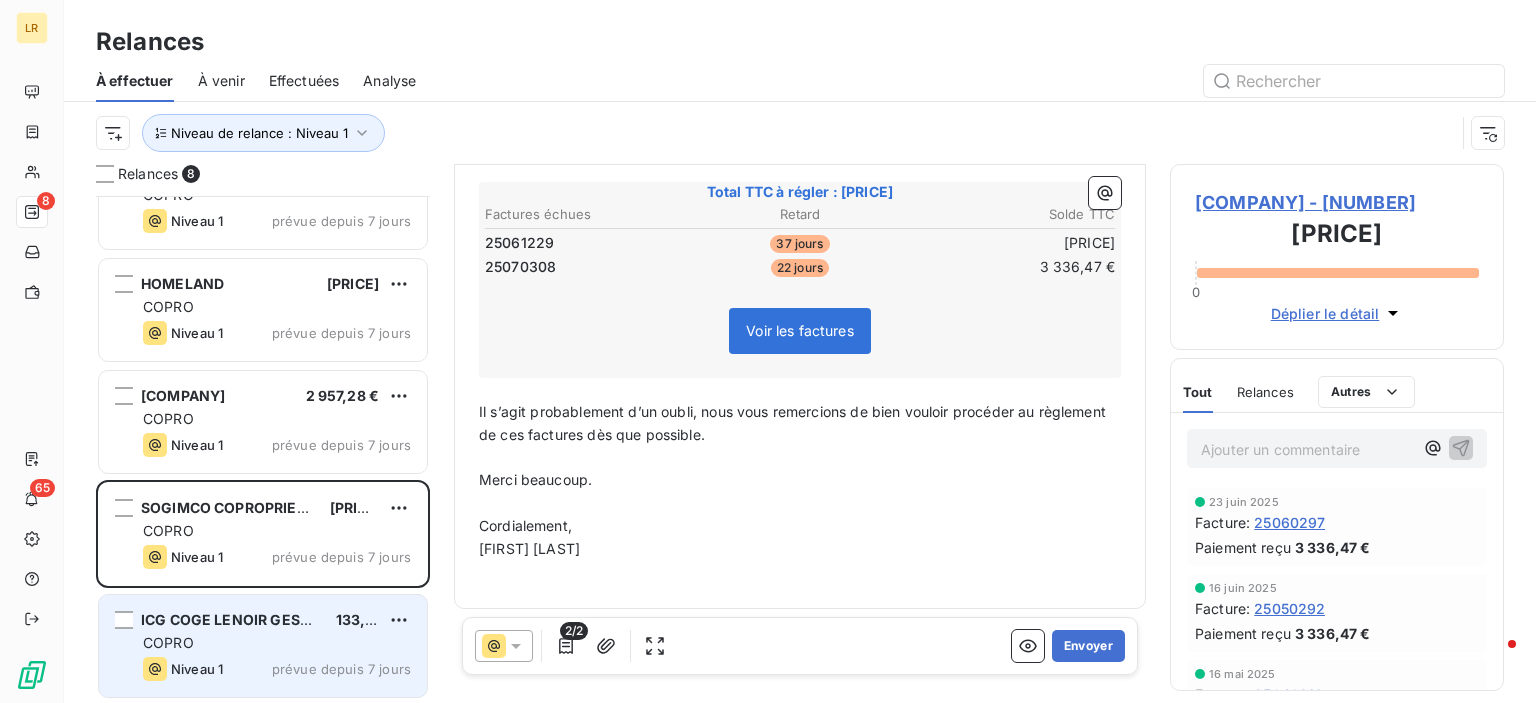click on "COPRO" at bounding box center (277, 643) 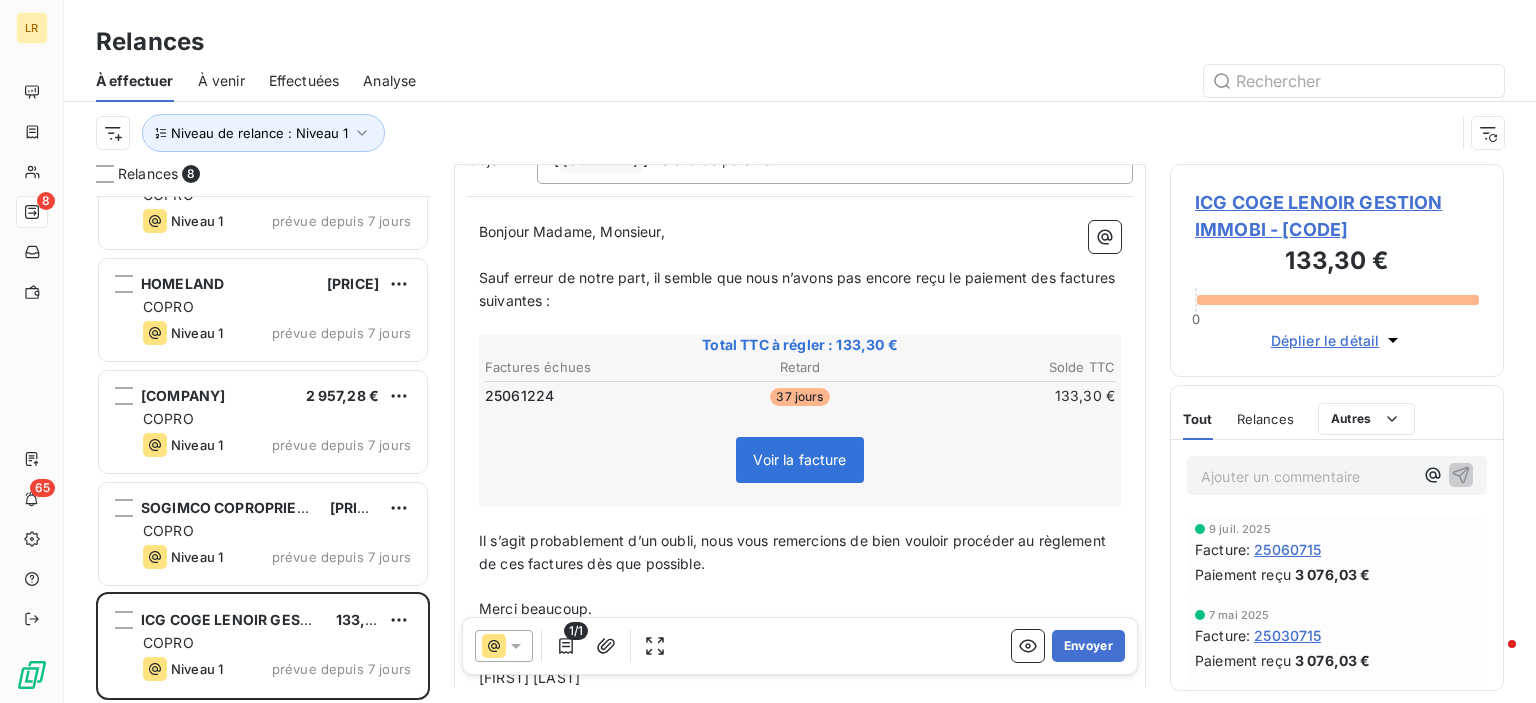 scroll, scrollTop: 299, scrollLeft: 0, axis: vertical 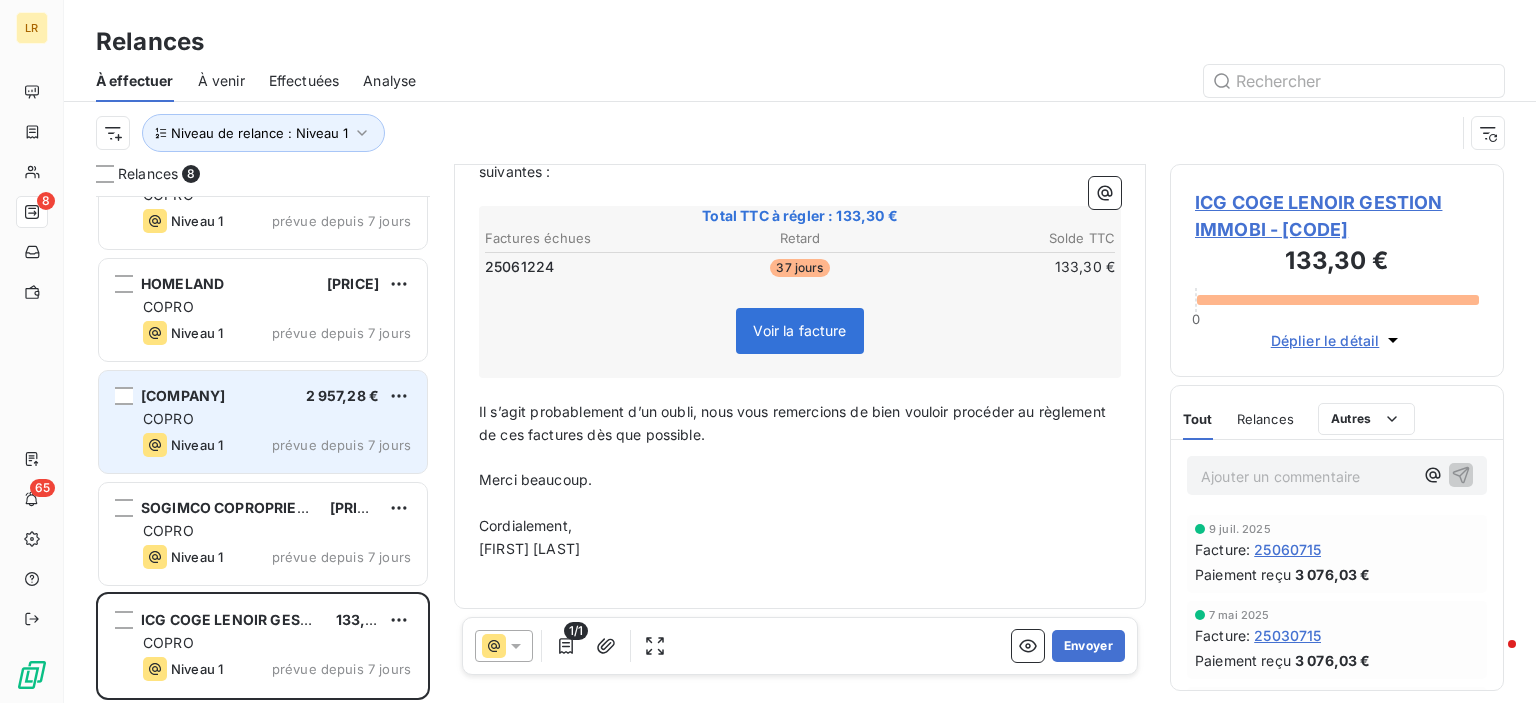 click on "COPRO" at bounding box center (277, 419) 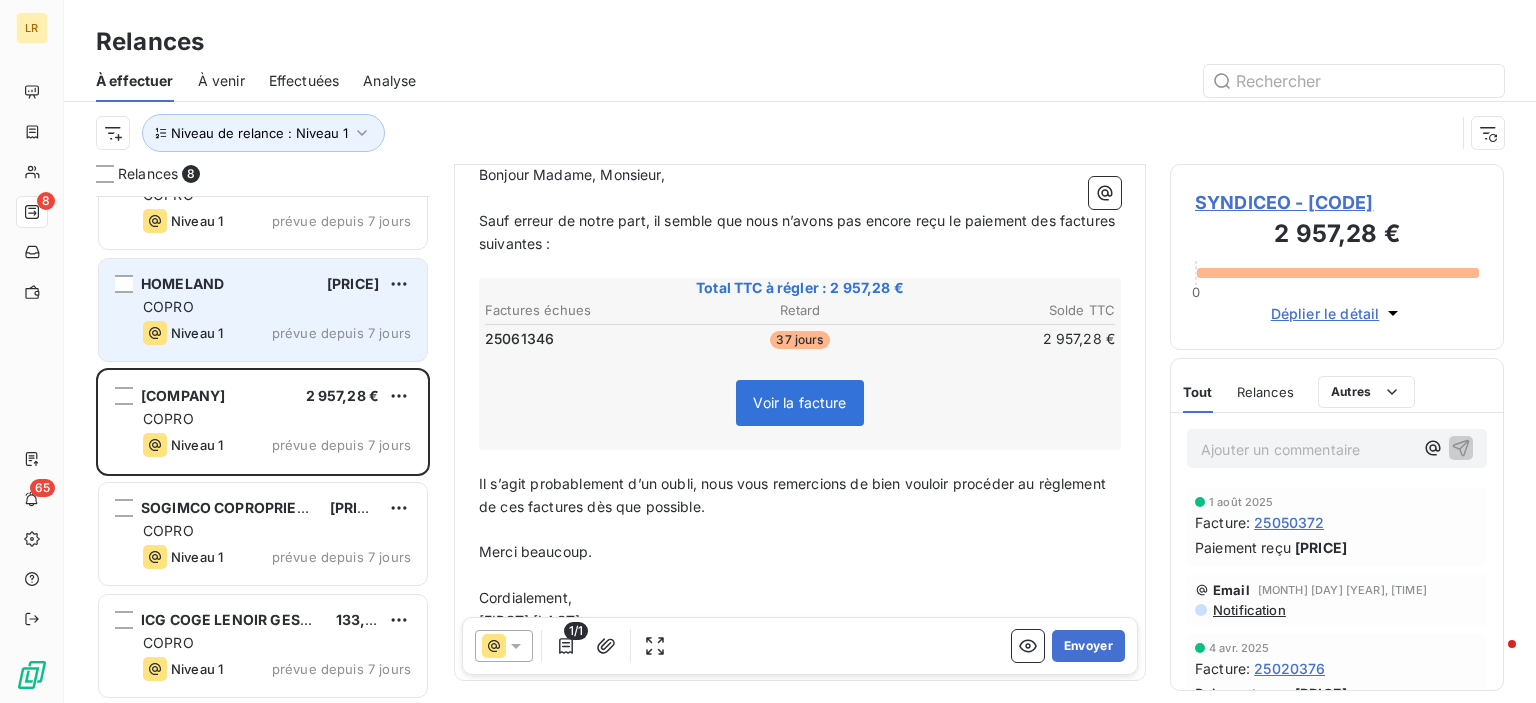 click on "COPRO" at bounding box center [277, 307] 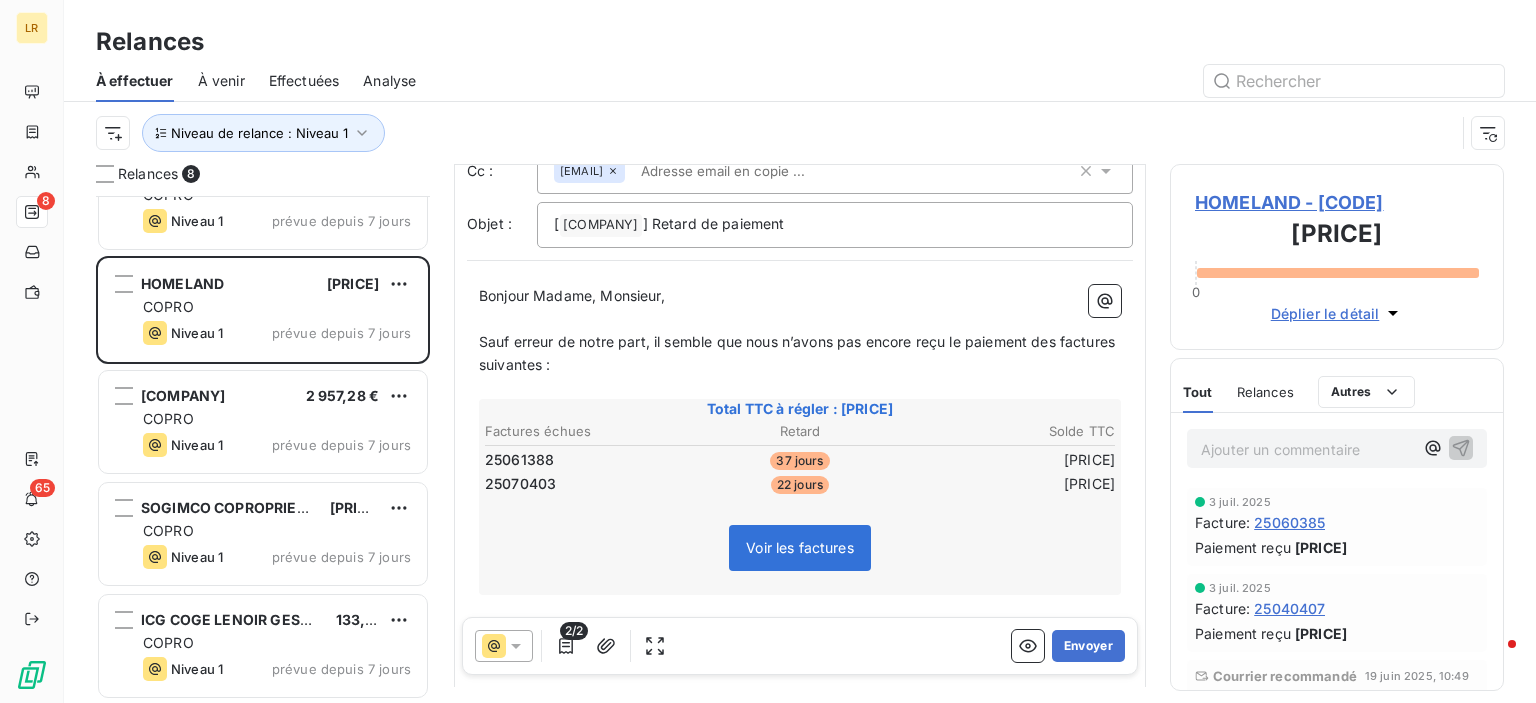 scroll, scrollTop: 200, scrollLeft: 0, axis: vertical 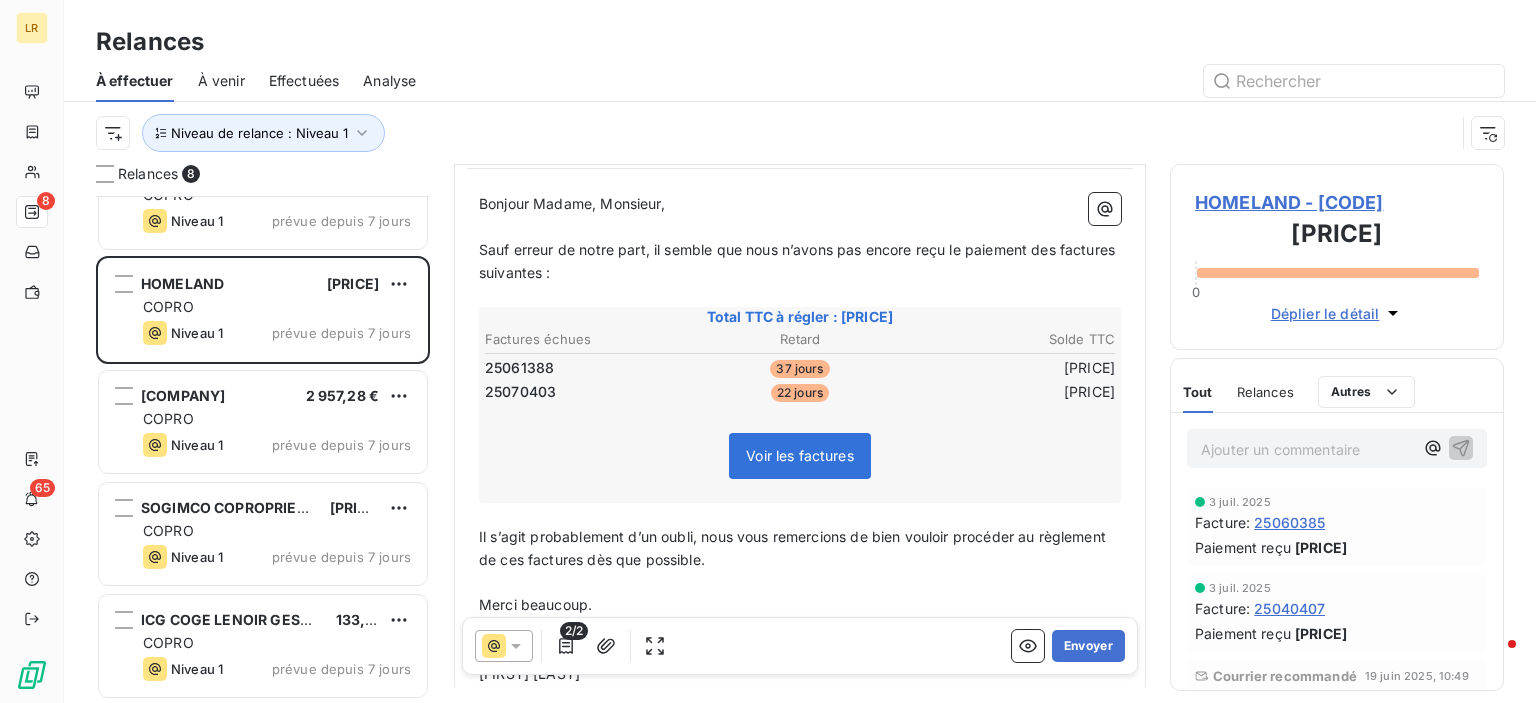 click on "Relances" at bounding box center (1265, 392) 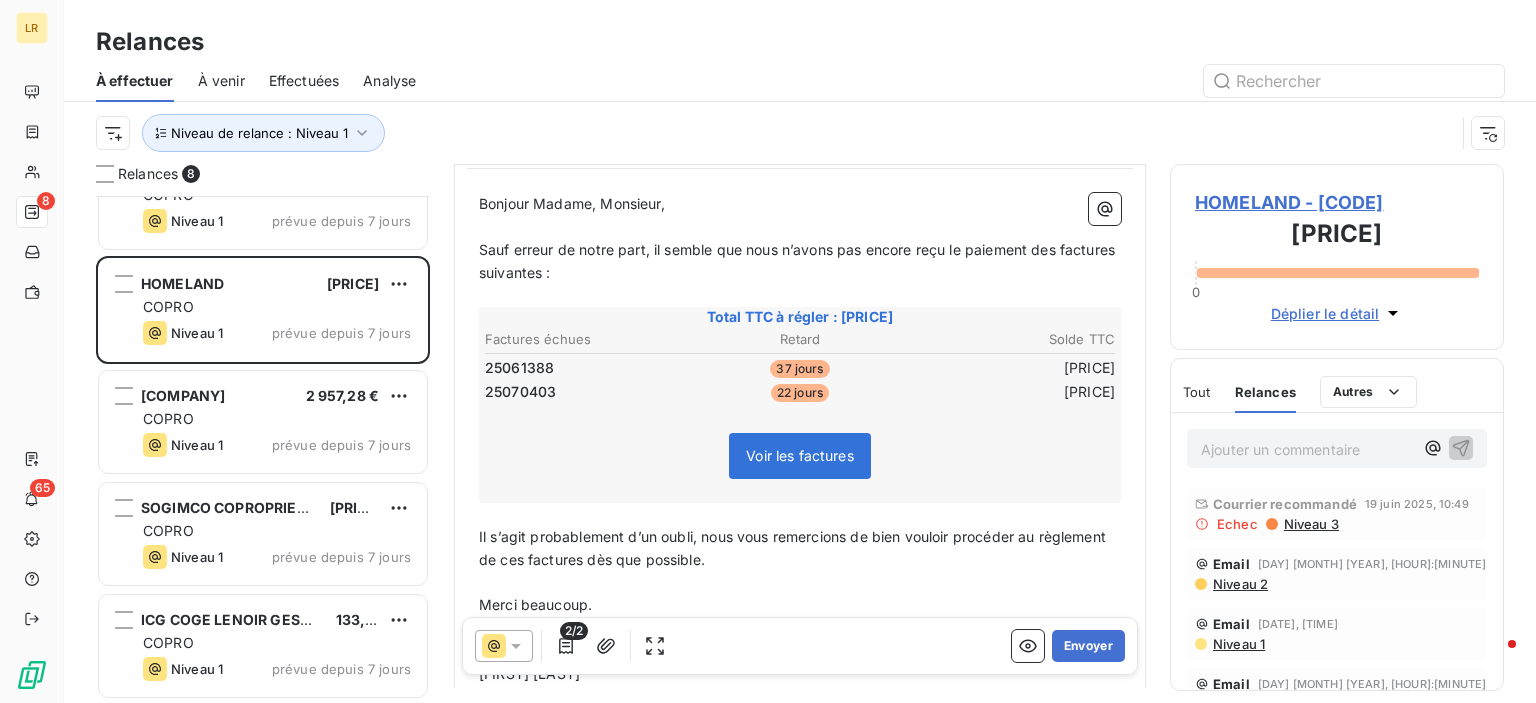 click on "À effectuer À venir Effectuées Analyse" at bounding box center [800, 81] 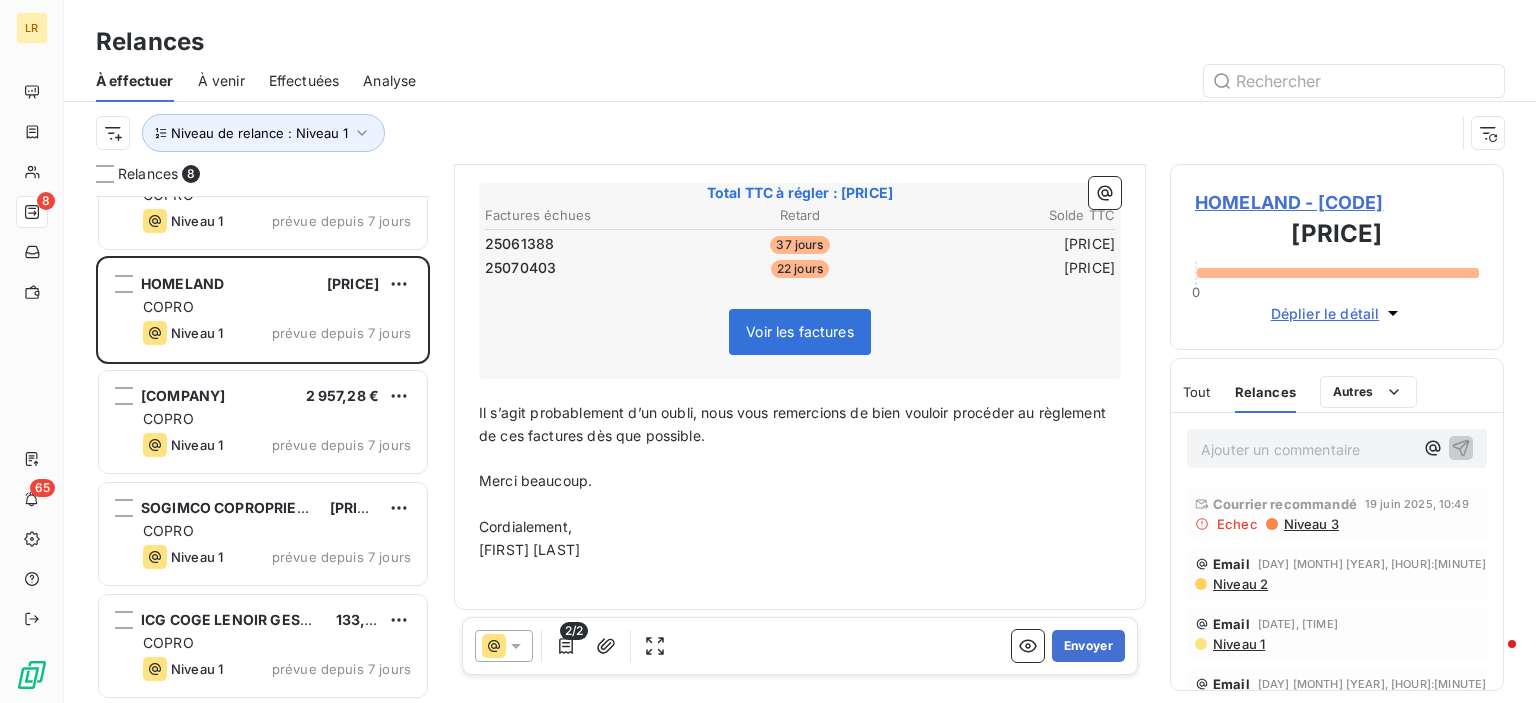 scroll, scrollTop: 325, scrollLeft: 0, axis: vertical 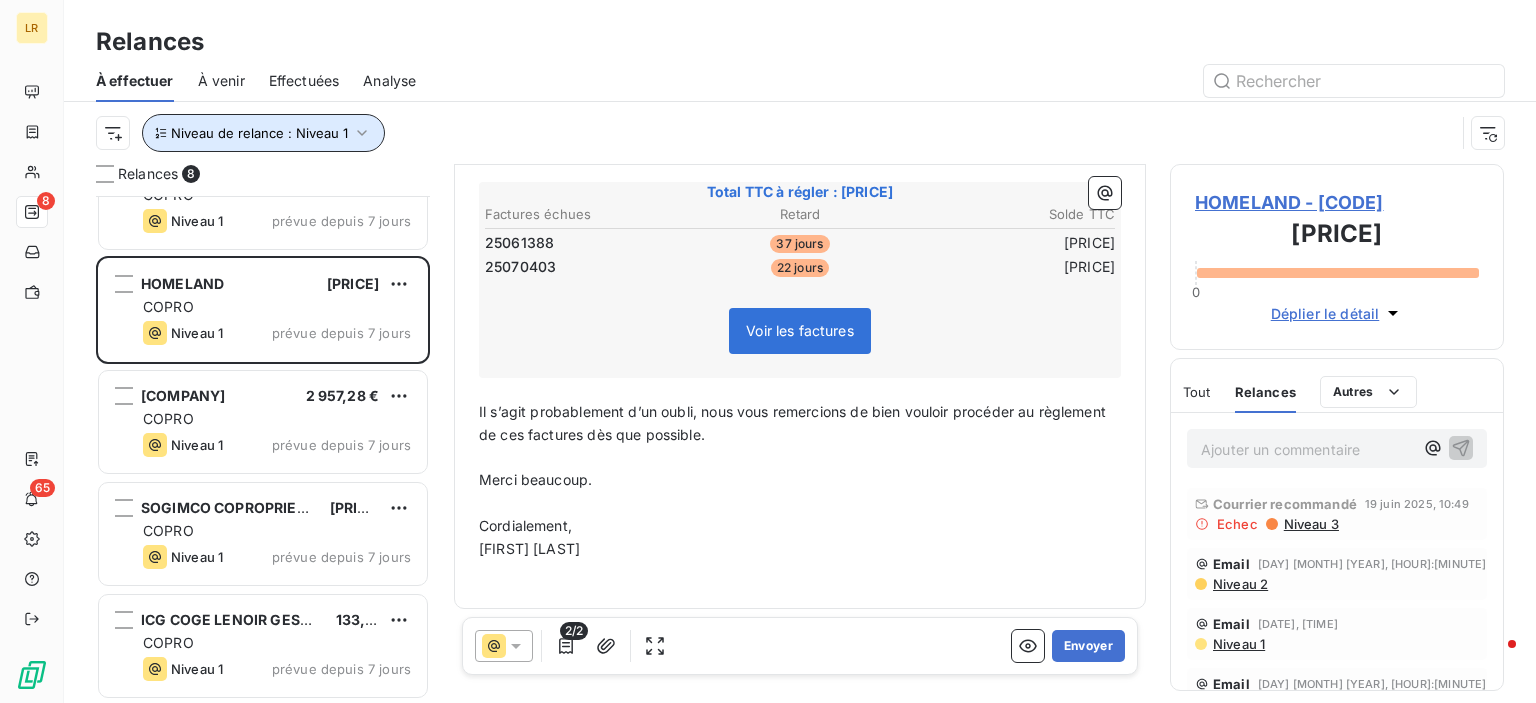 click 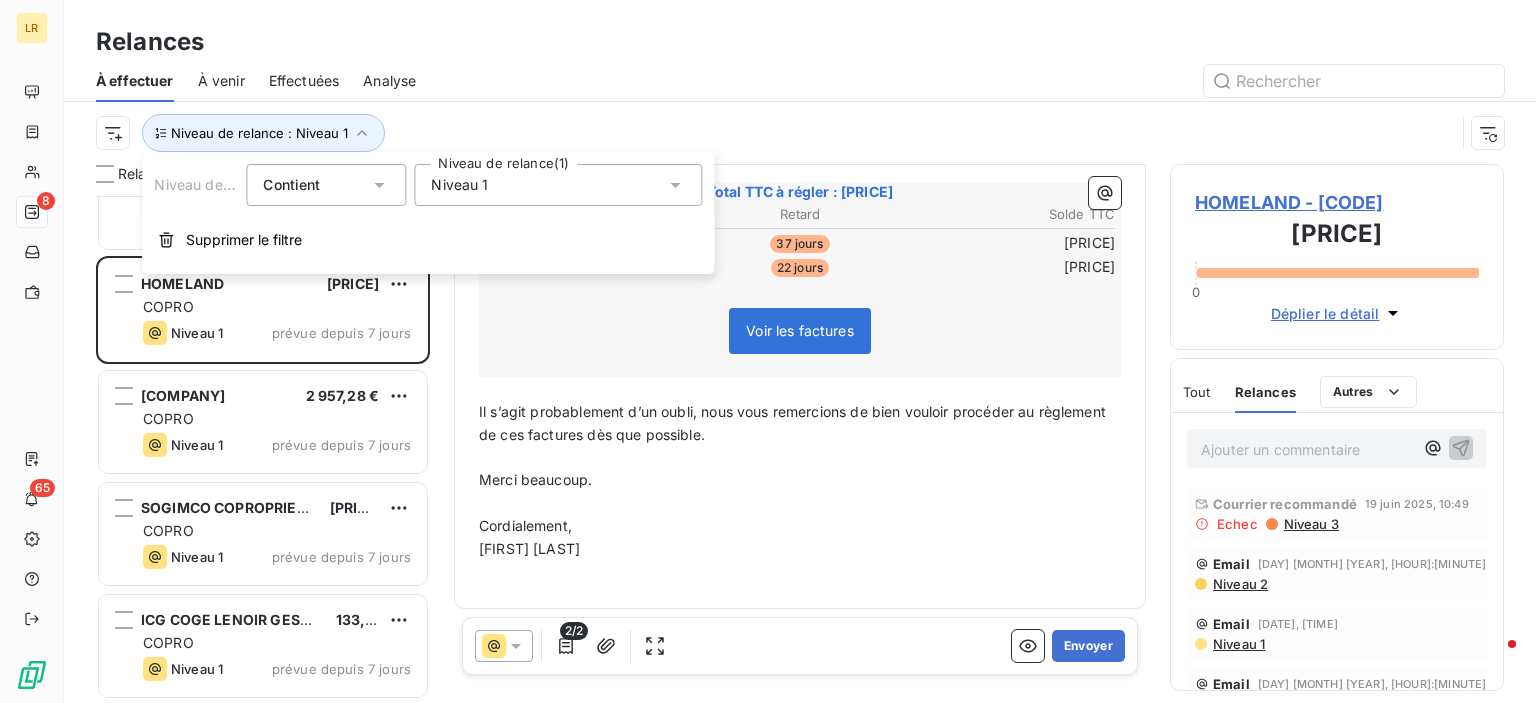 click 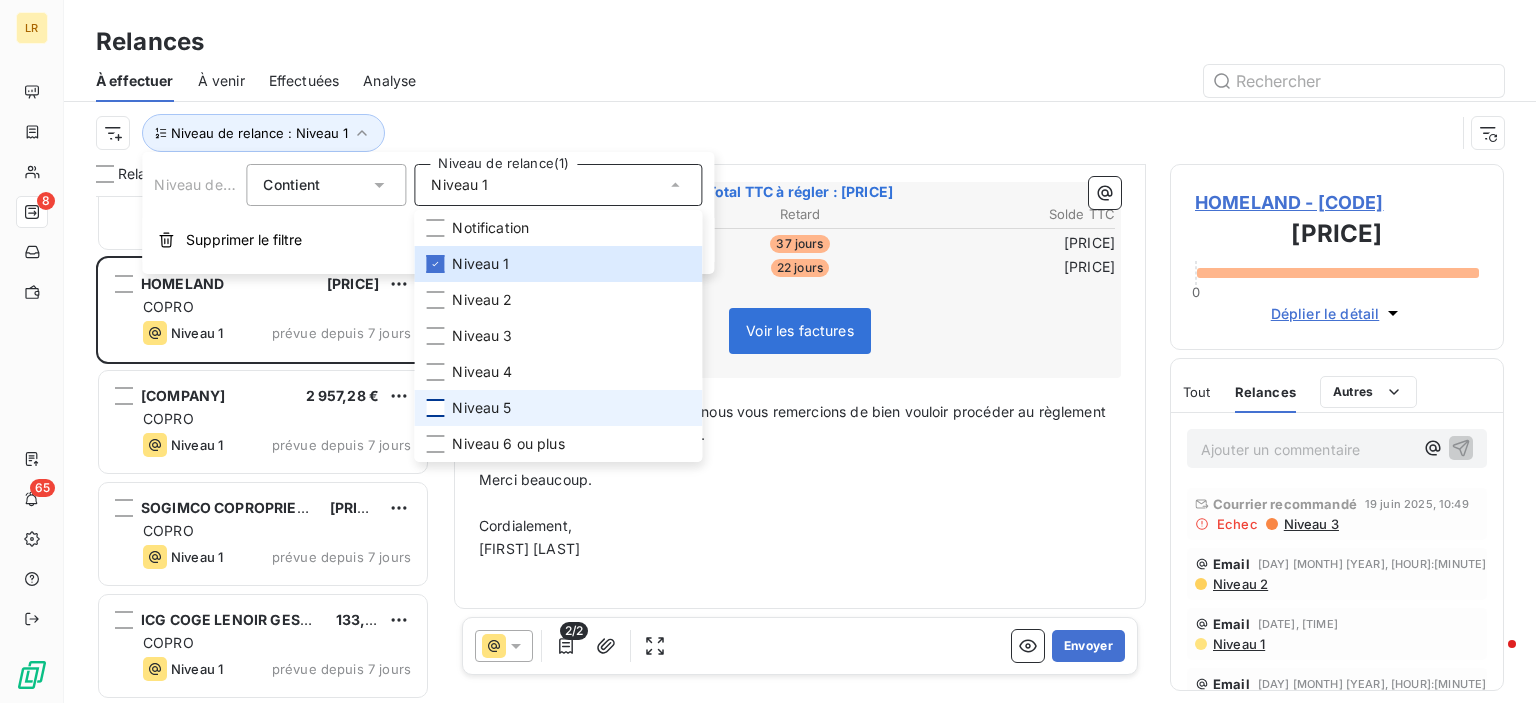 click at bounding box center (435, 408) 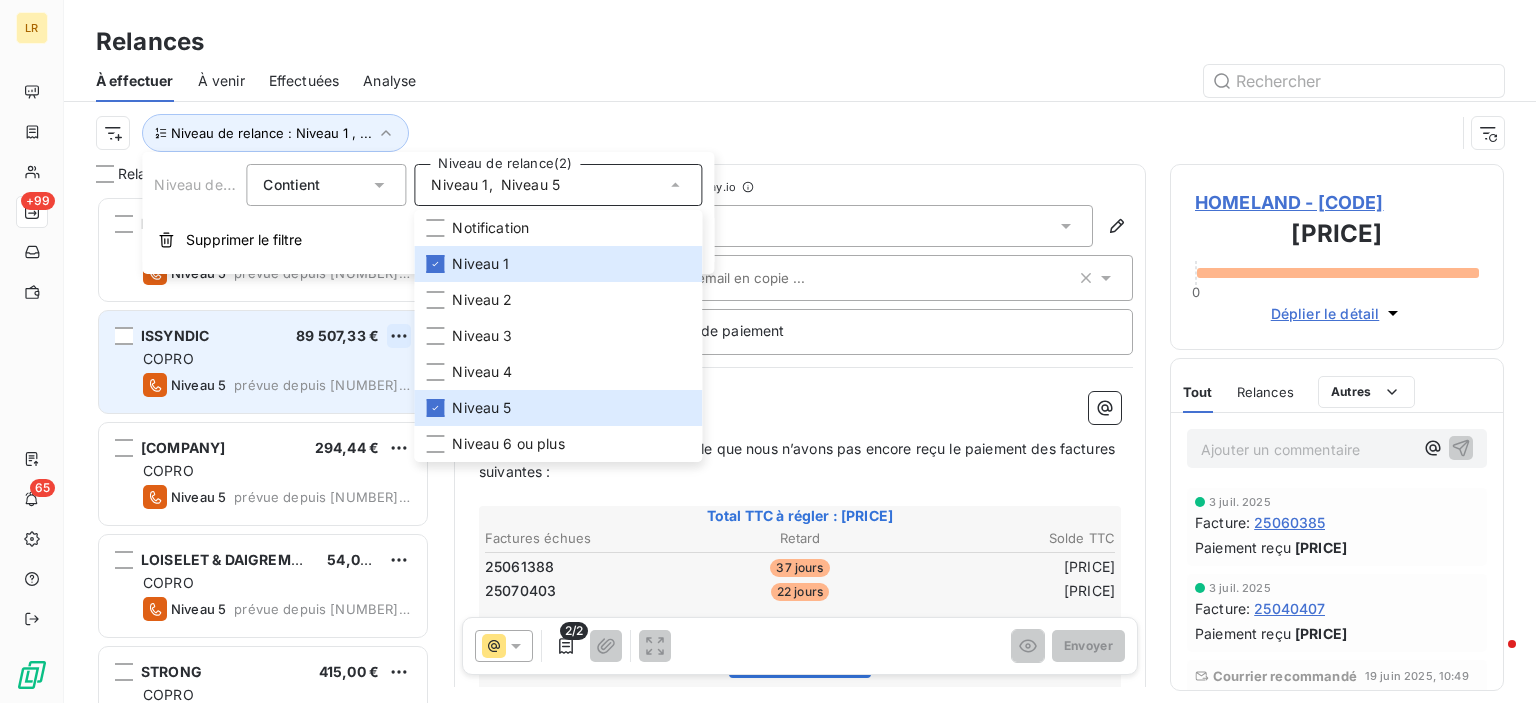 scroll, scrollTop: 16, scrollLeft: 16, axis: both 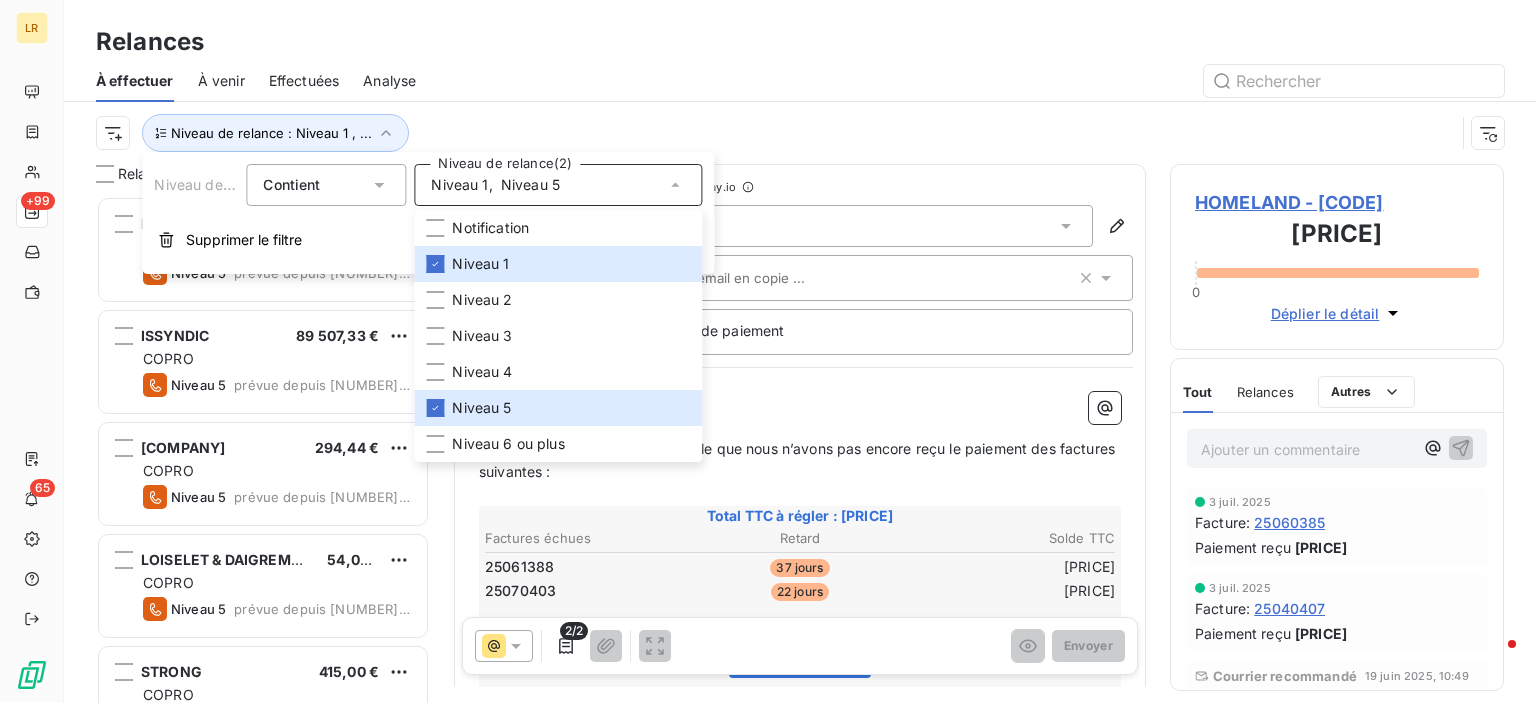 click on "Relances" at bounding box center [800, 42] 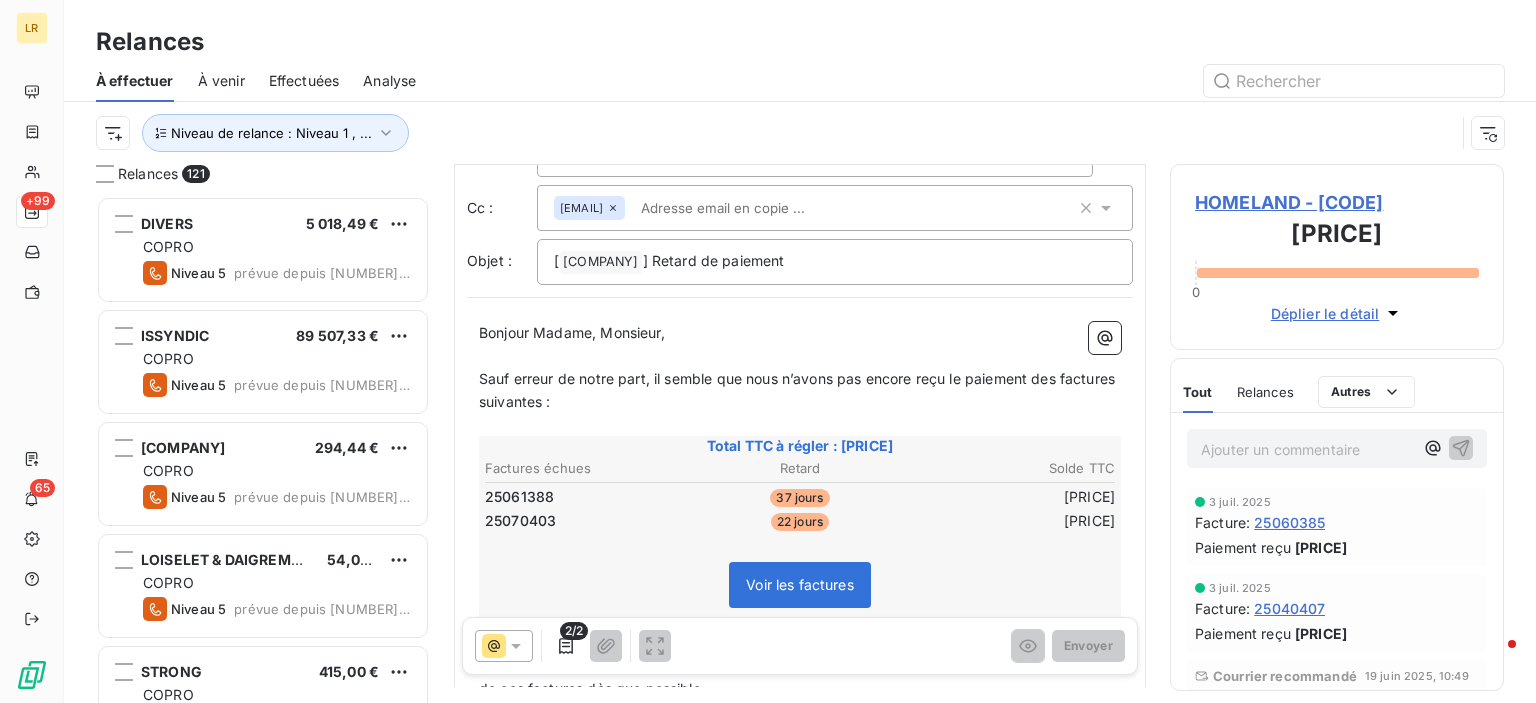 scroll, scrollTop: 200, scrollLeft: 0, axis: vertical 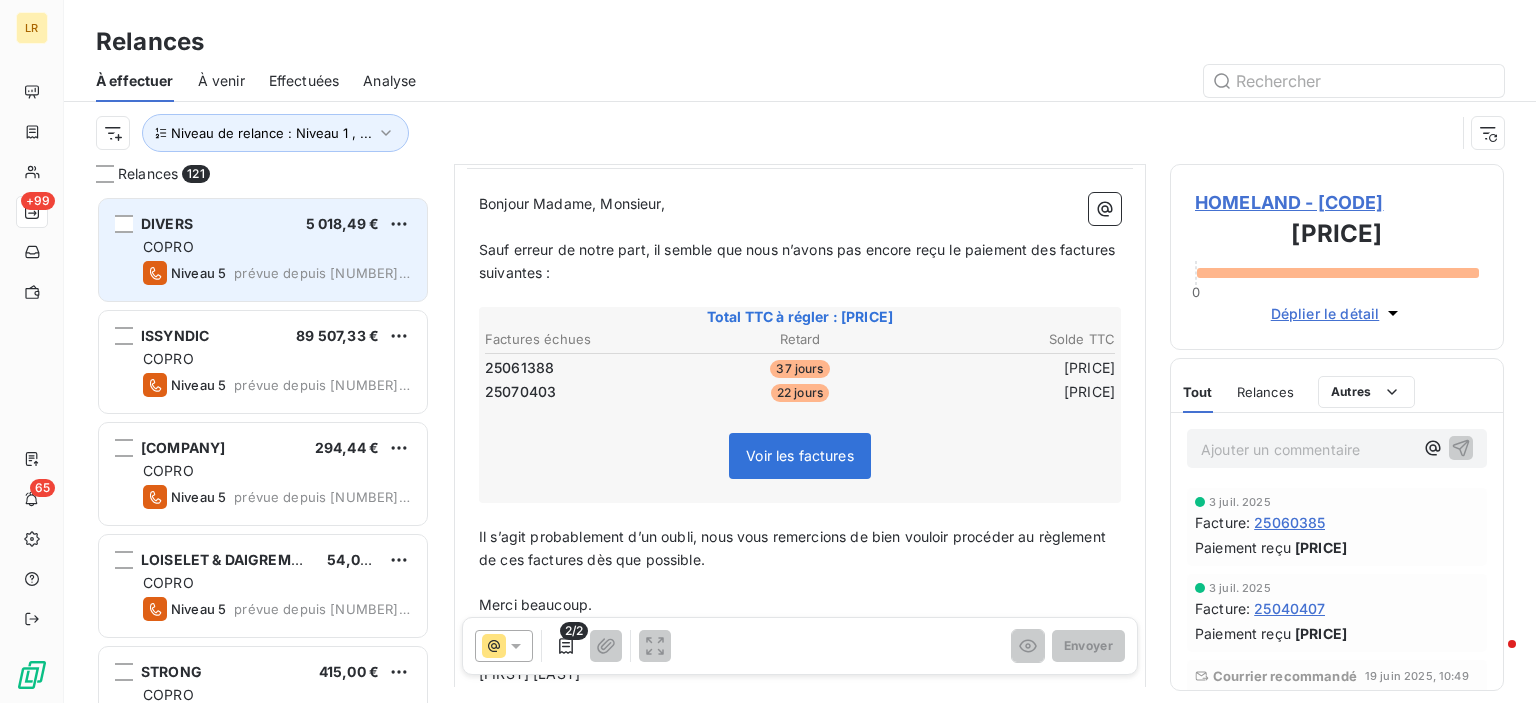 click on "DIVERS 5 018,49 € COPRO Niveau 5 prévue depuis 493 jours" at bounding box center [263, 250] 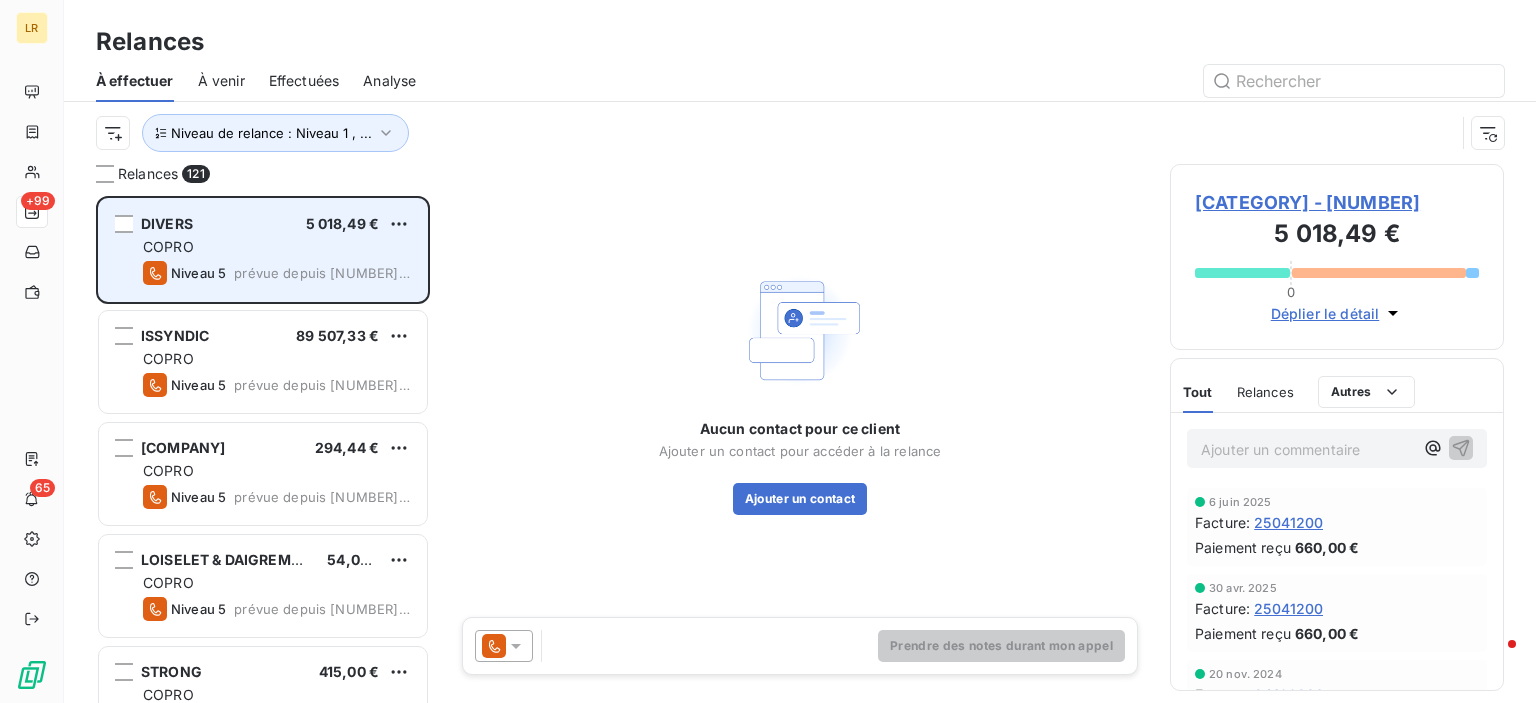click on "DIVERS 5 018,49 € COPRO Niveau 5 prévue depuis 493 jours" at bounding box center [263, 250] 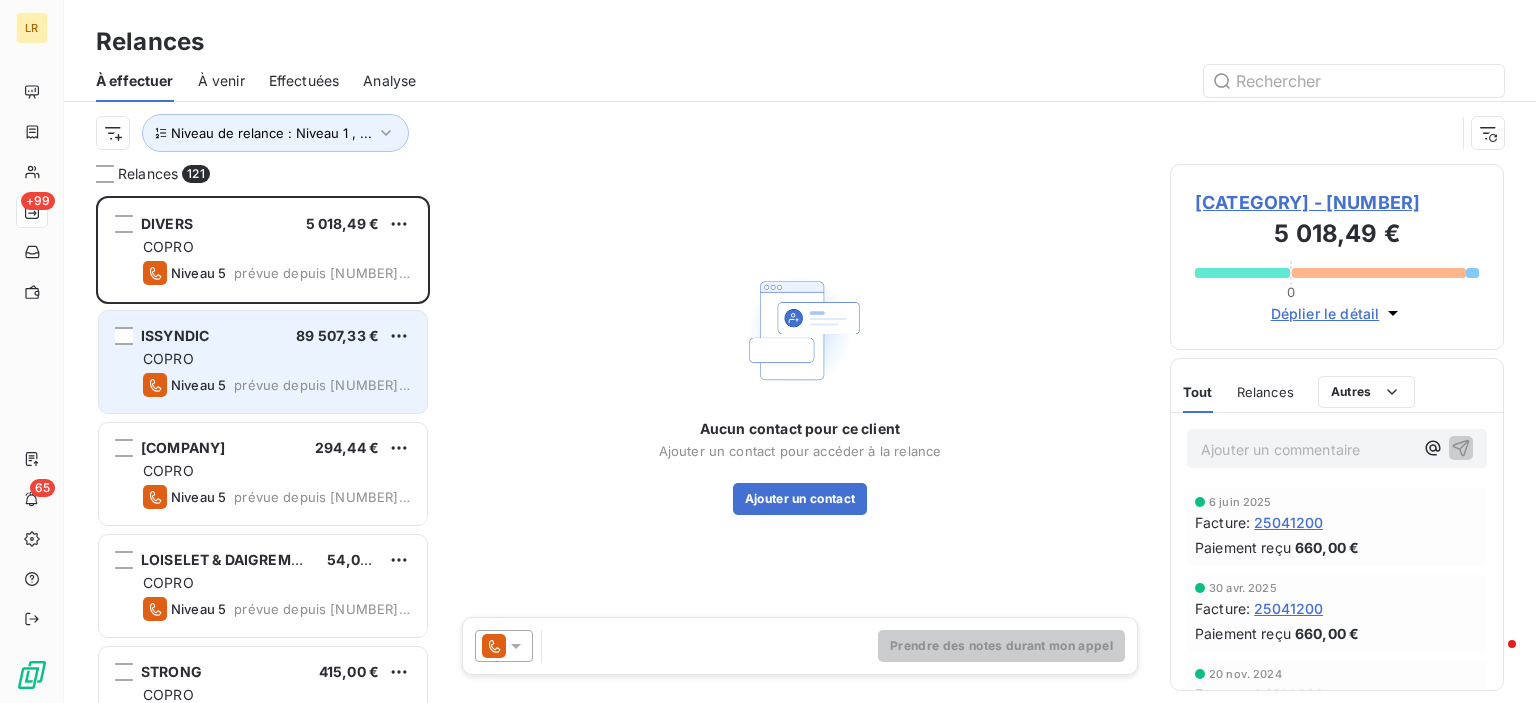 click on "prévue depuis [NUMBER] jours" at bounding box center [322, 385] 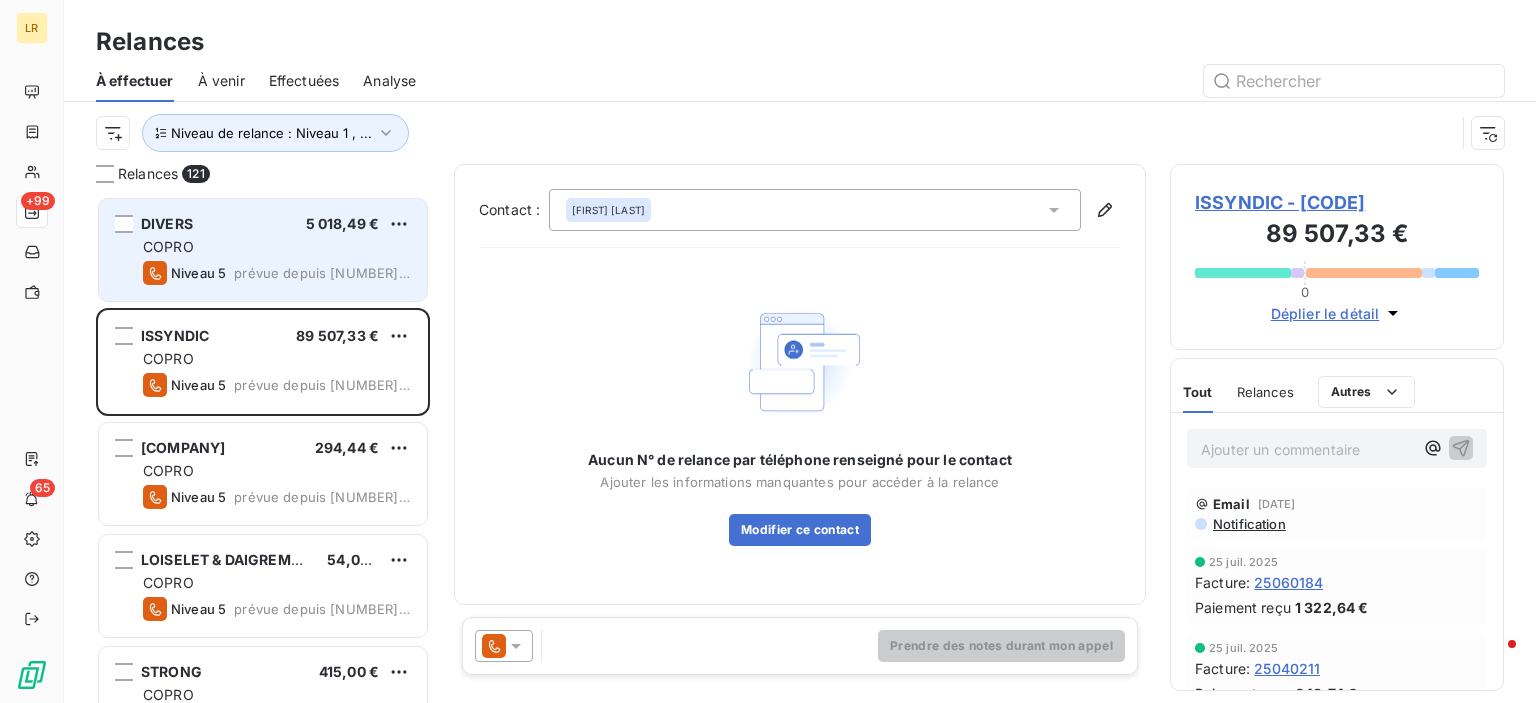 click on "DIVERS 5 018,49 € COPRO Niveau 5 prévue depuis 493 jours" at bounding box center [263, 250] 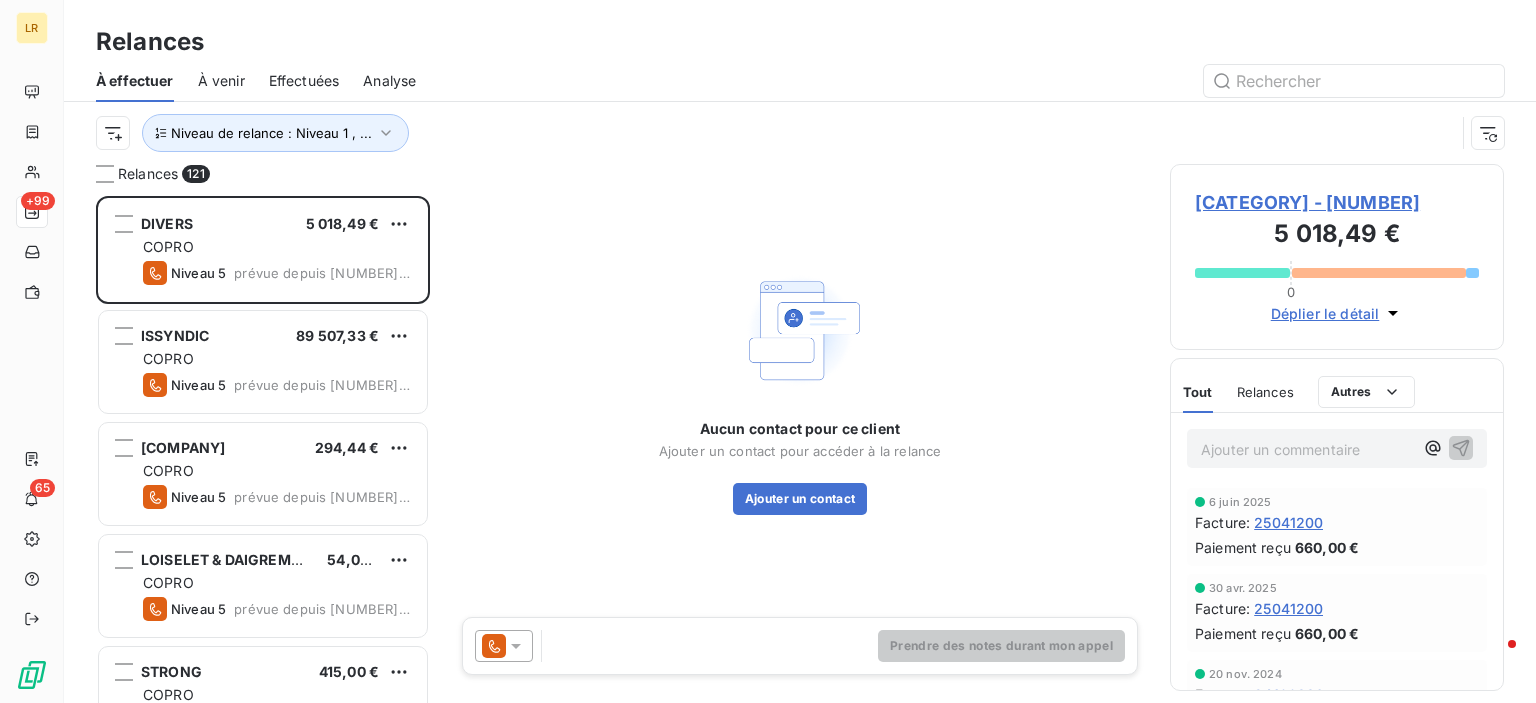click 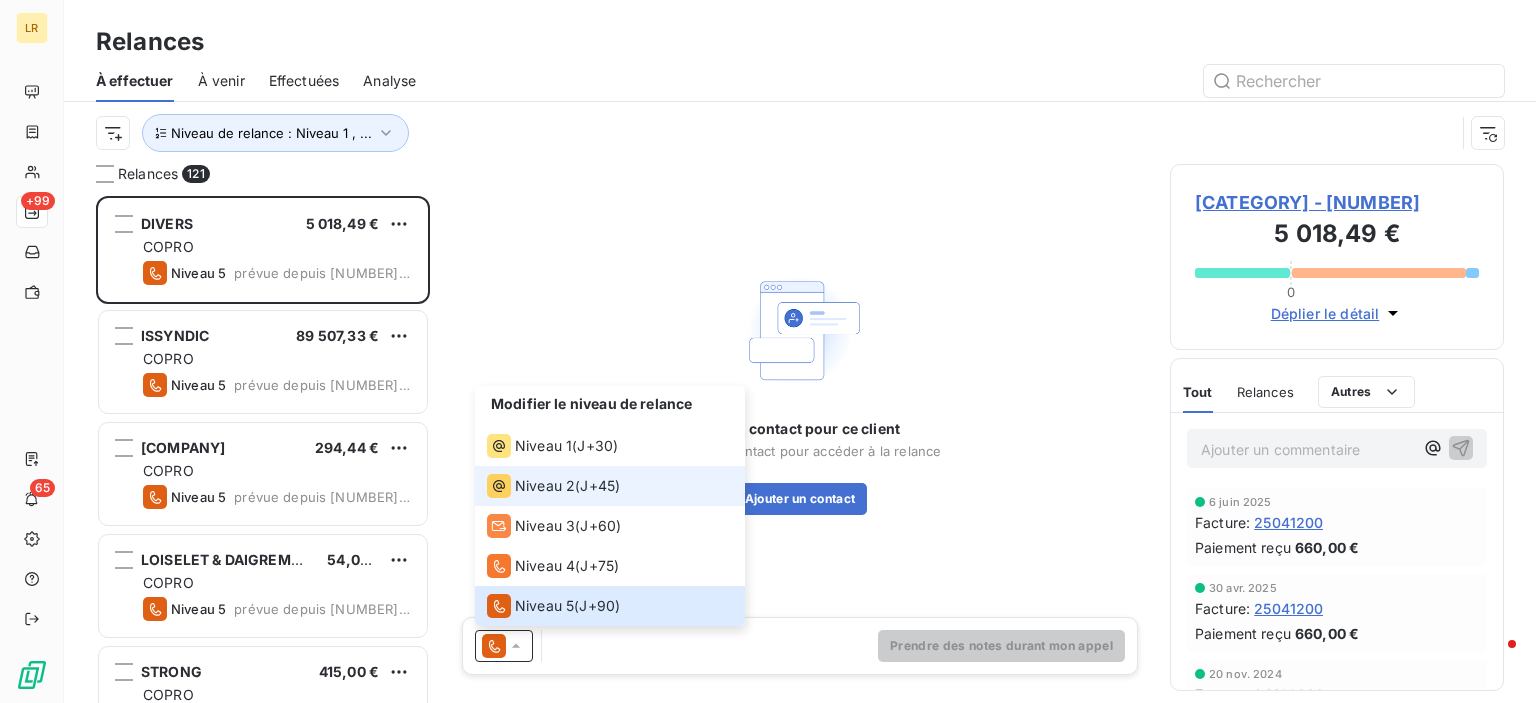 click on "Niveau 2" at bounding box center [545, 486] 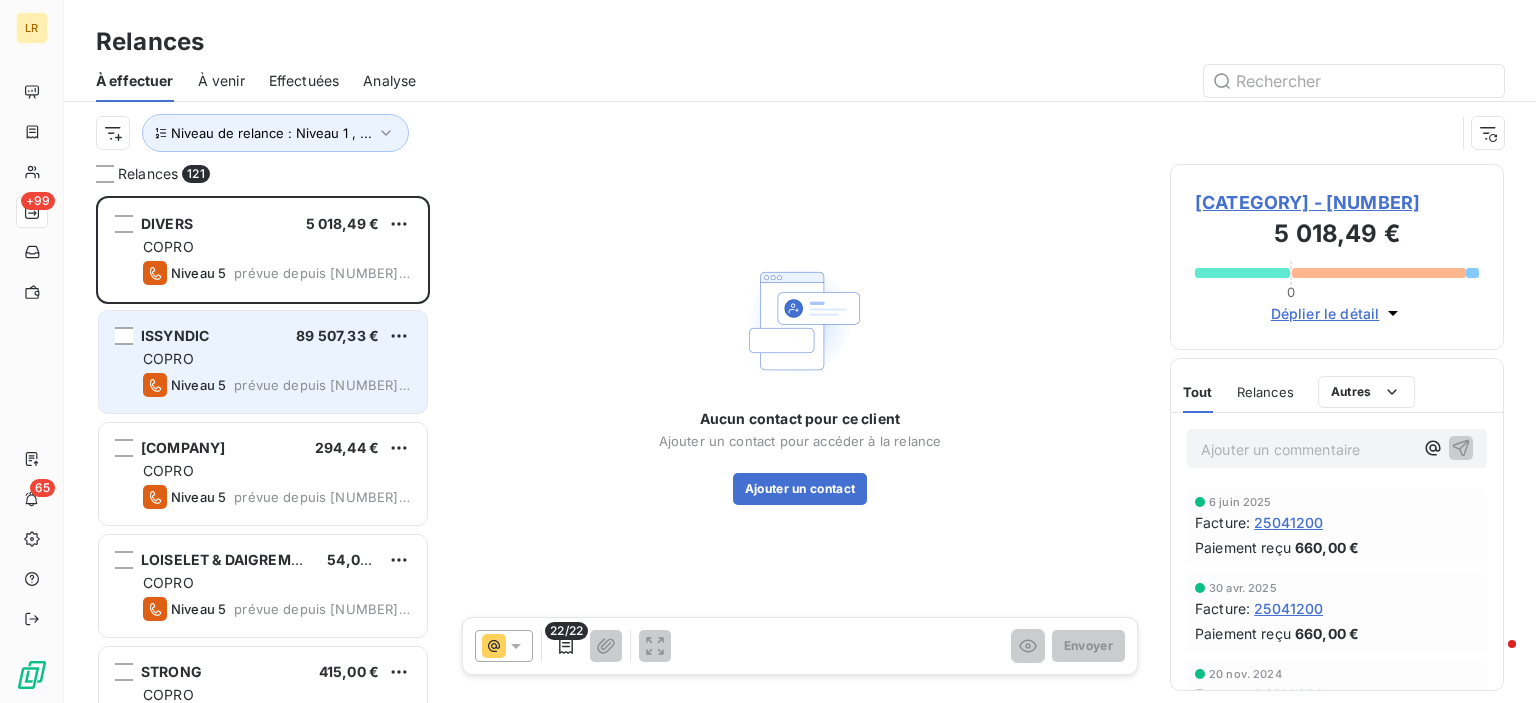 click on "COPRO" at bounding box center [277, 359] 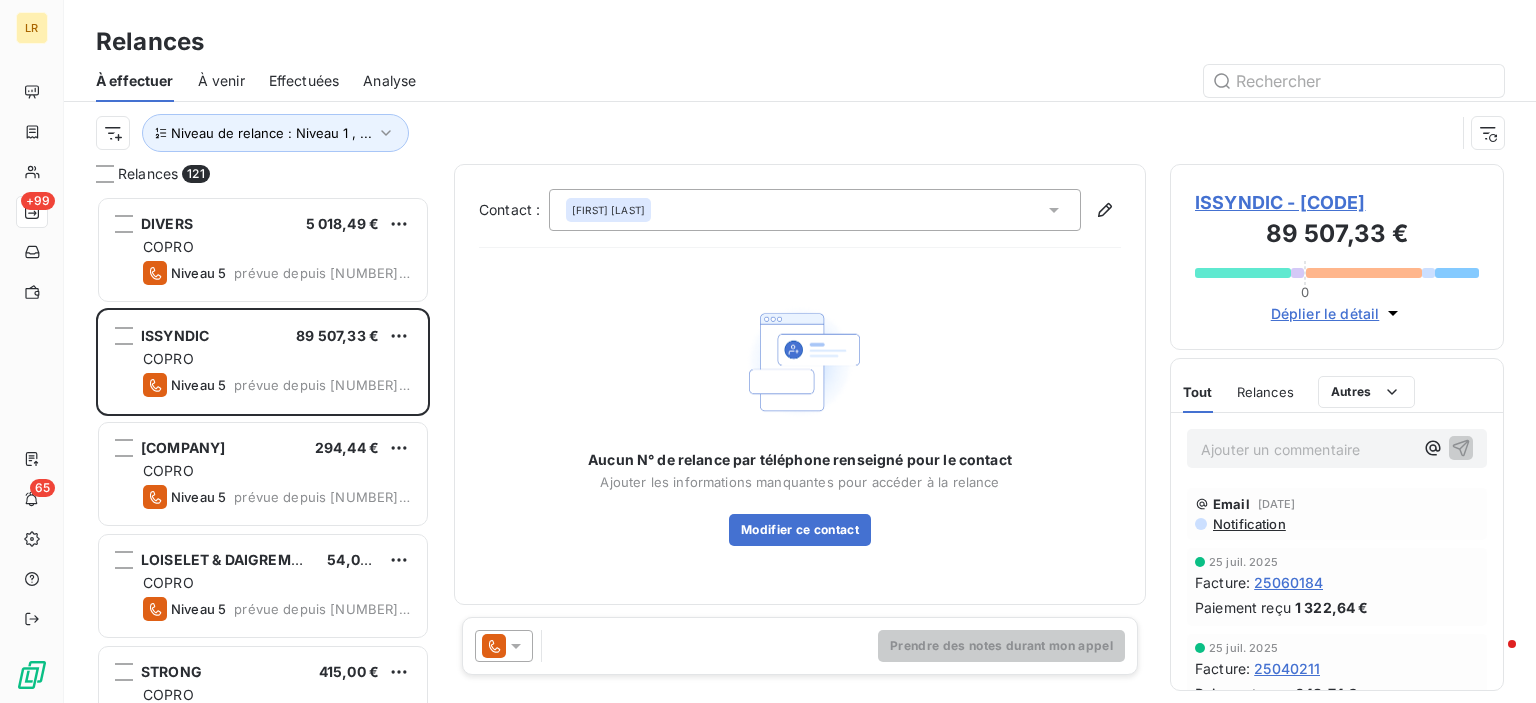 click 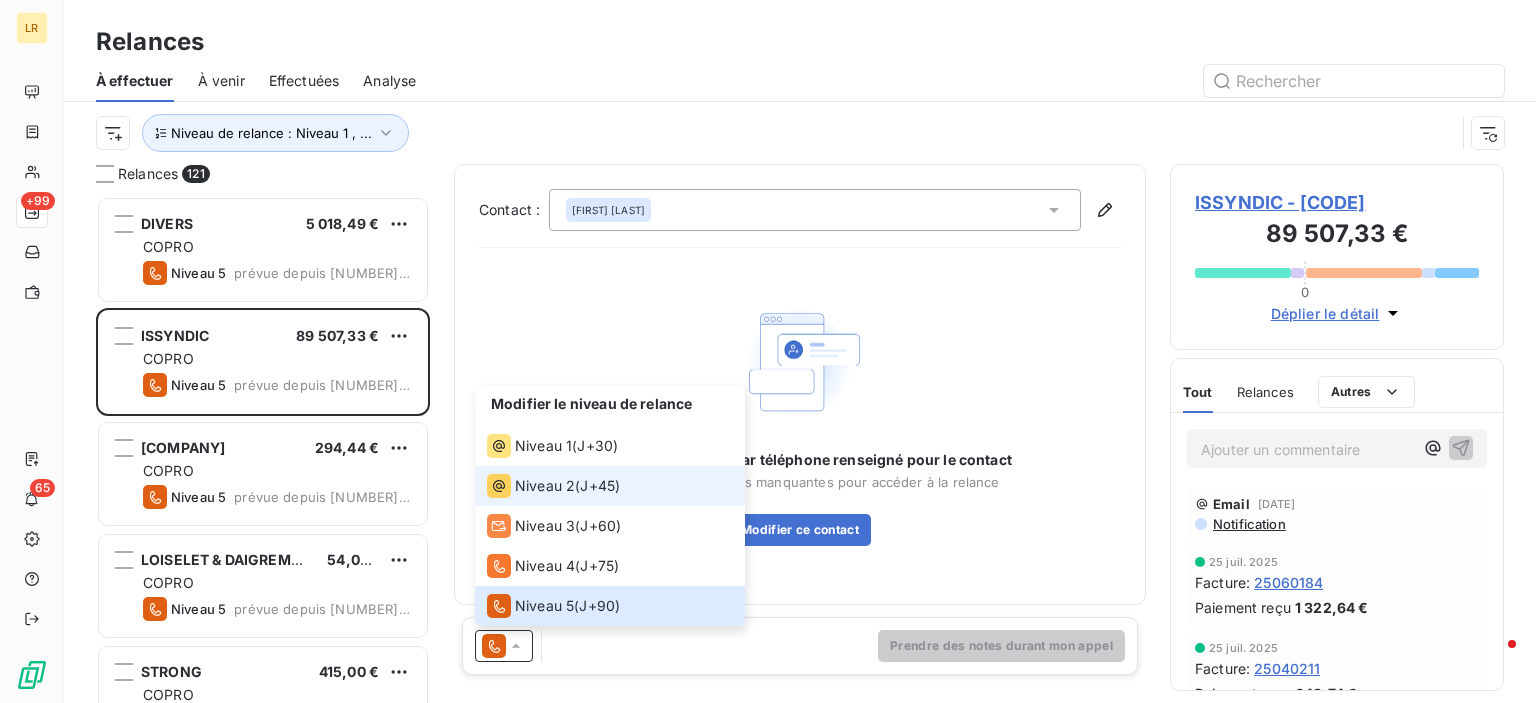 click on "Niveau 2" at bounding box center (545, 486) 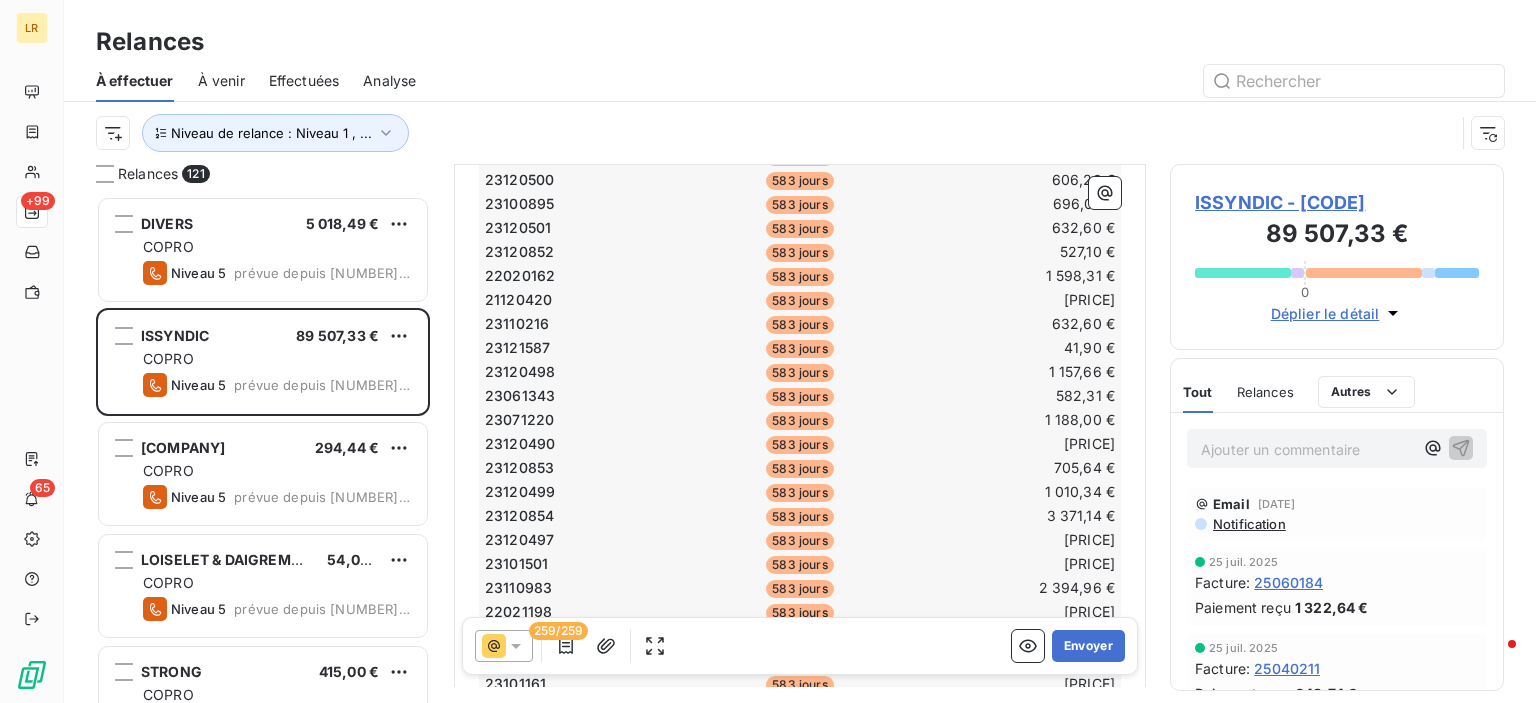 scroll, scrollTop: 700, scrollLeft: 0, axis: vertical 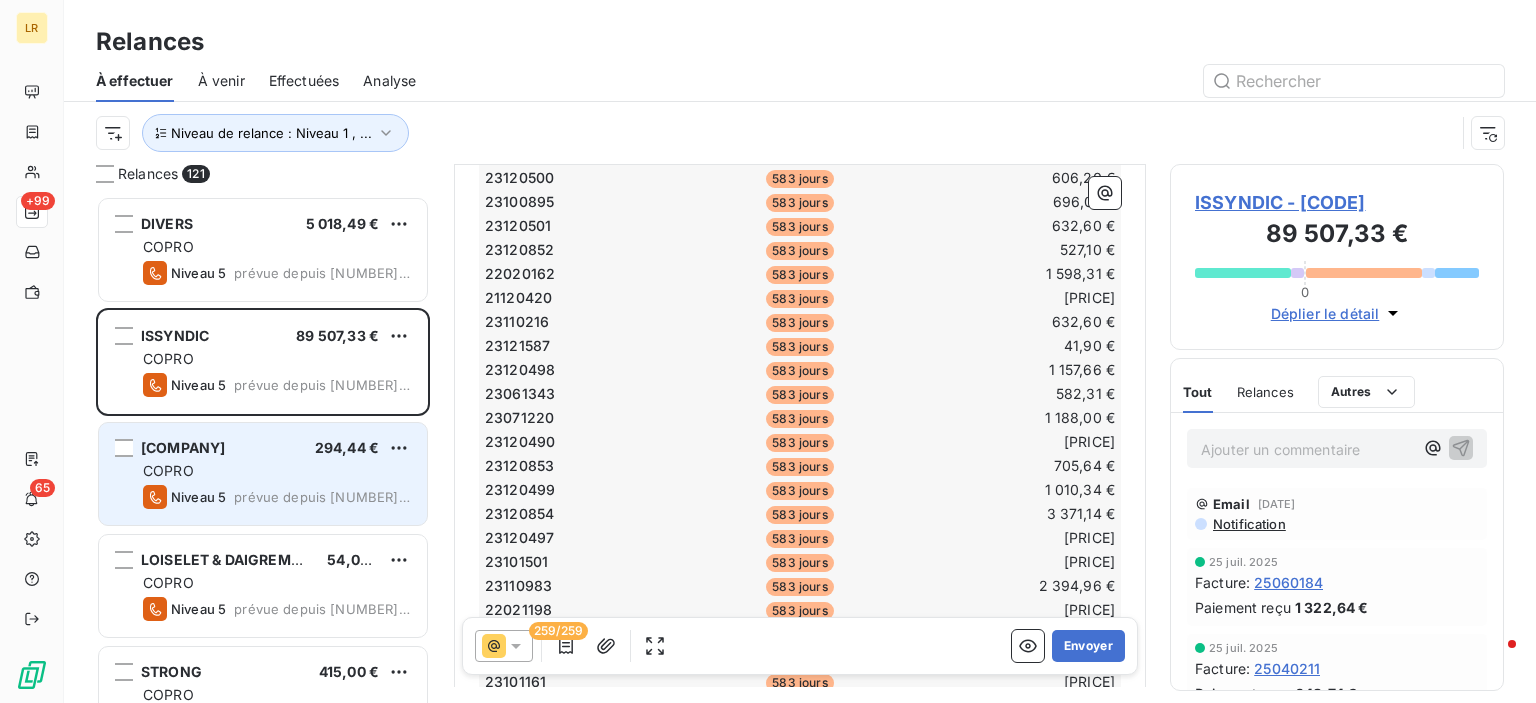 click on "COPRO" at bounding box center (277, 471) 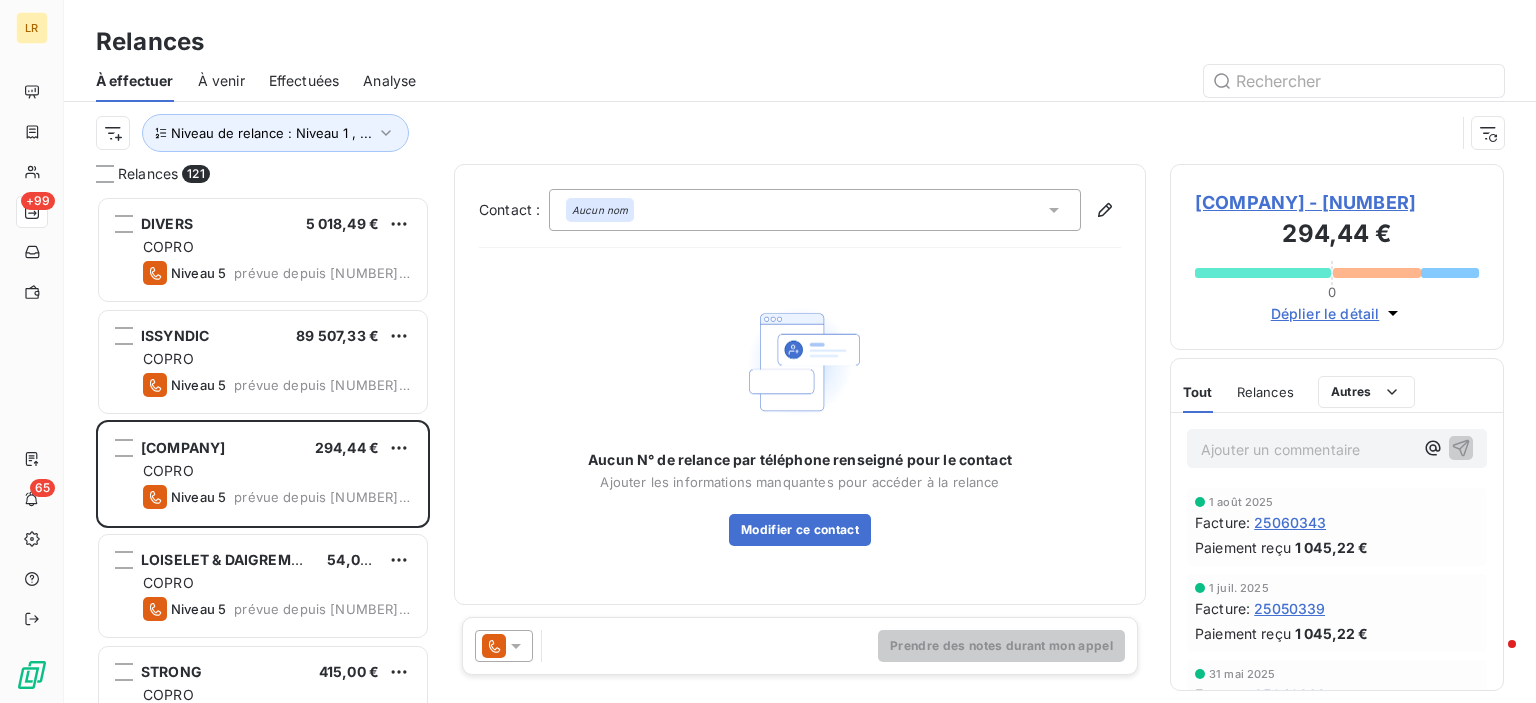 click 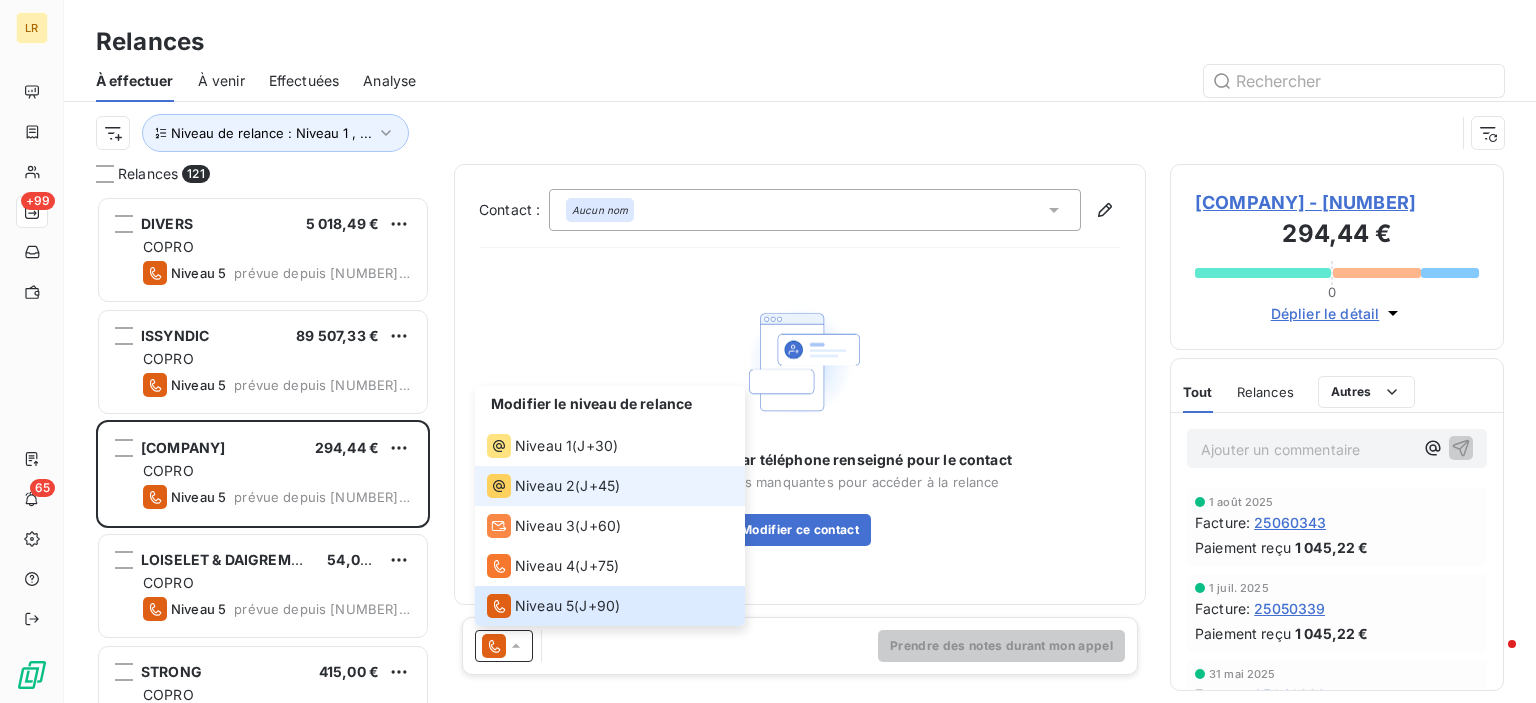 click on "Niveau 2" at bounding box center (545, 486) 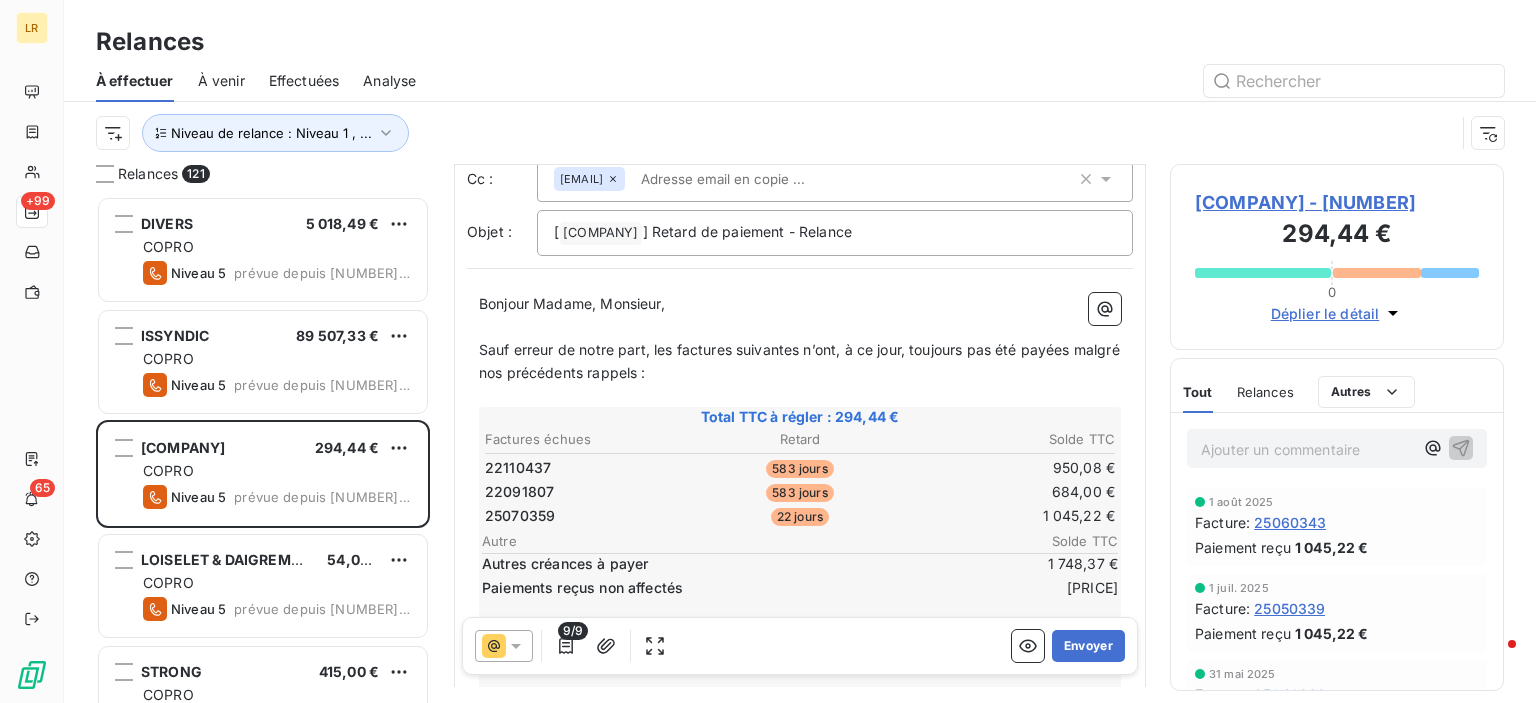 scroll, scrollTop: 200, scrollLeft: 0, axis: vertical 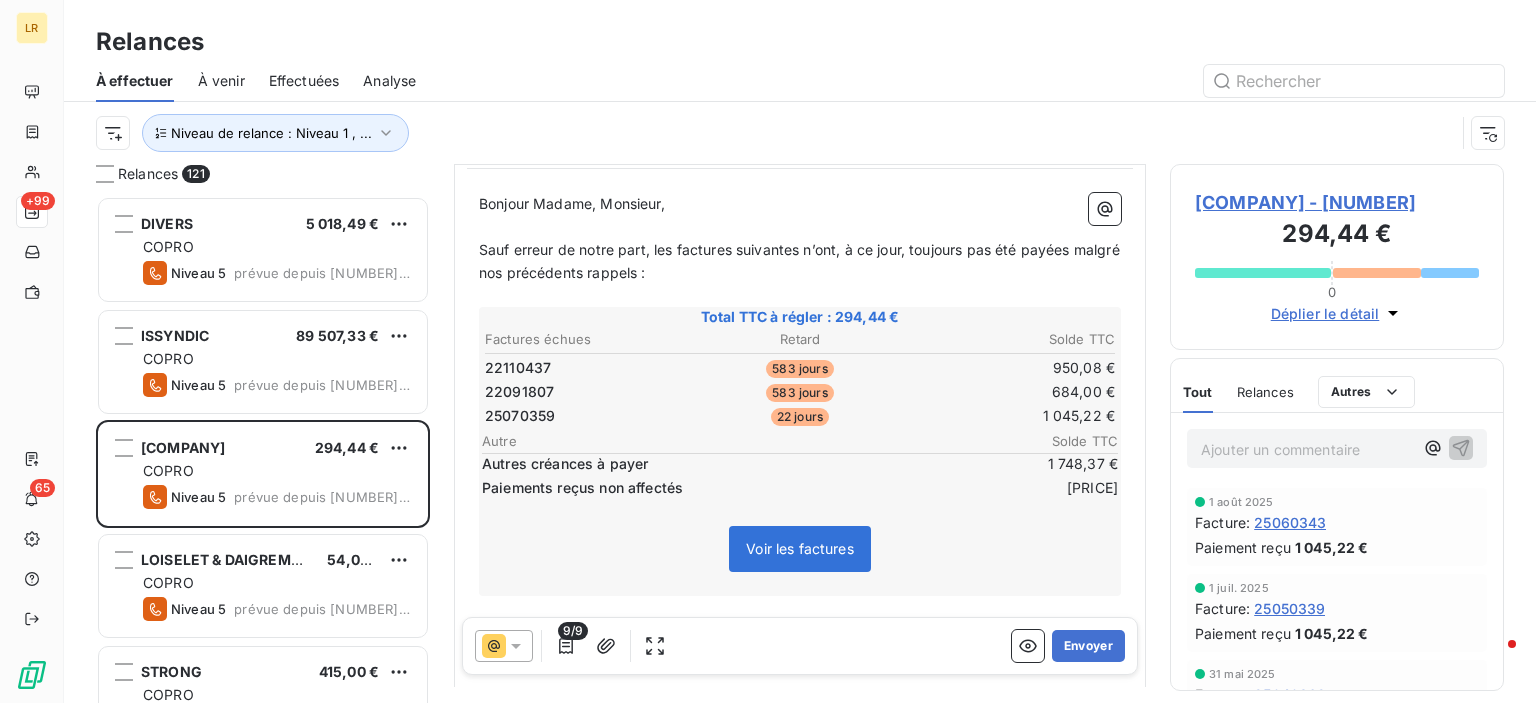 click on "Effectuées" at bounding box center (304, 81) 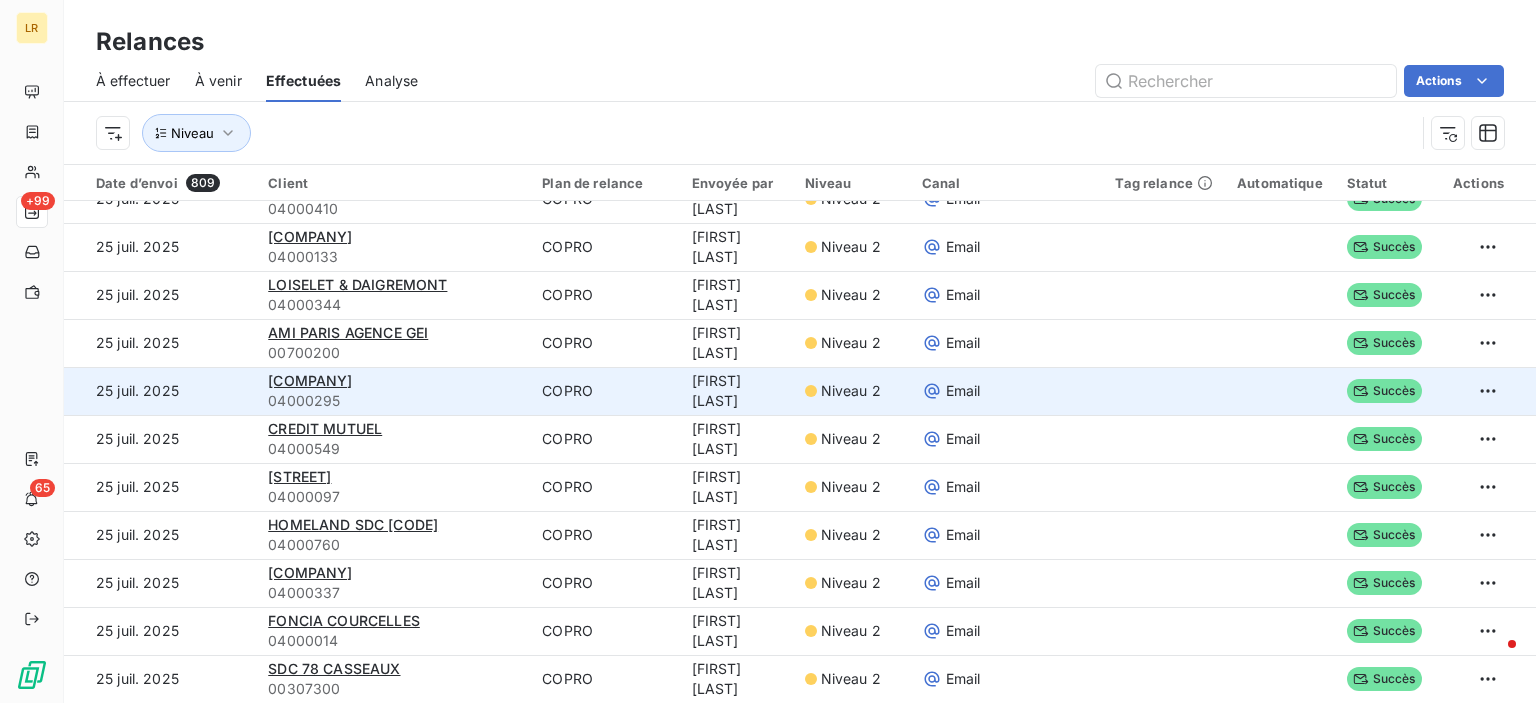 scroll, scrollTop: 0, scrollLeft: 0, axis: both 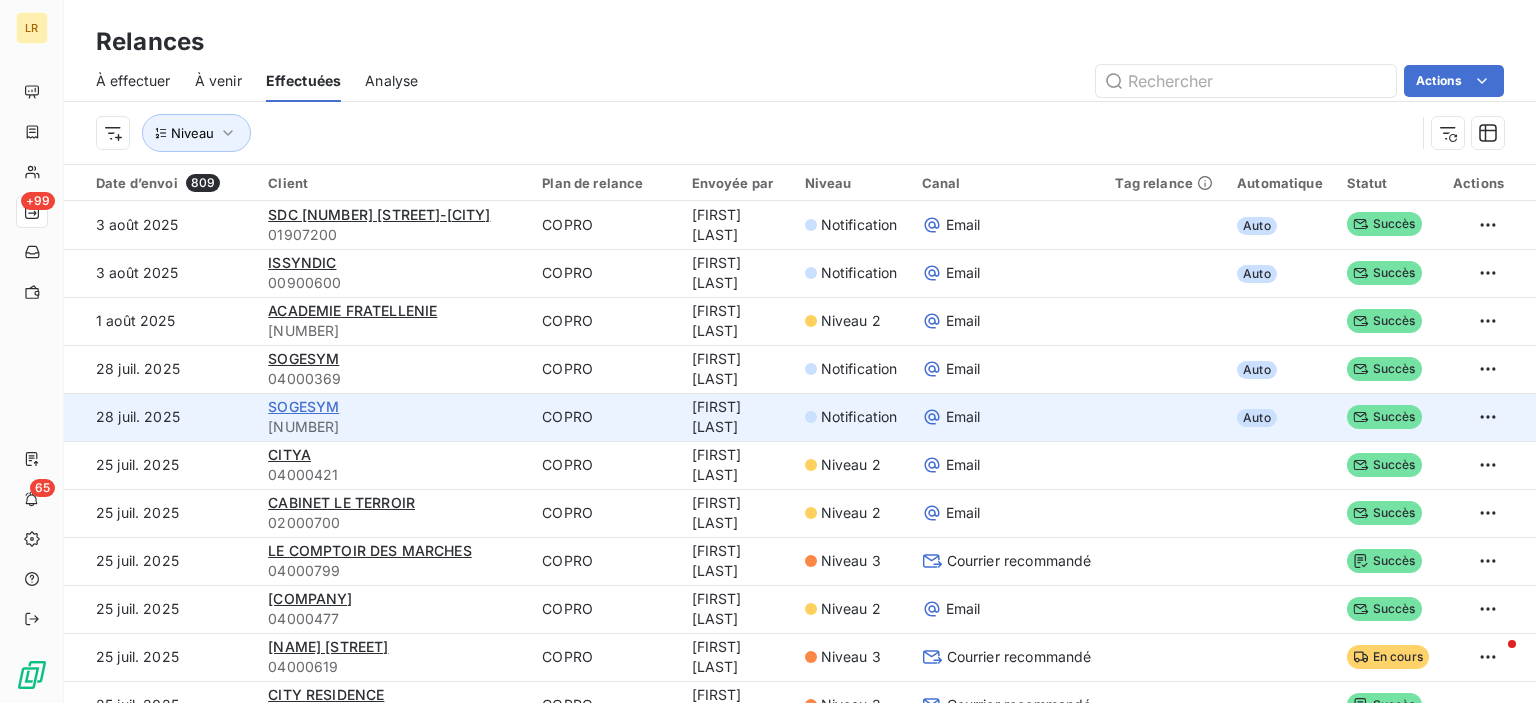 click on "SOGESYM" at bounding box center (303, 406) 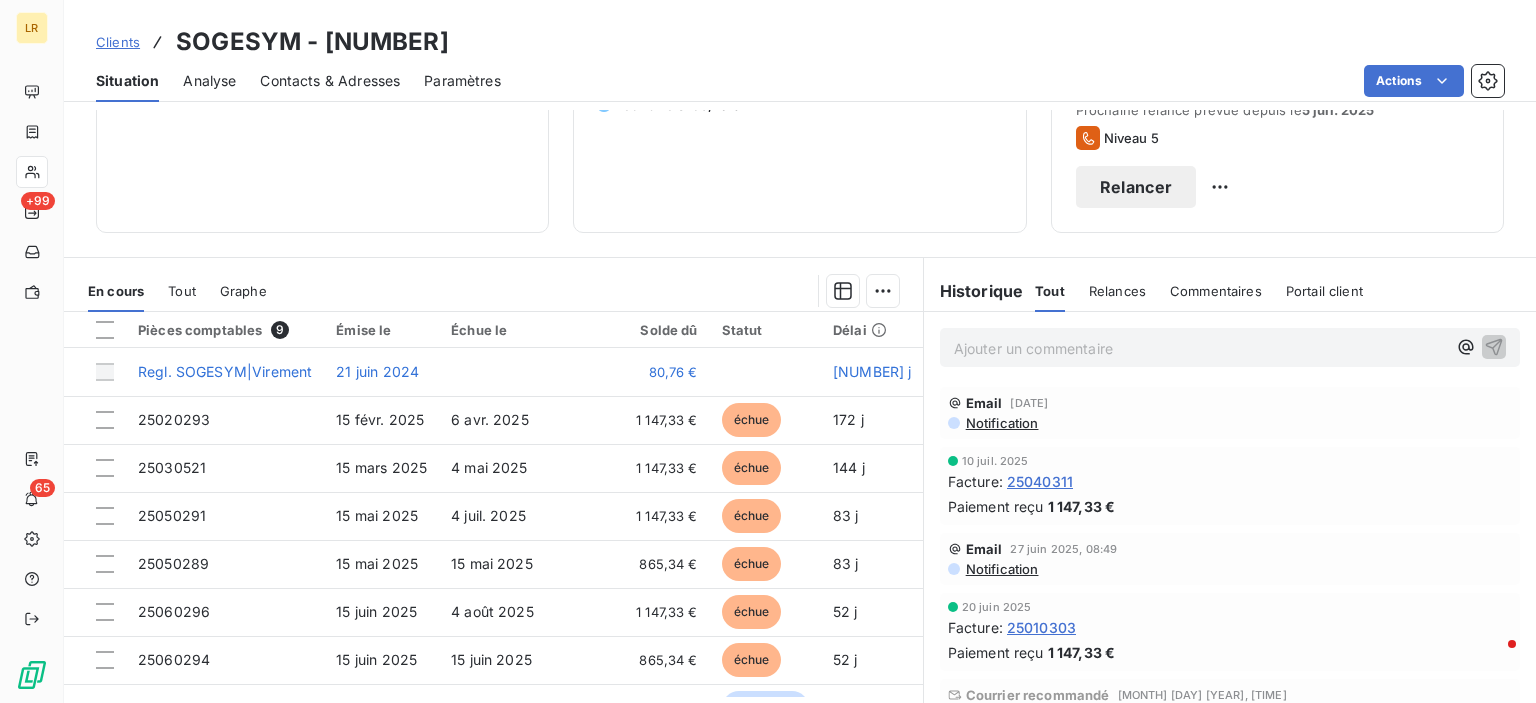 scroll, scrollTop: 300, scrollLeft: 0, axis: vertical 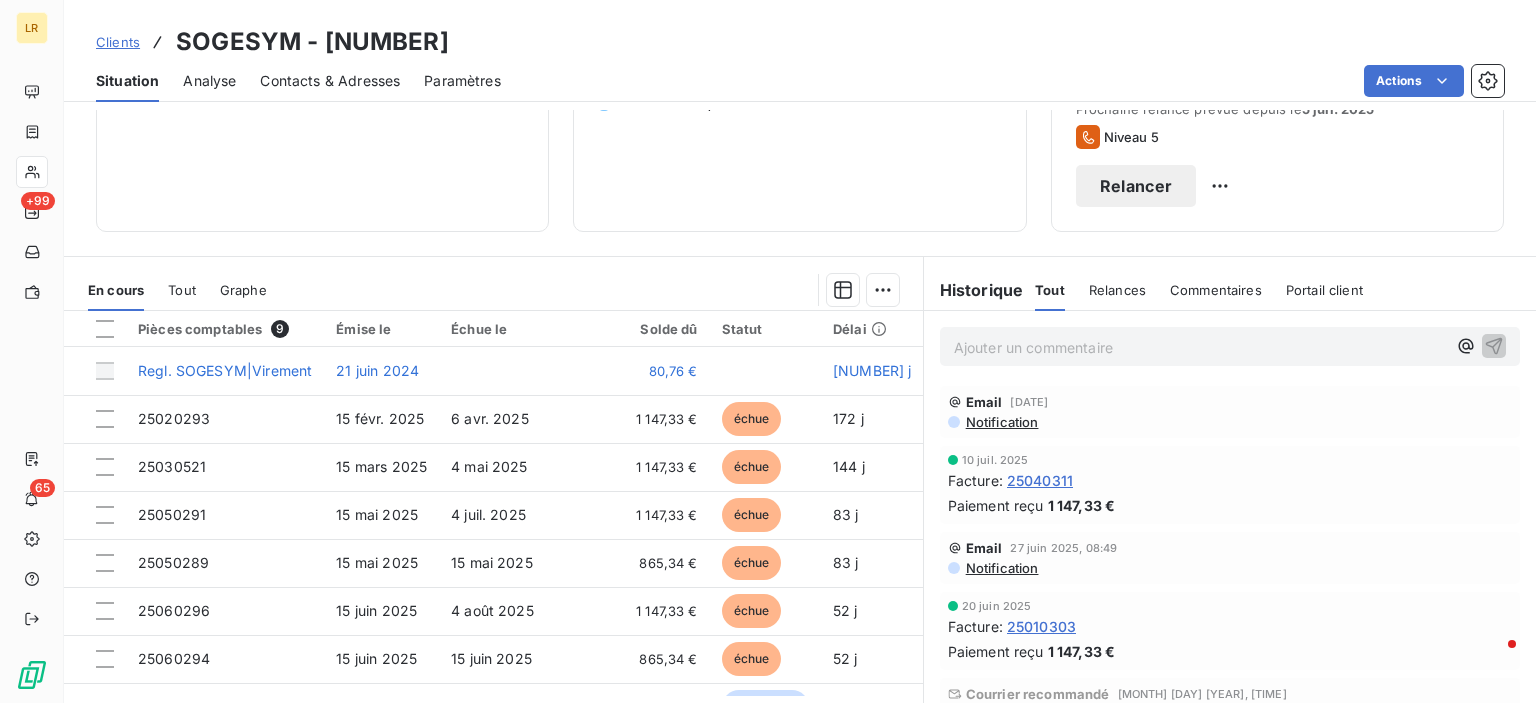 click on "Notification" at bounding box center (1001, 422) 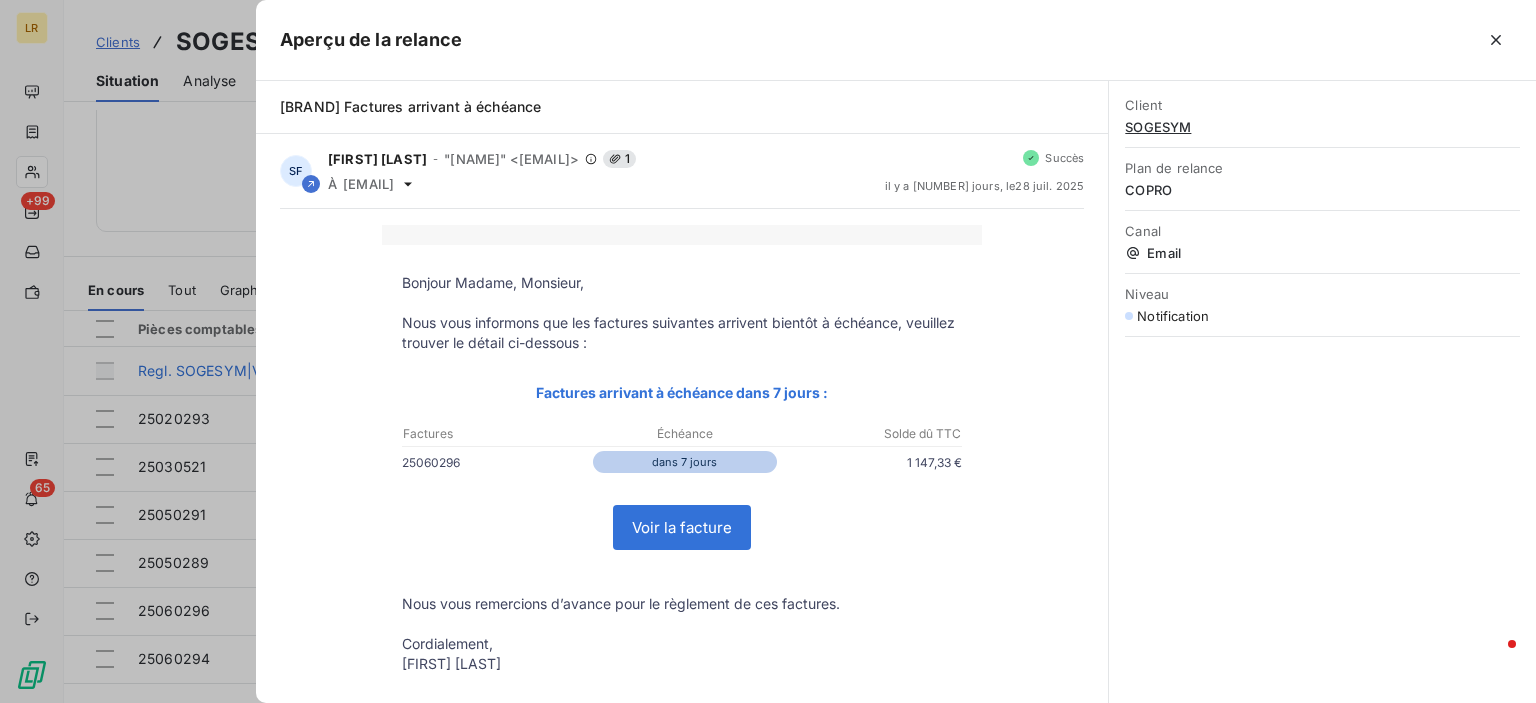click at bounding box center (768, 351) 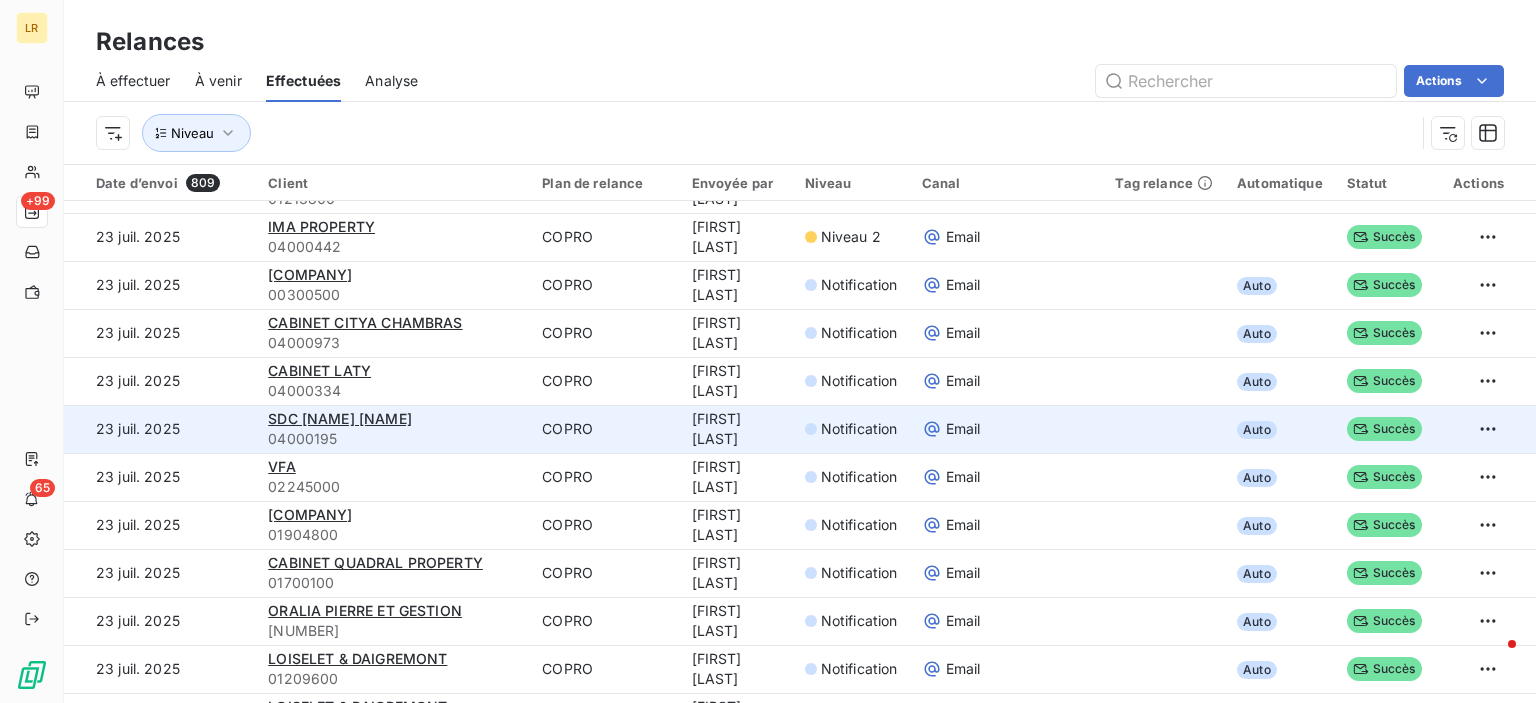 scroll, scrollTop: 2500, scrollLeft: 0, axis: vertical 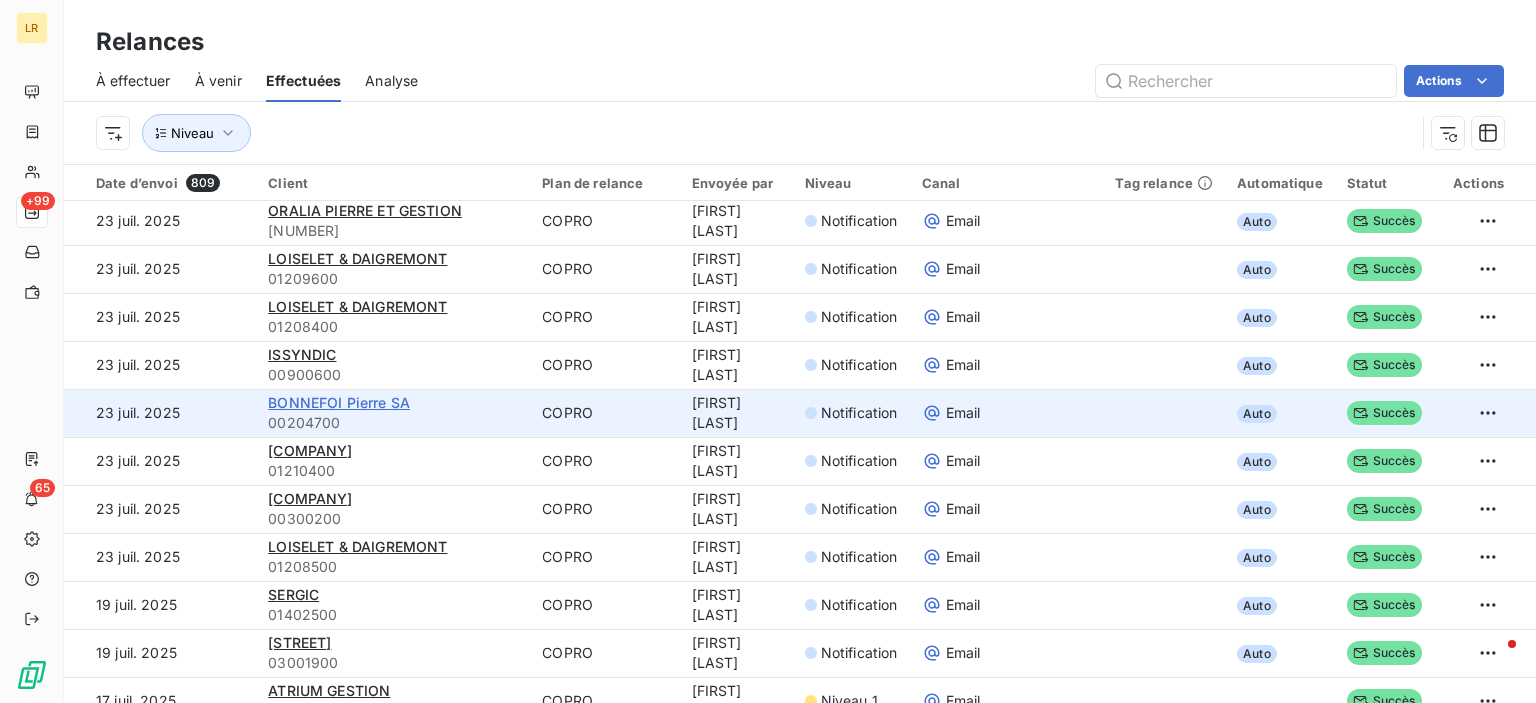 click on "BONNEFOI Pierre SA" at bounding box center [339, 402] 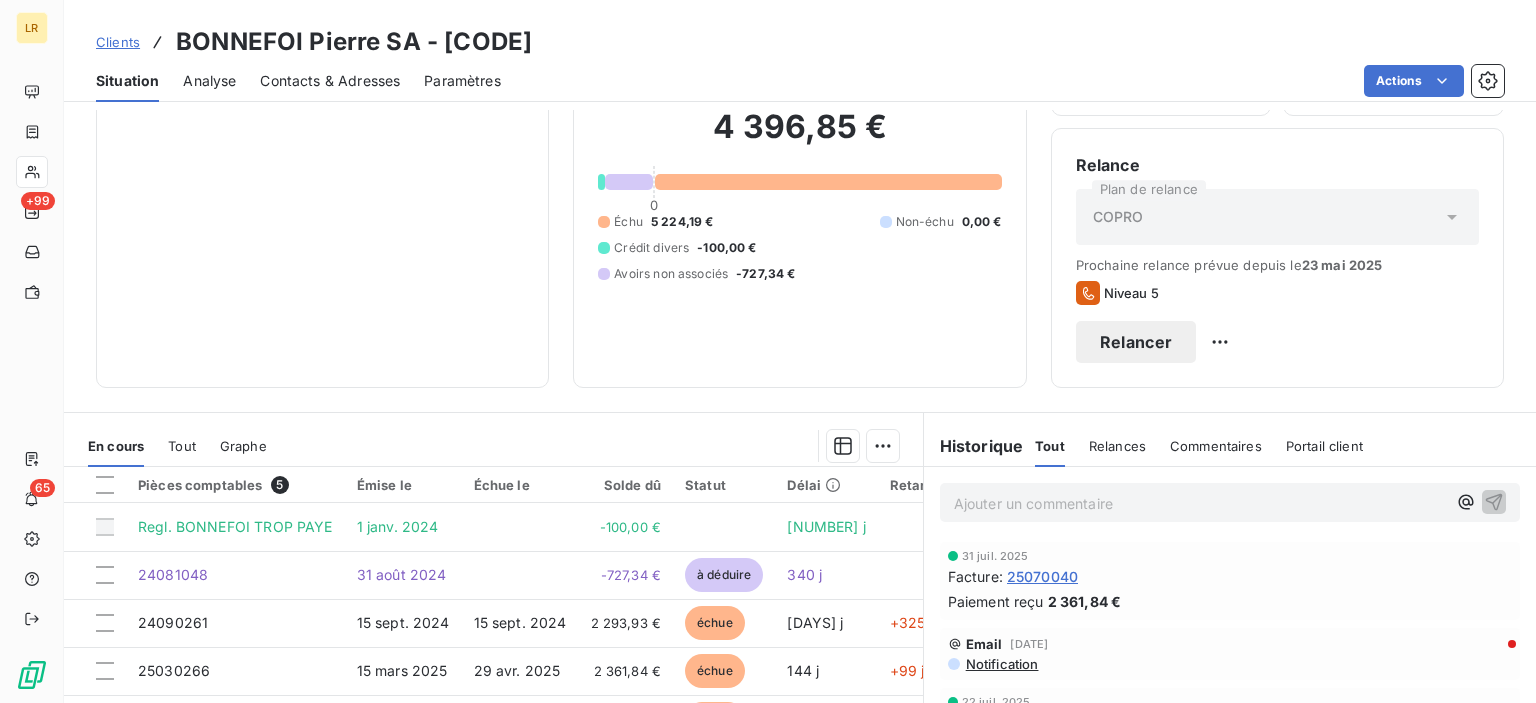 scroll, scrollTop: 352, scrollLeft: 0, axis: vertical 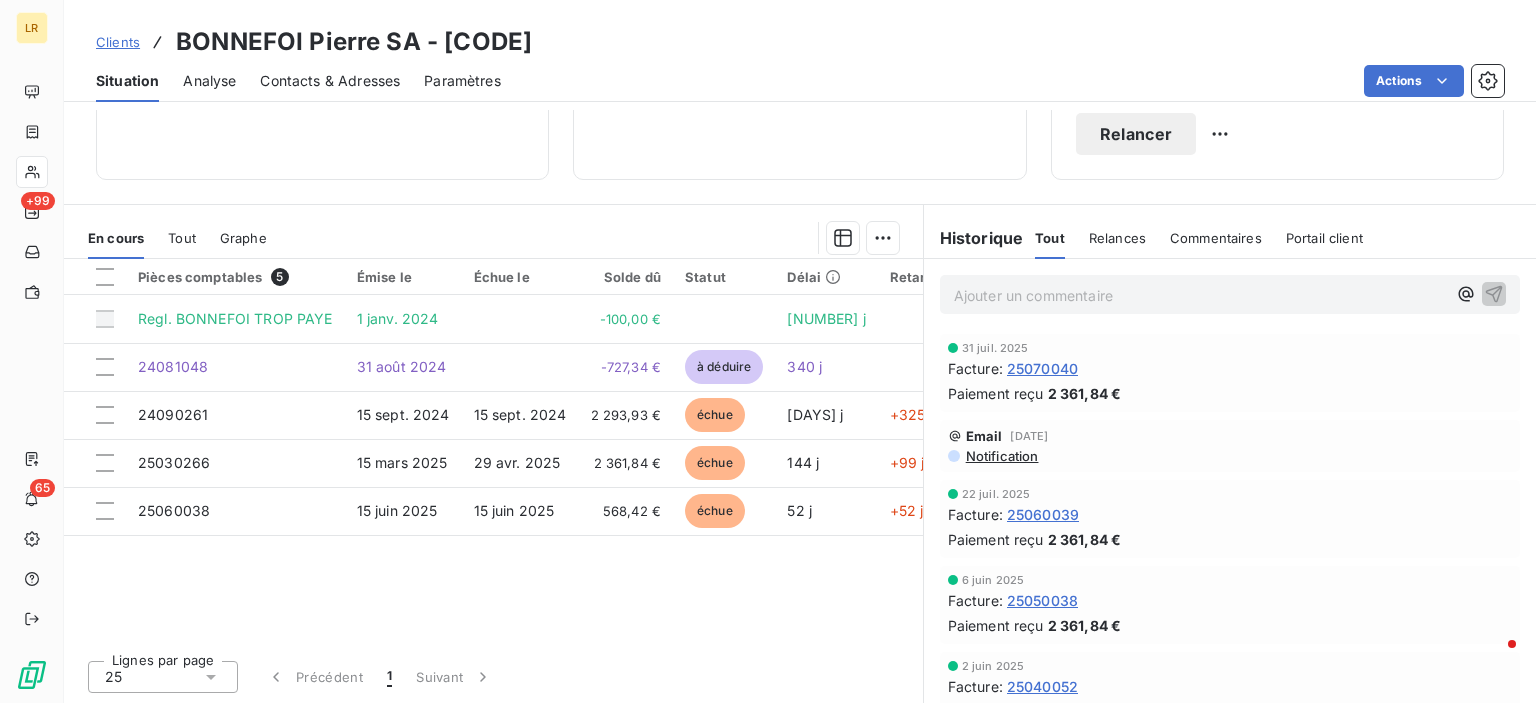 click on "Notification" at bounding box center (1001, 456) 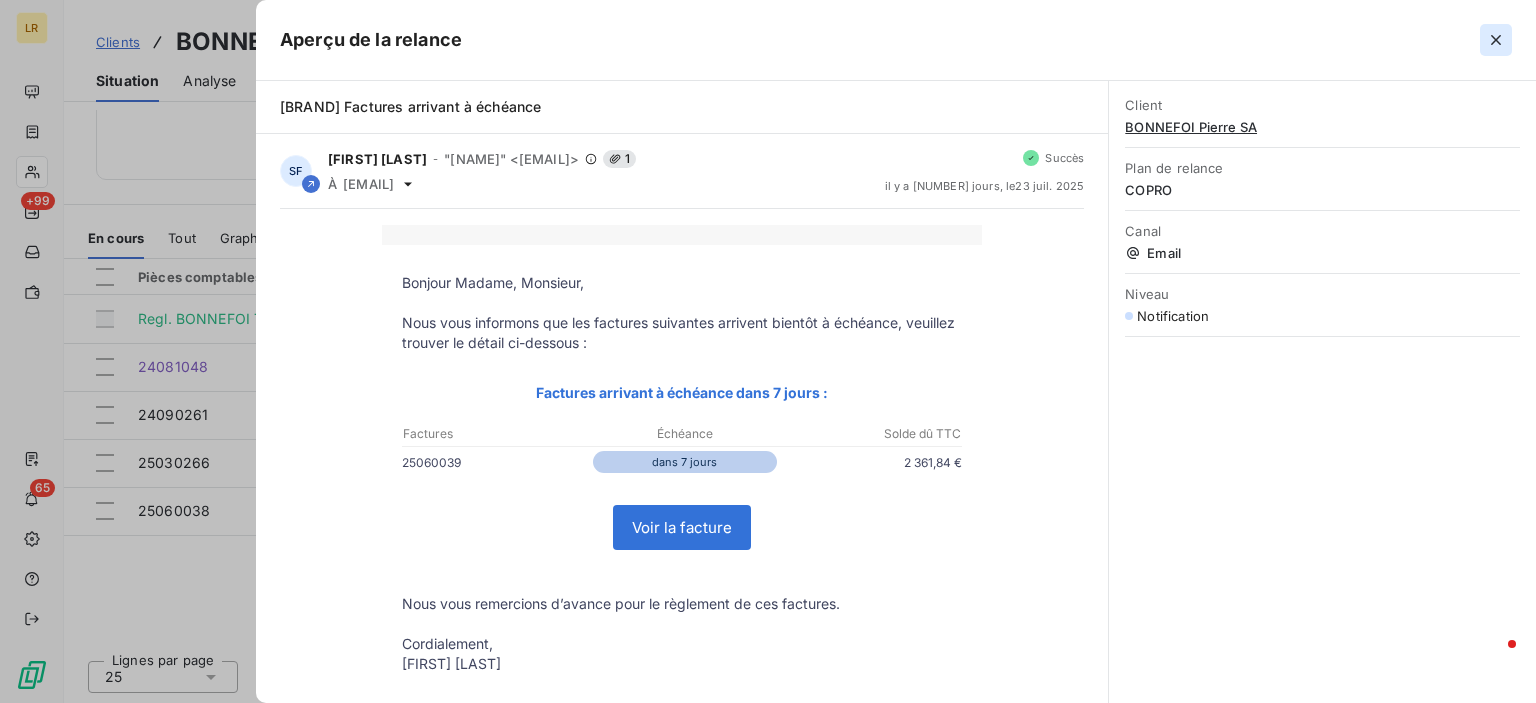 click 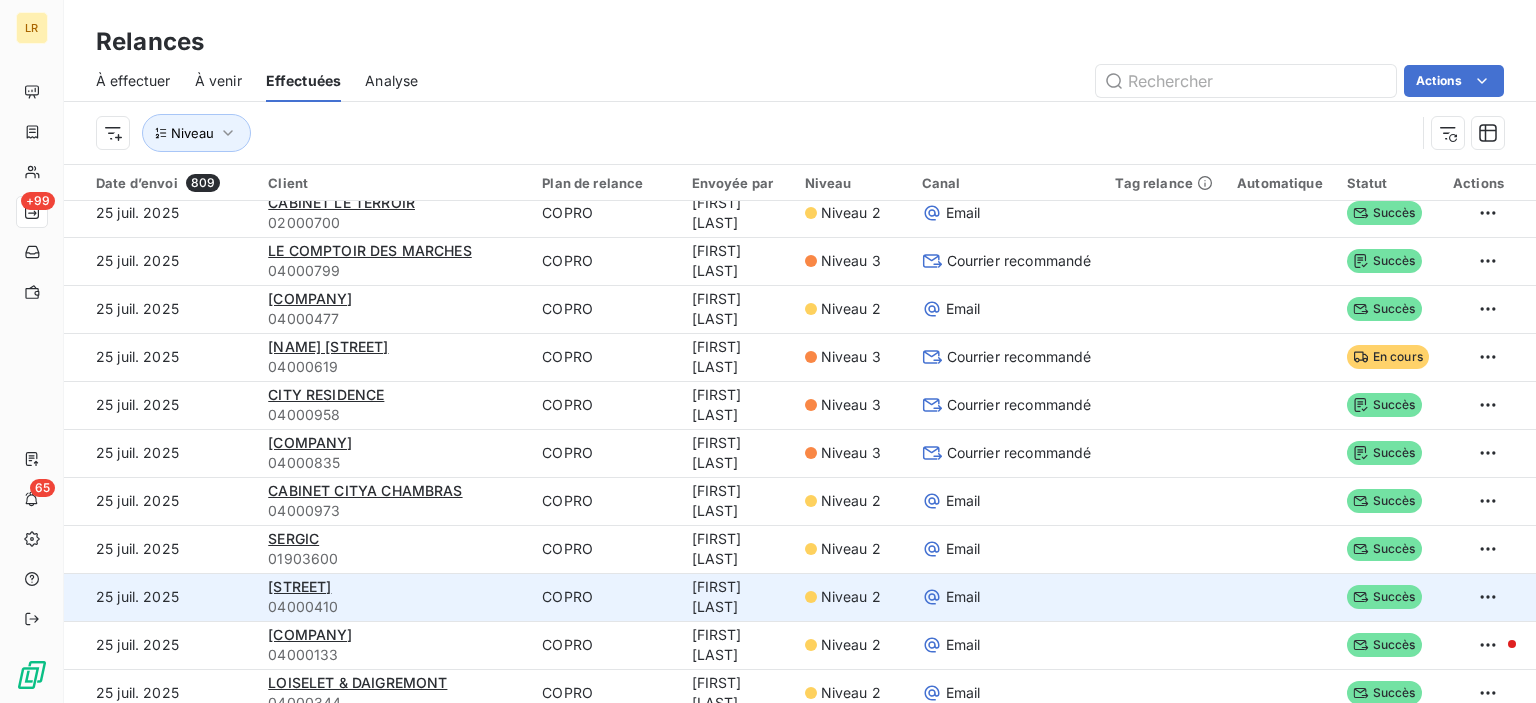 scroll, scrollTop: 0, scrollLeft: 0, axis: both 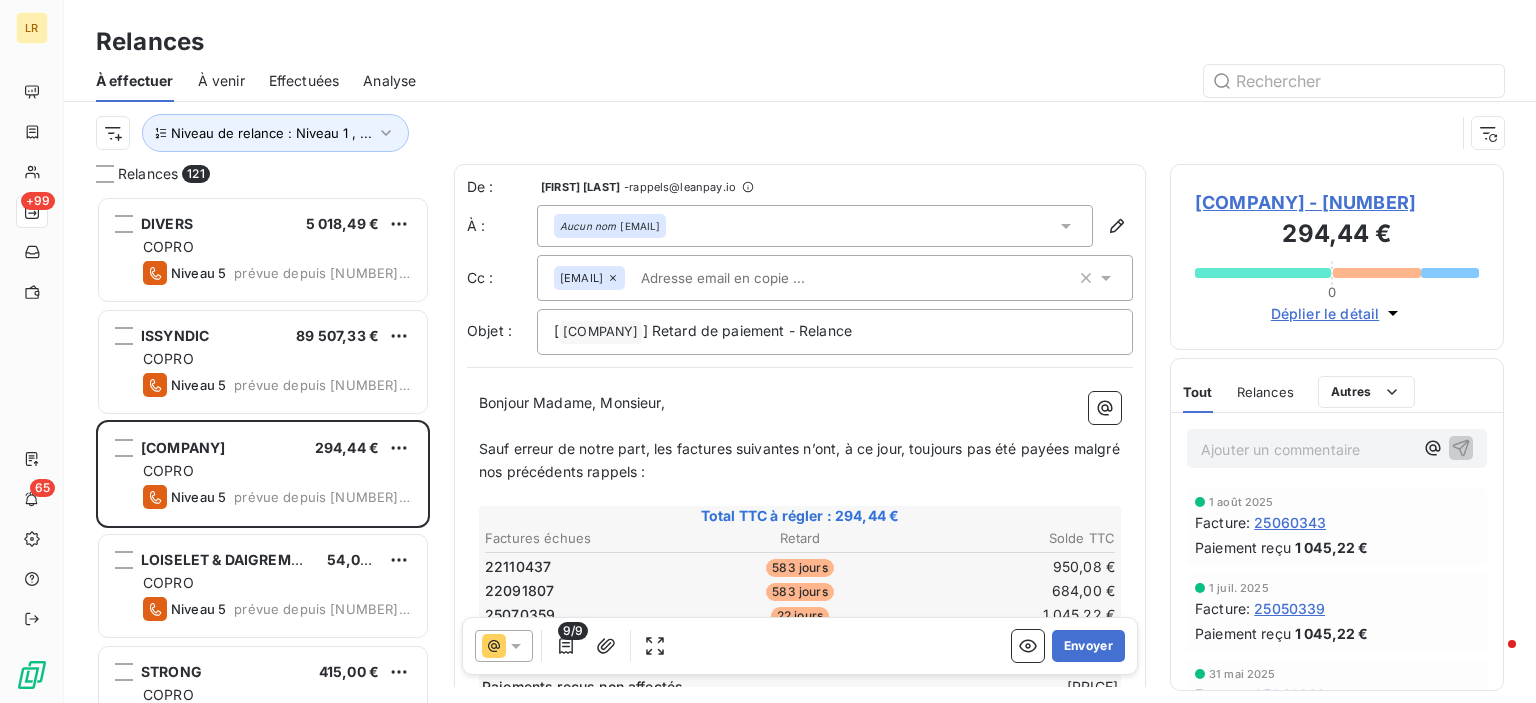 click on "À effectuer À venir Effectuées Analyse" at bounding box center (800, 81) 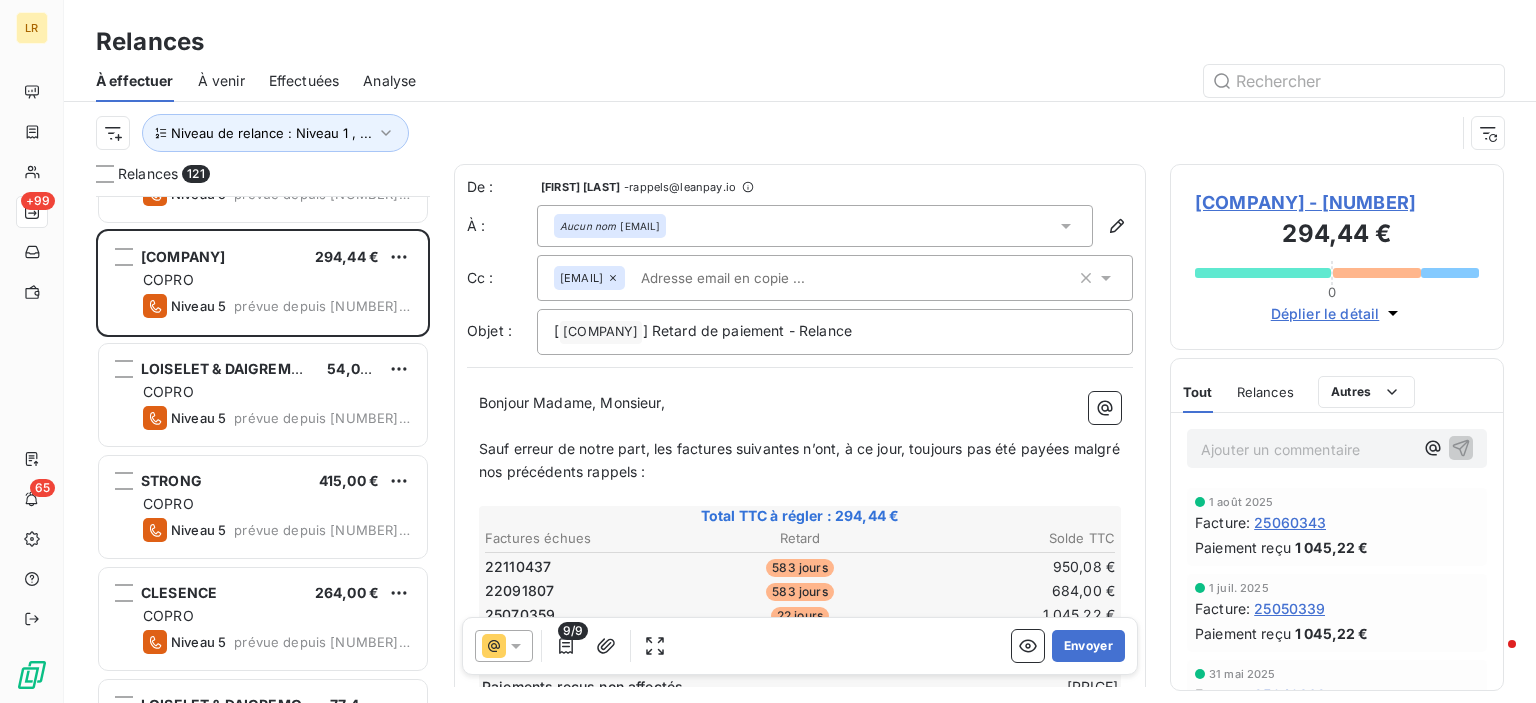 scroll, scrollTop: 300, scrollLeft: 0, axis: vertical 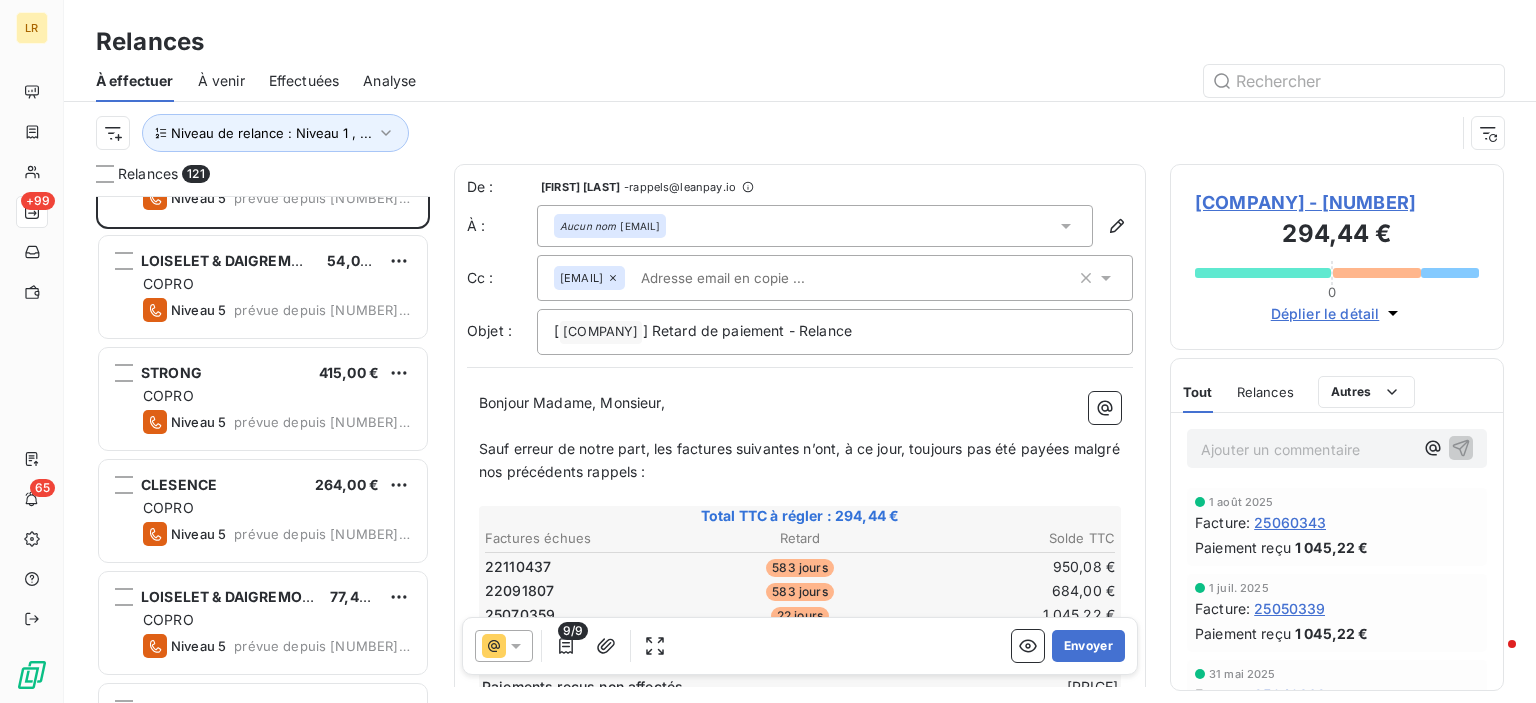click at bounding box center (972, 81) 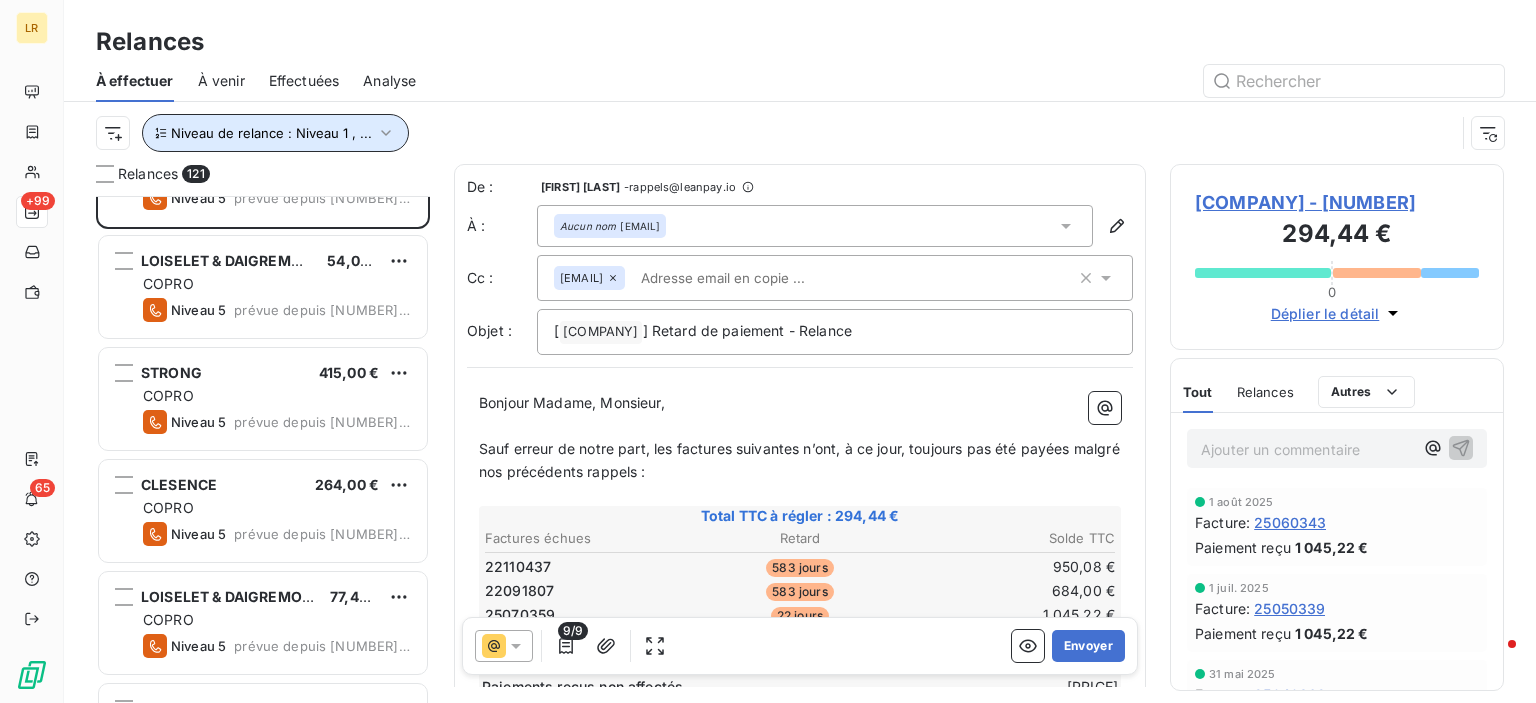 click on "Niveau de relance  : Niveau 1 , ..." at bounding box center [275, 133] 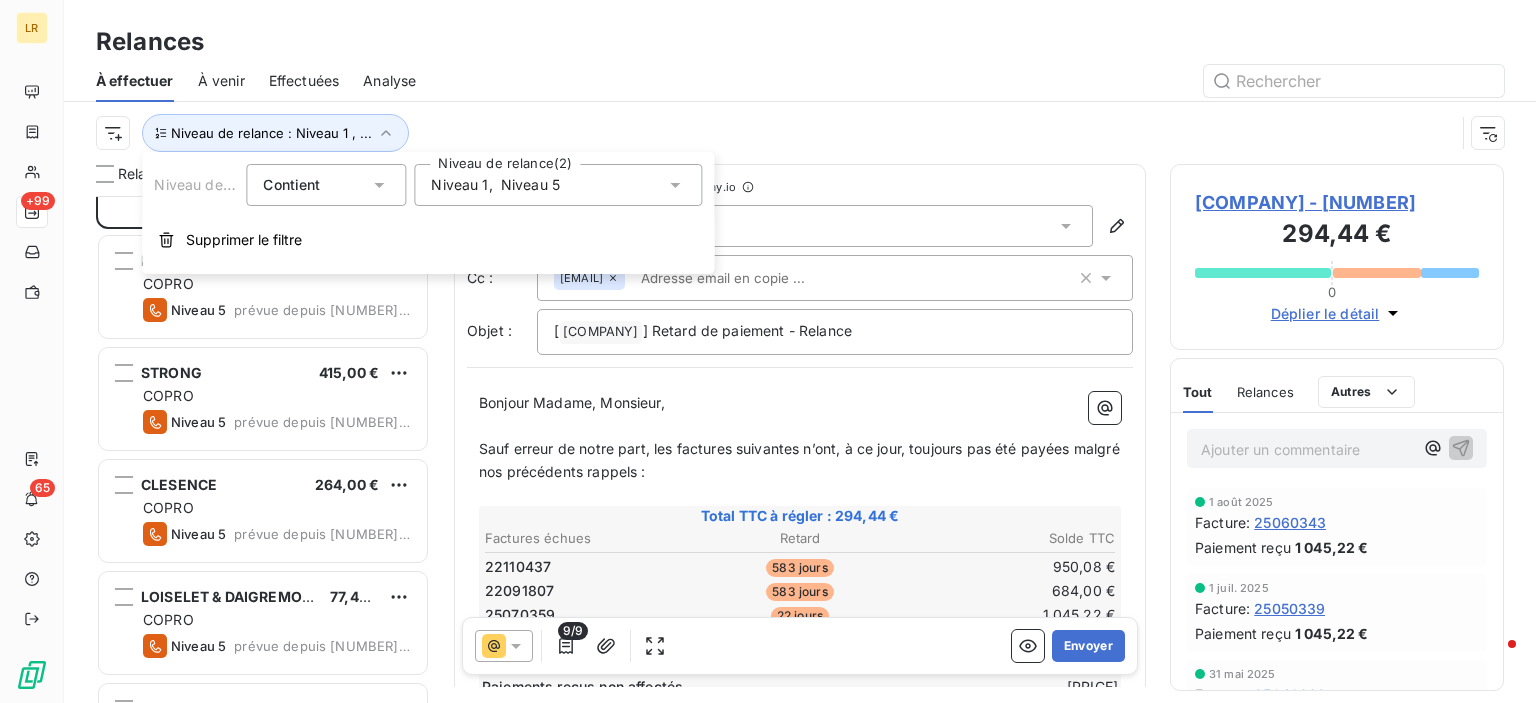 click 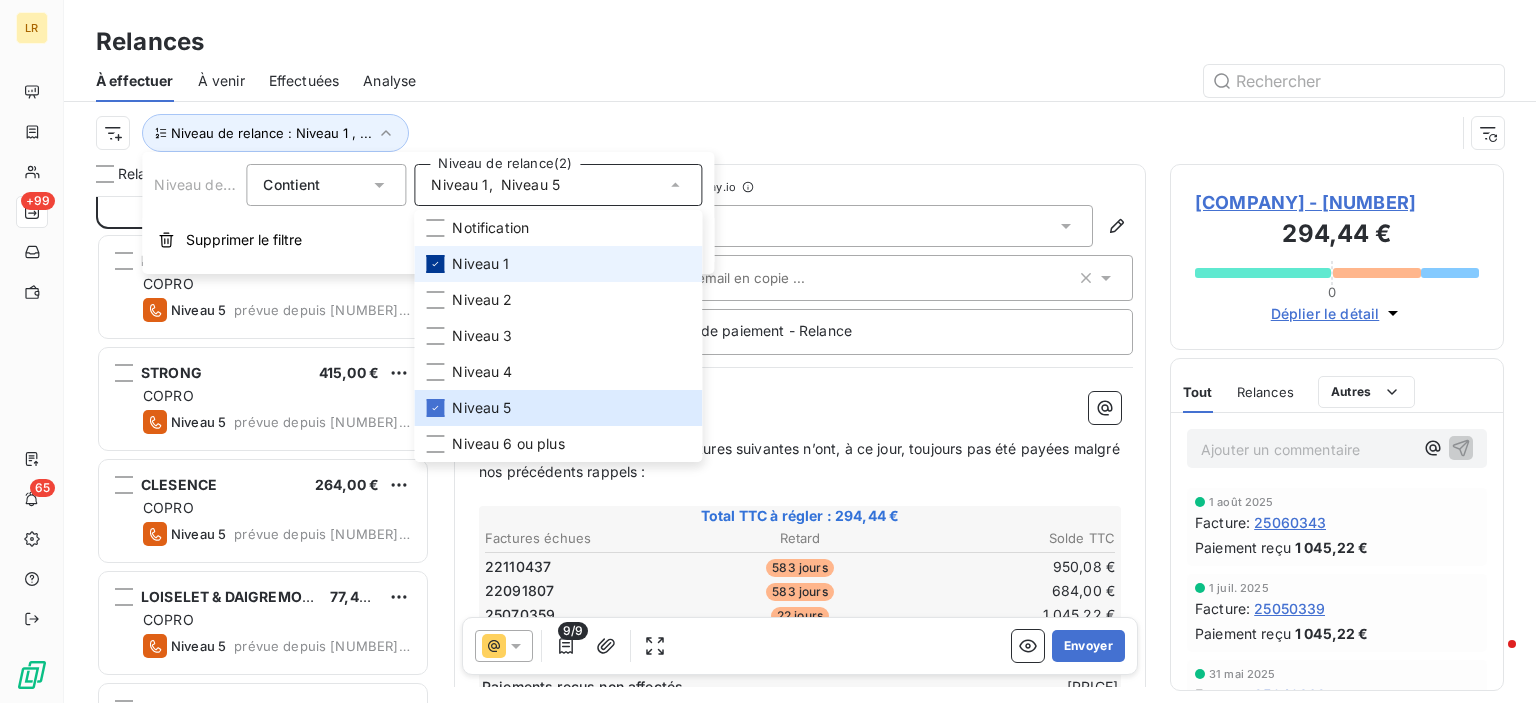 click 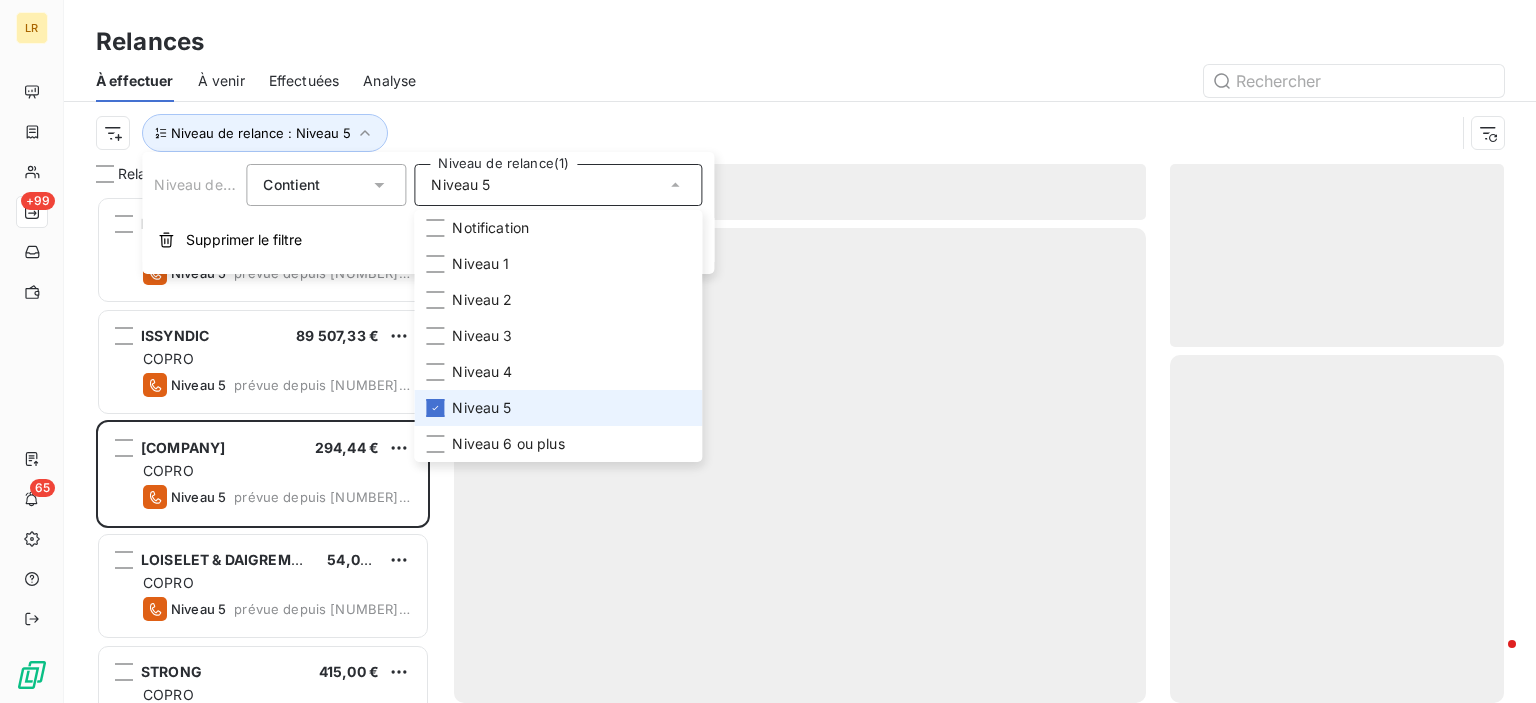 scroll, scrollTop: 16, scrollLeft: 16, axis: both 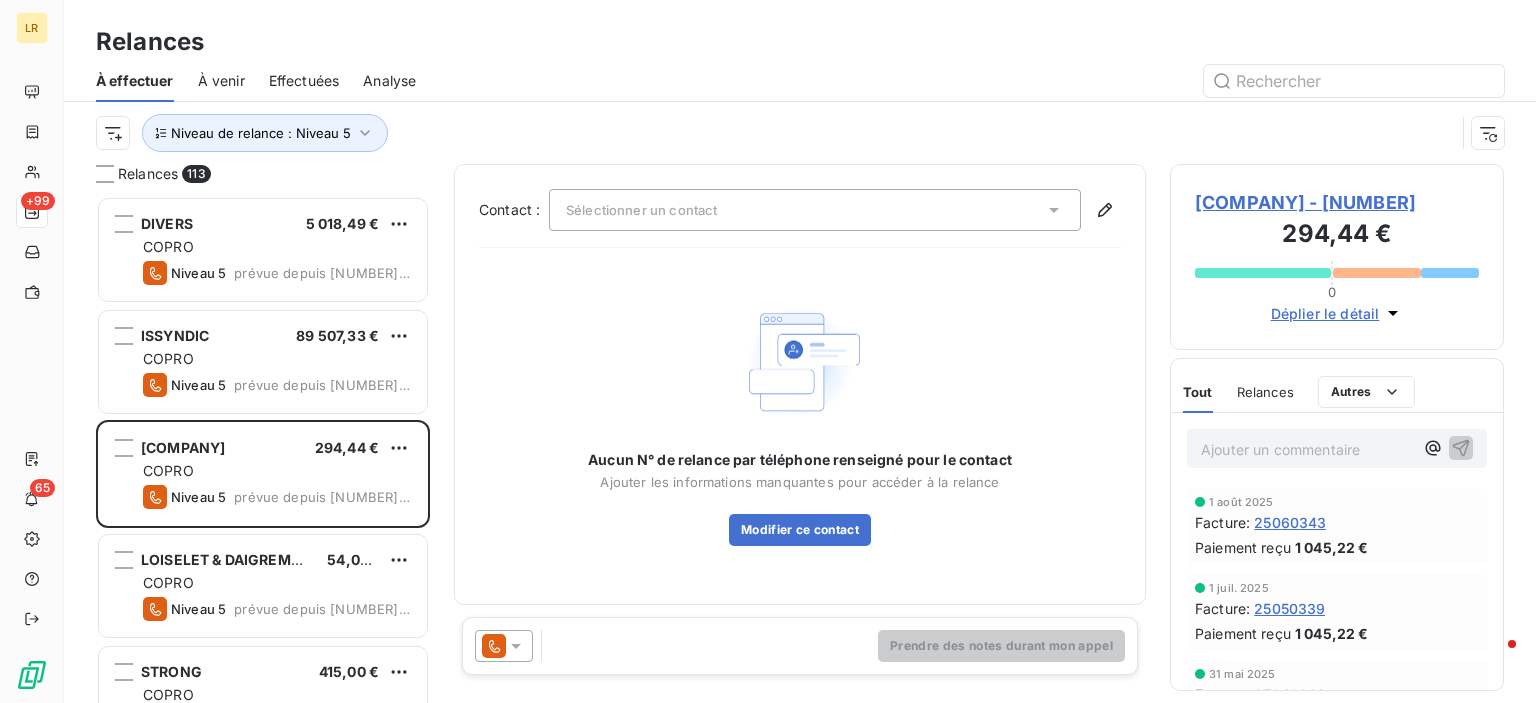 click on "À effectuer À venir Effectuées Analyse" at bounding box center (800, 81) 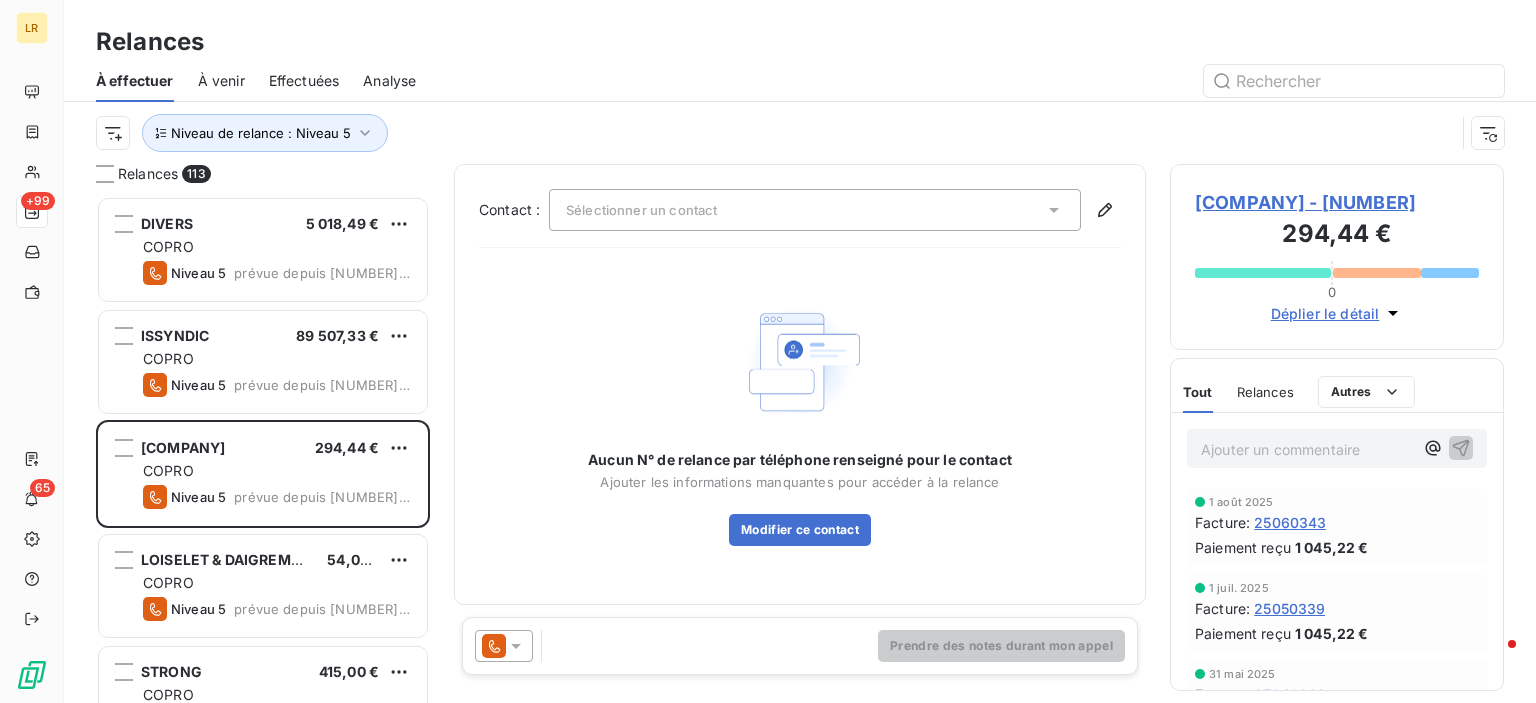 click 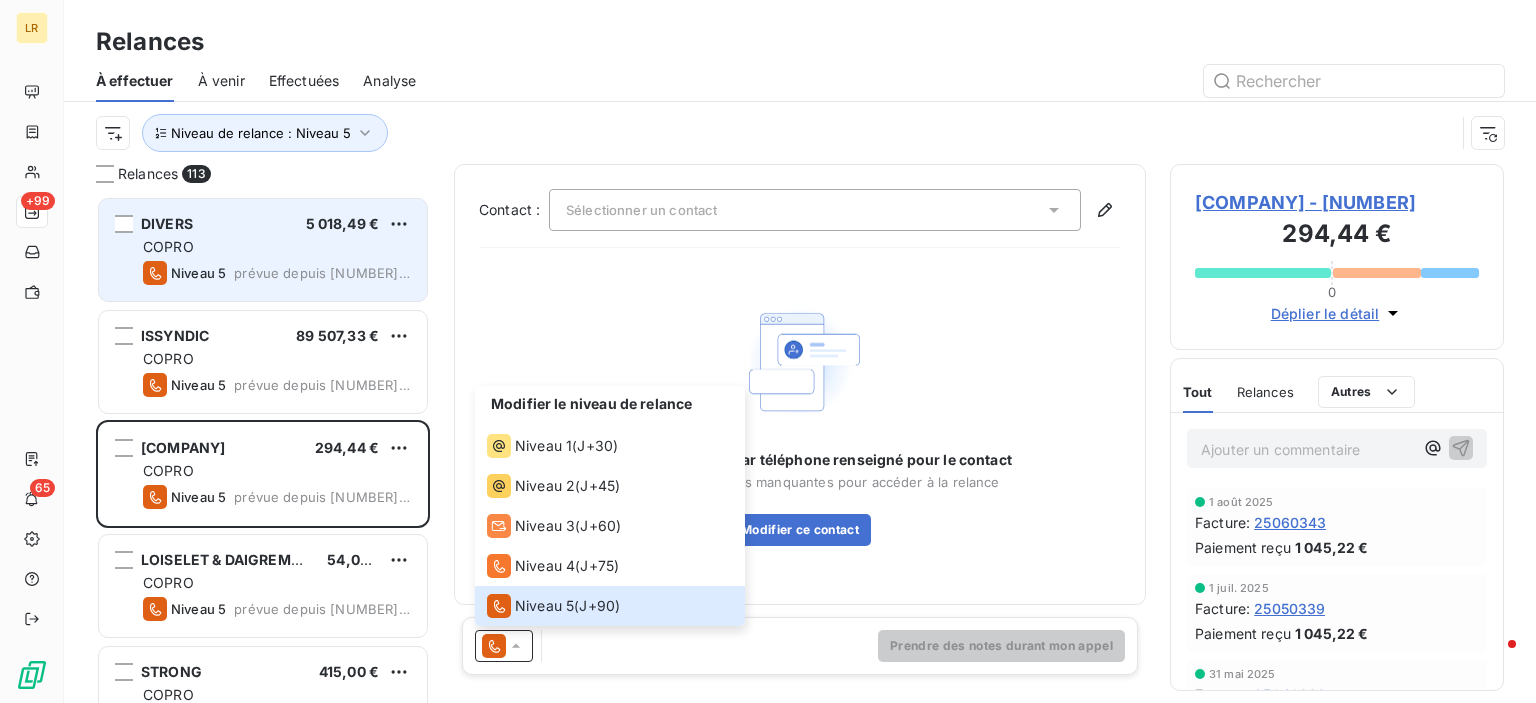 click on "COPRO" at bounding box center [277, 247] 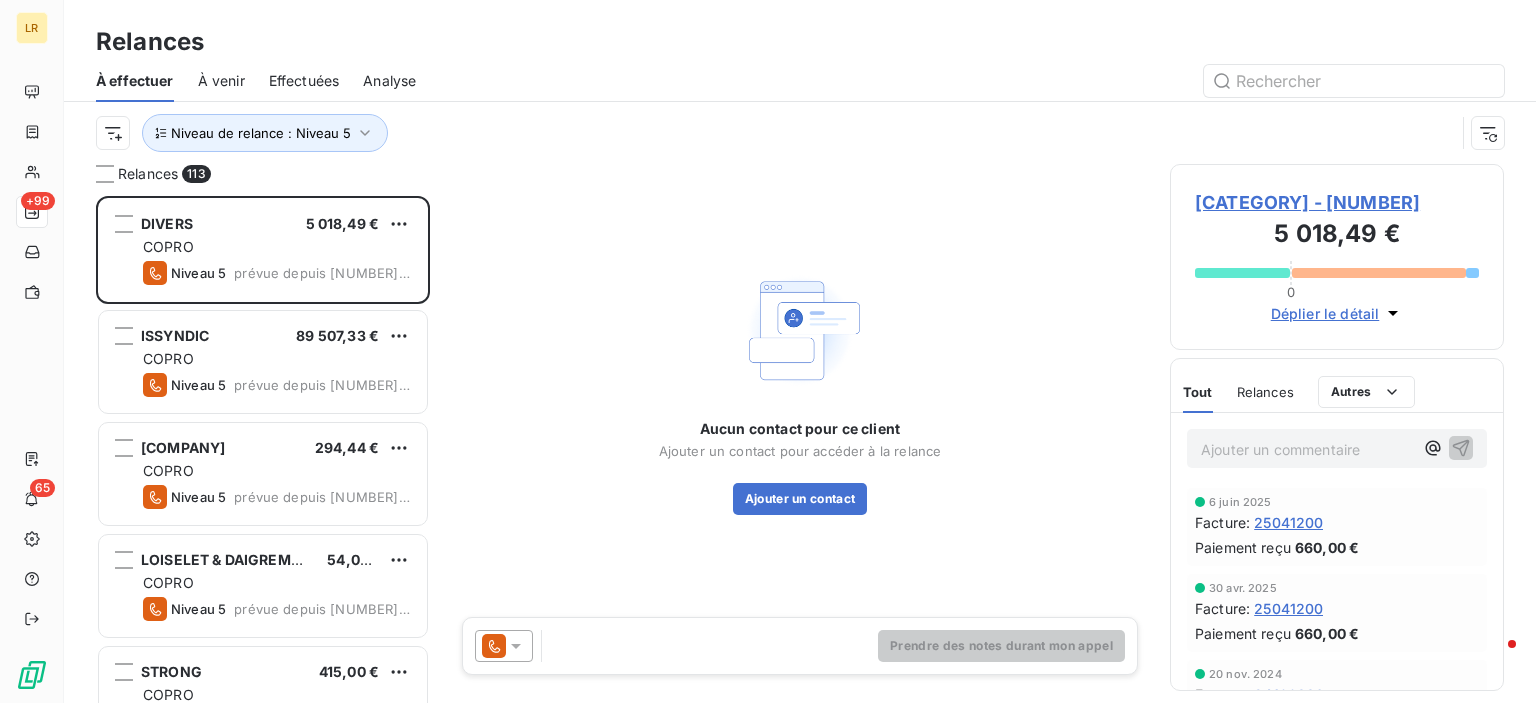 click 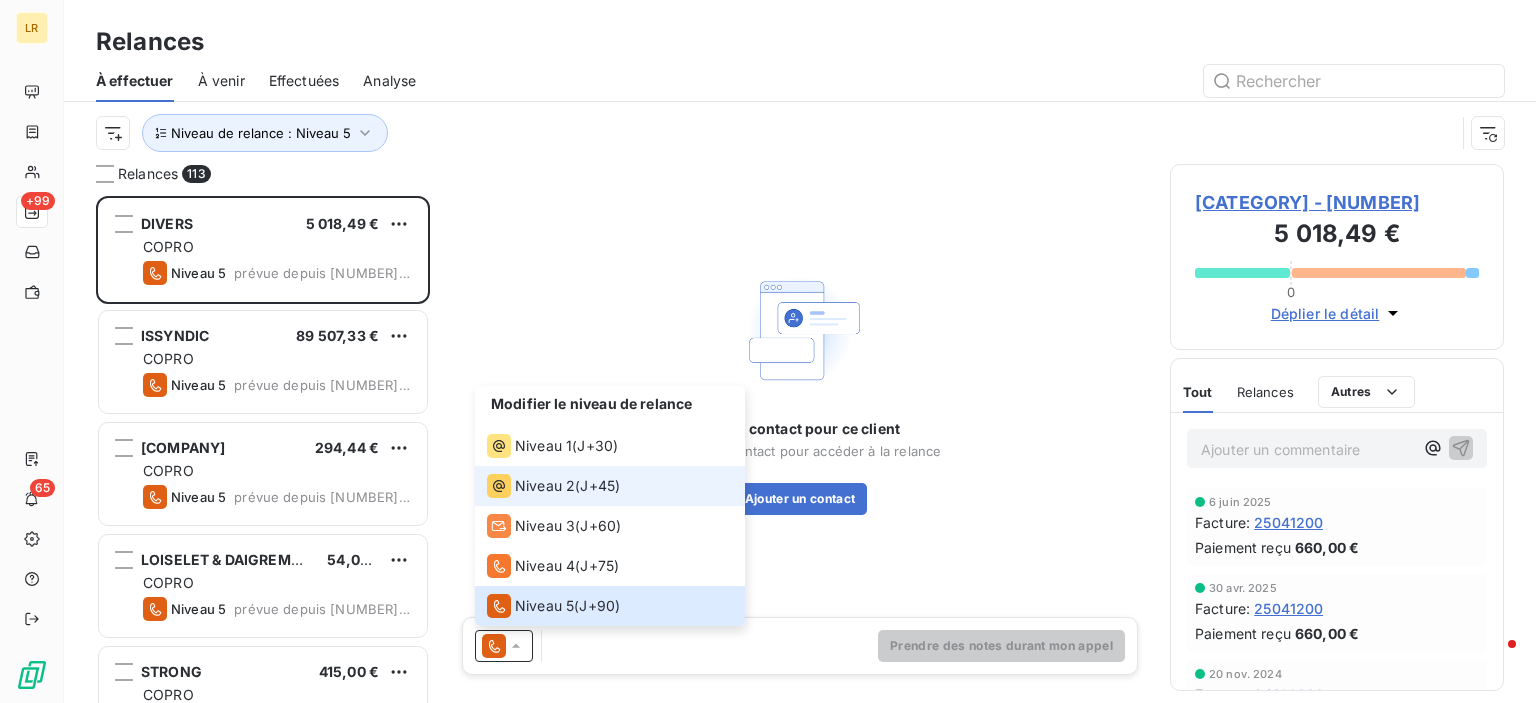 click on "Niveau 2" at bounding box center [545, 486] 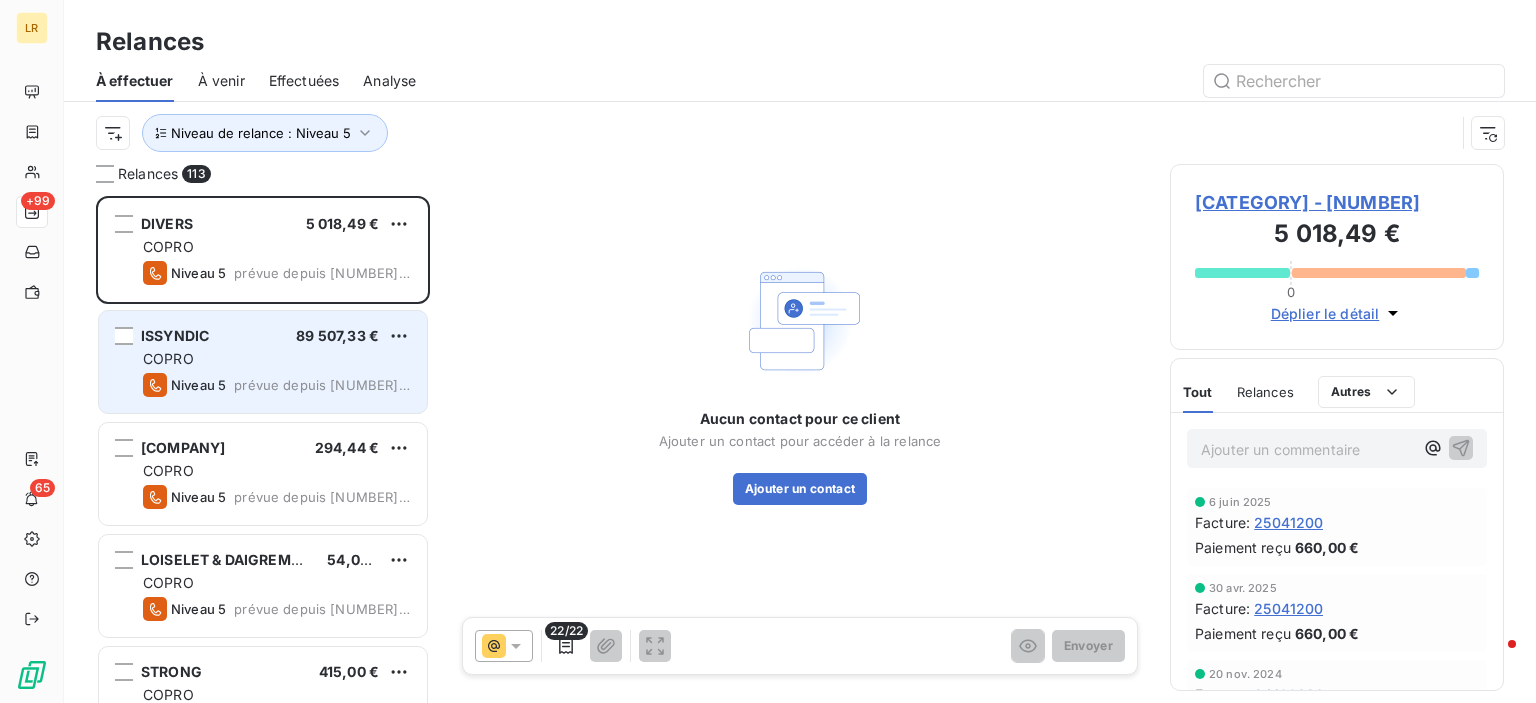 click on "prévue depuis [NUMBER] jours" at bounding box center [322, 385] 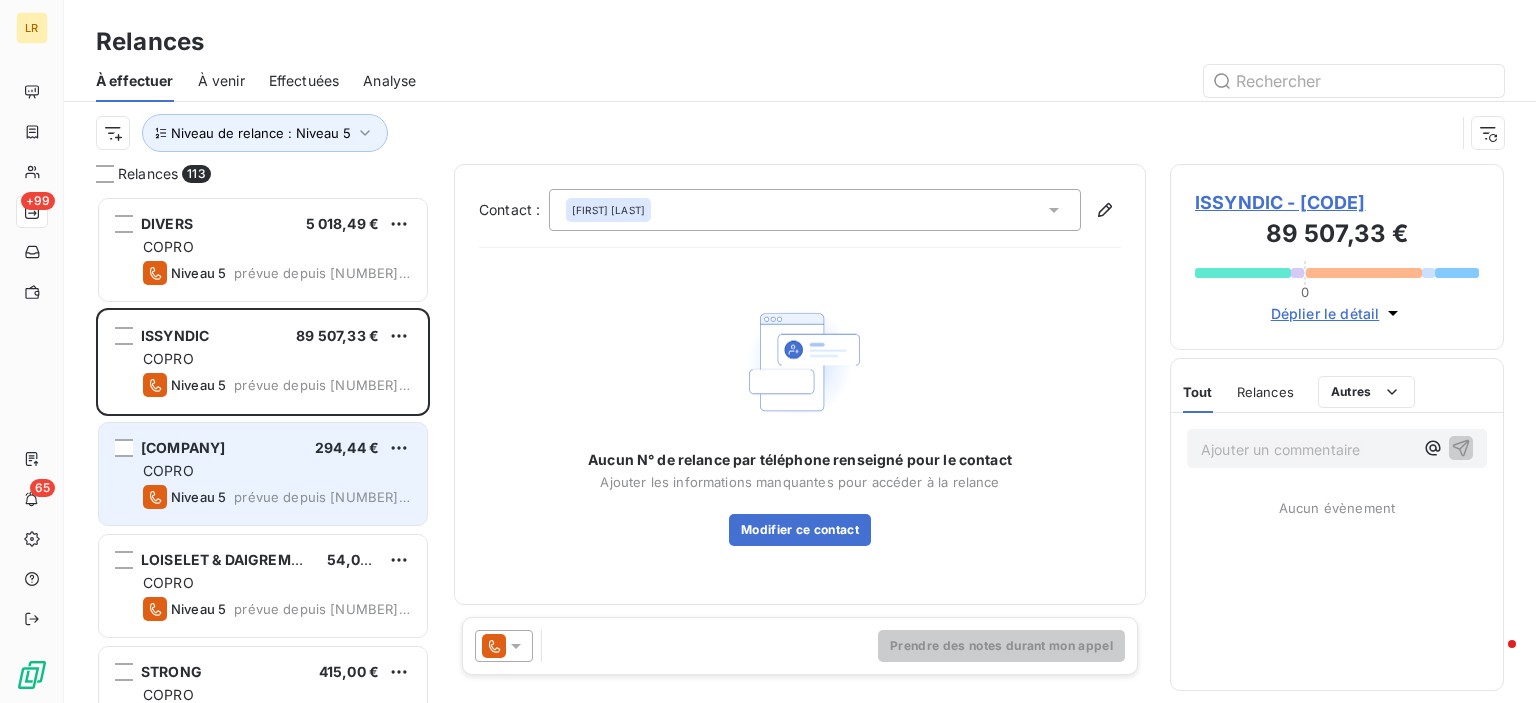 click on "COPRO" at bounding box center (277, 471) 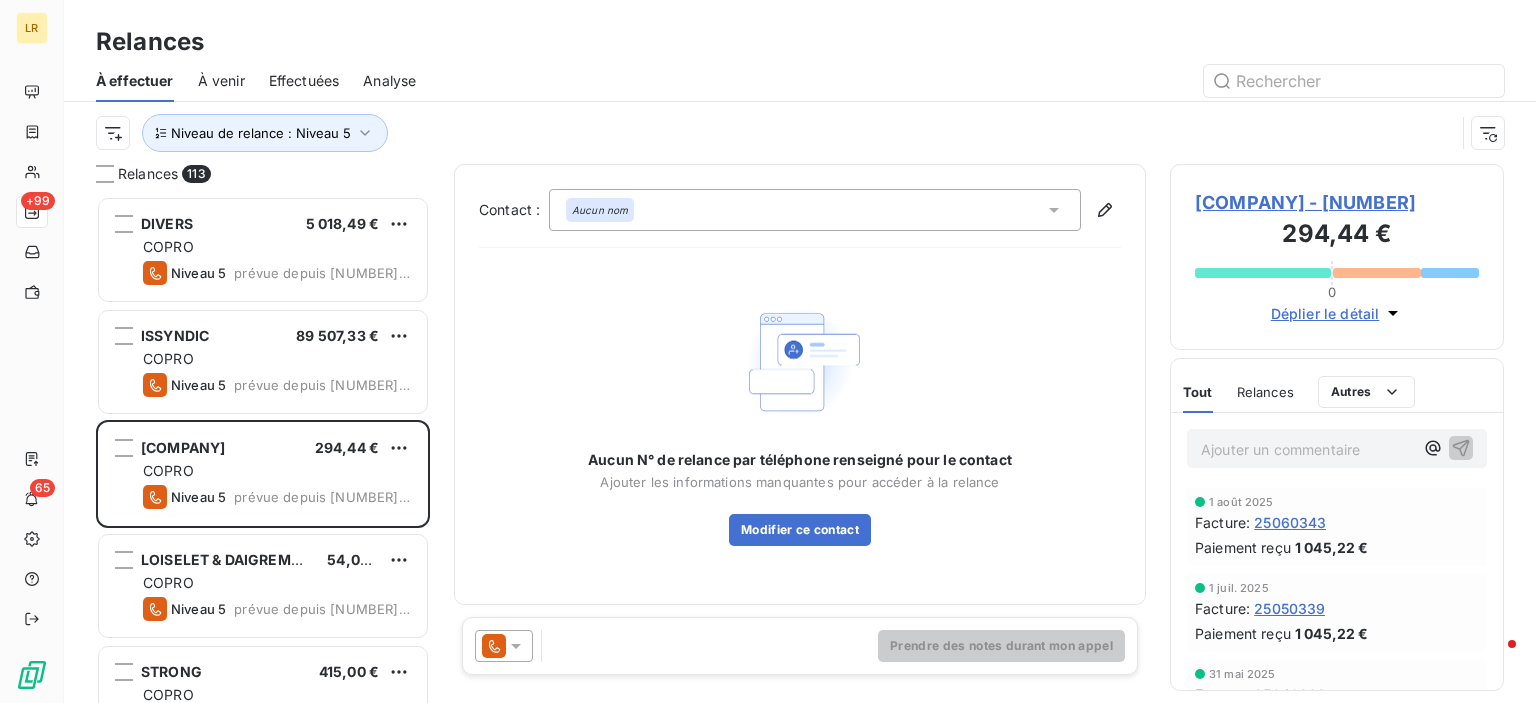 click at bounding box center (504, 646) 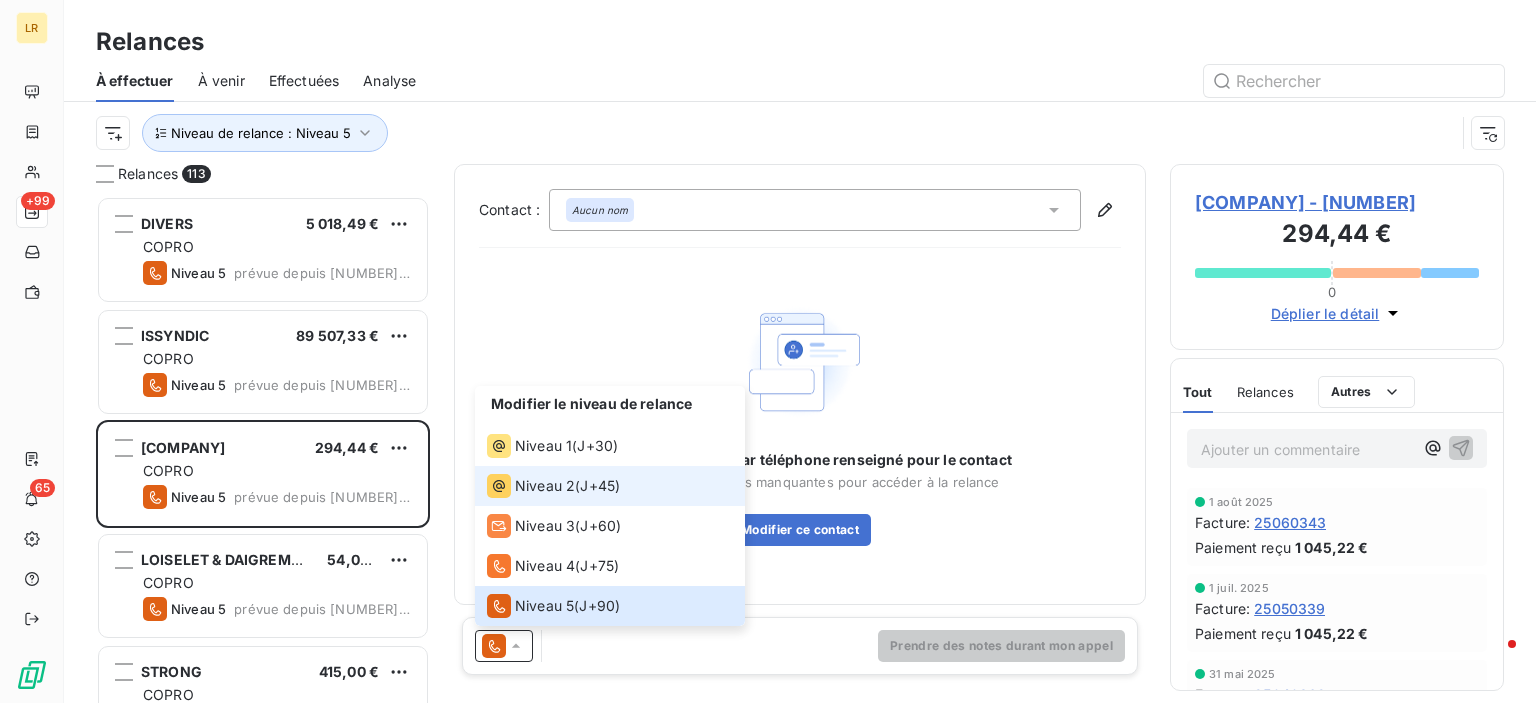 click on "Niveau 2" at bounding box center [545, 486] 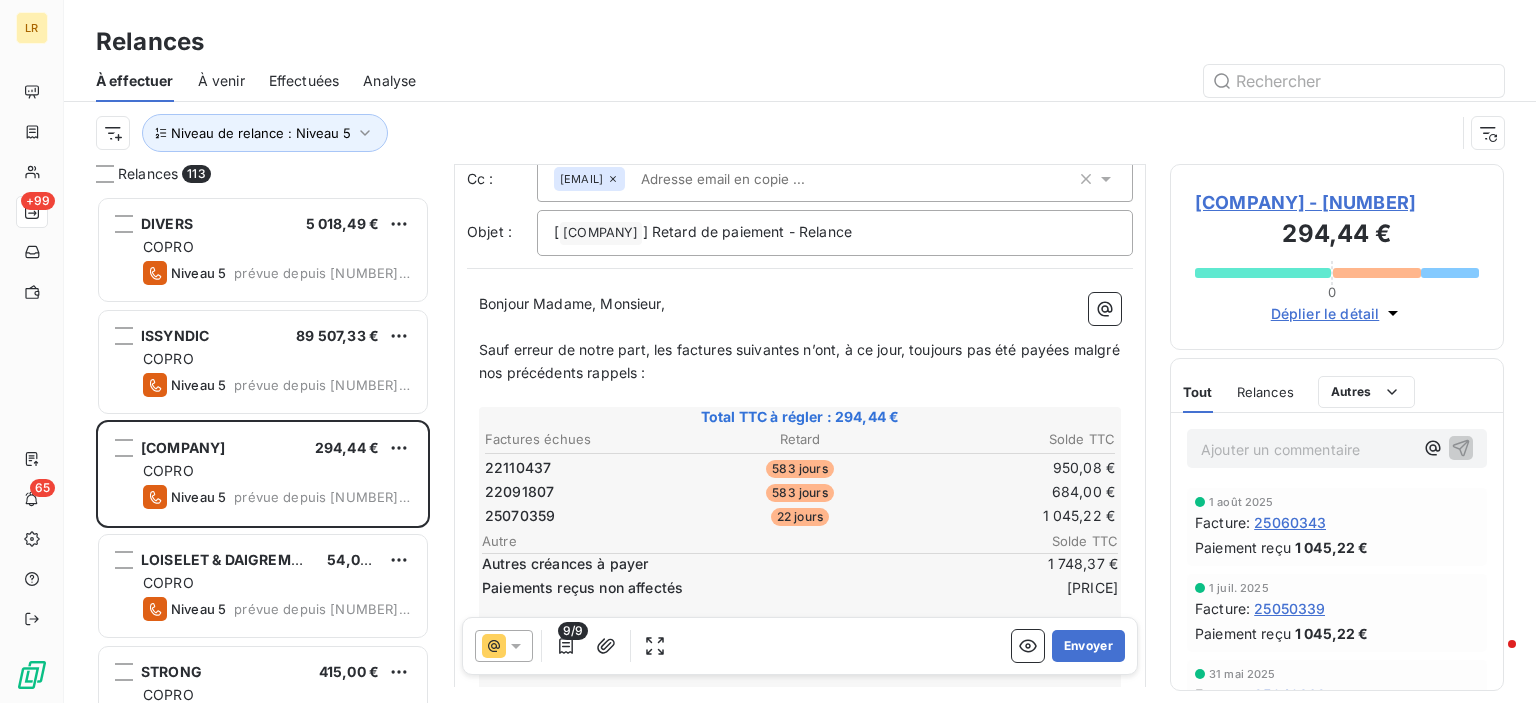scroll, scrollTop: 100, scrollLeft: 0, axis: vertical 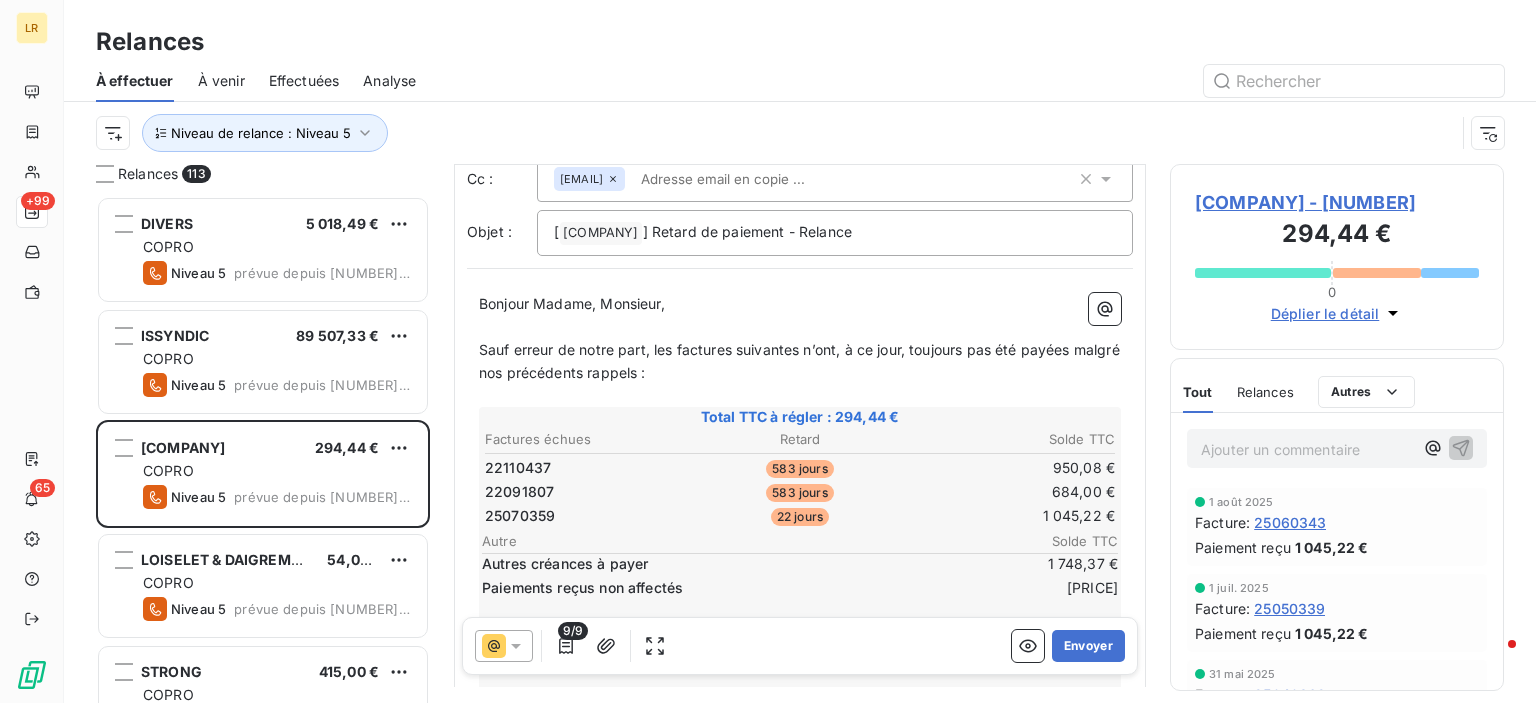 click on "Relances" at bounding box center (1265, 392) 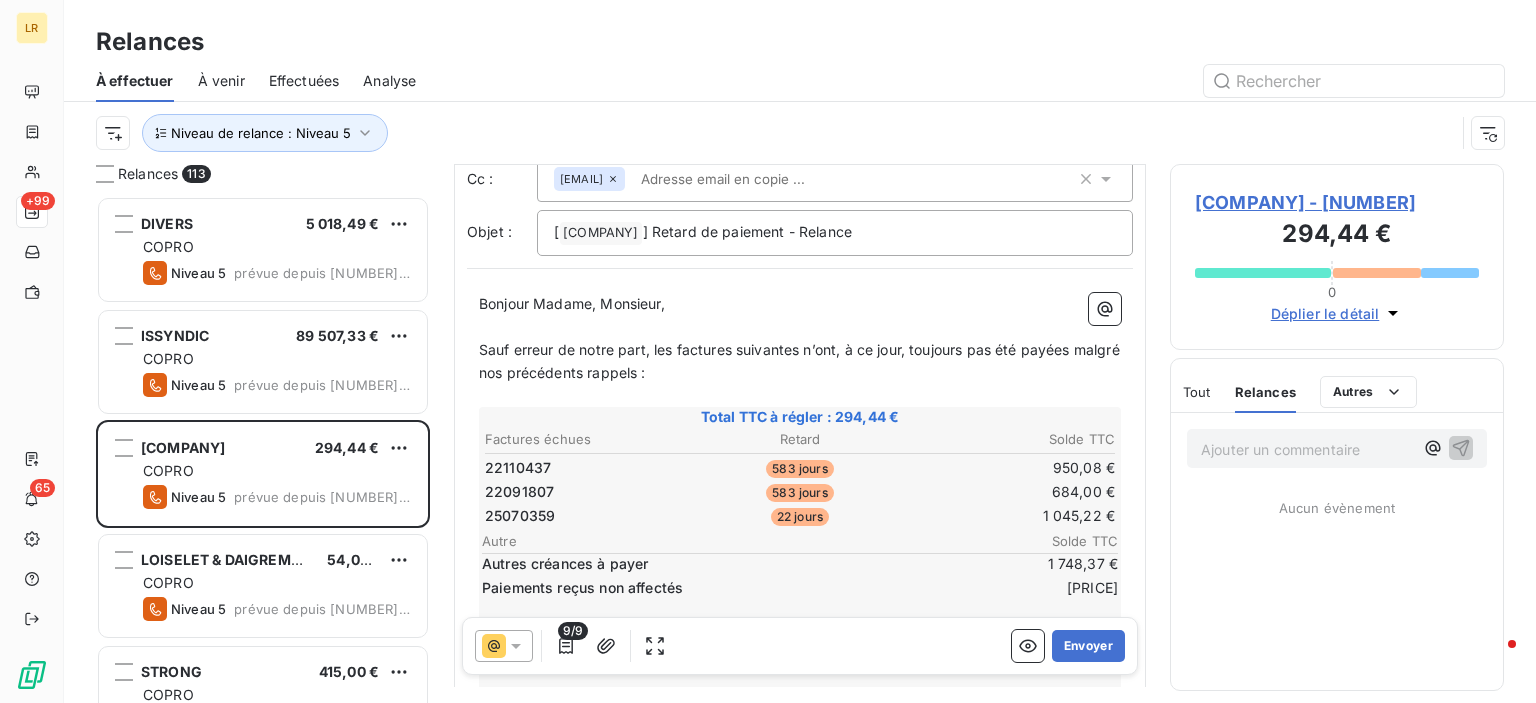 scroll, scrollTop: 200, scrollLeft: 0, axis: vertical 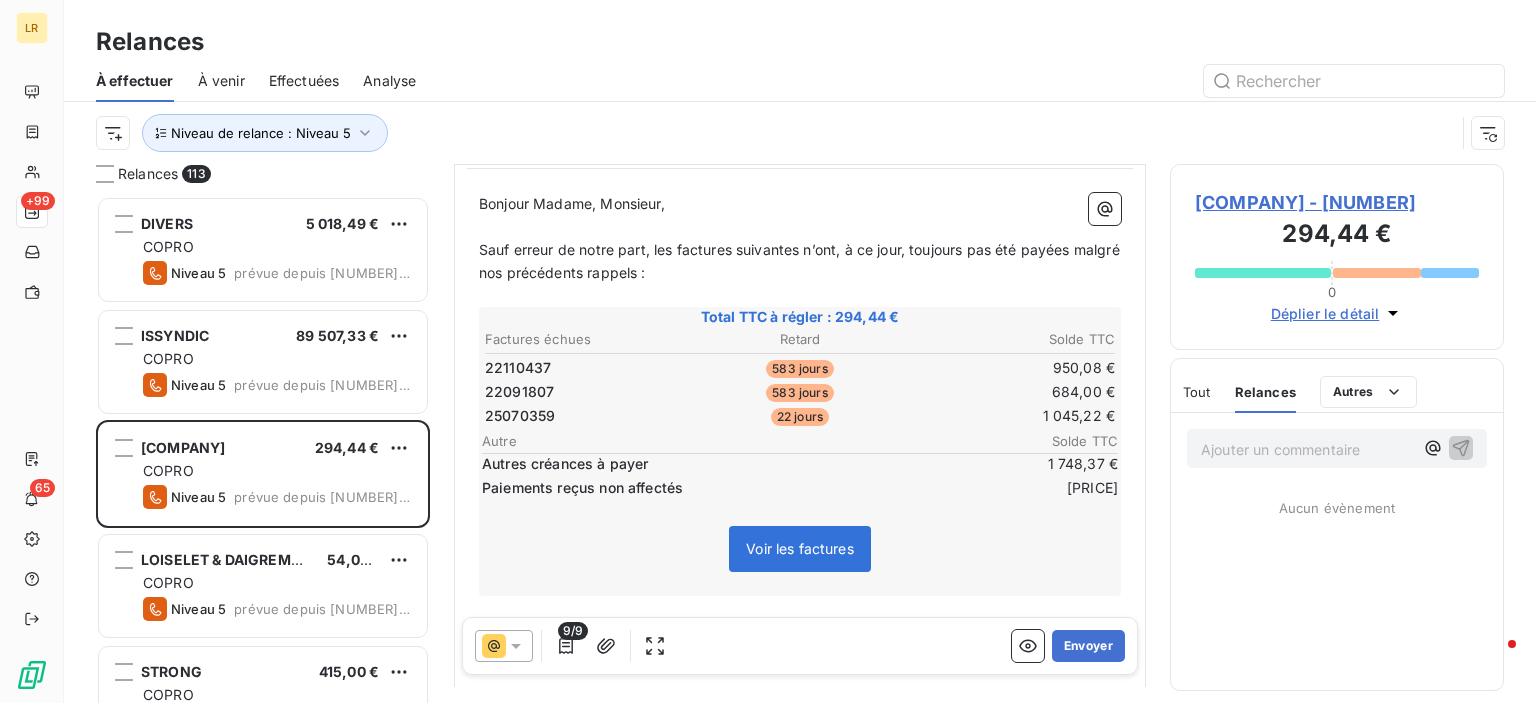 click 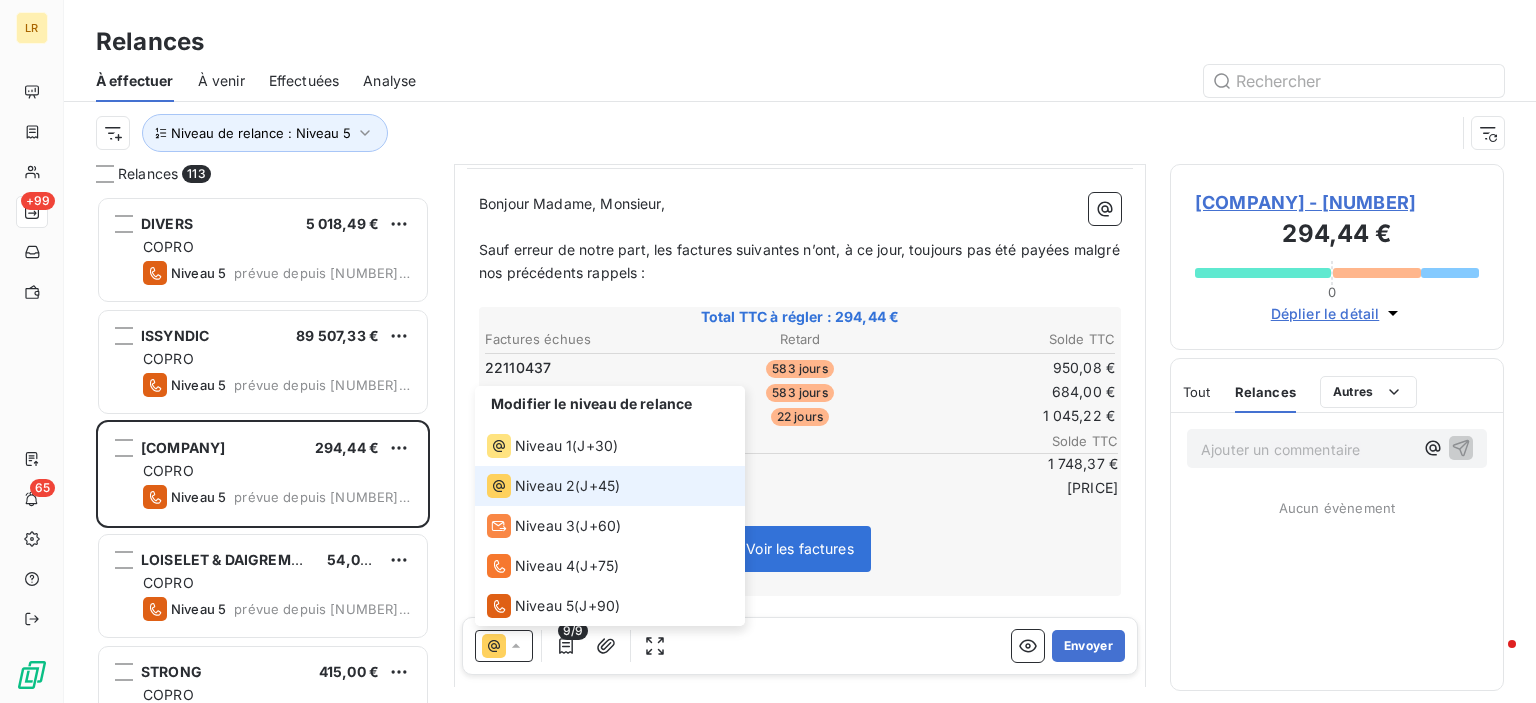 click on "Niveau 2" at bounding box center (545, 486) 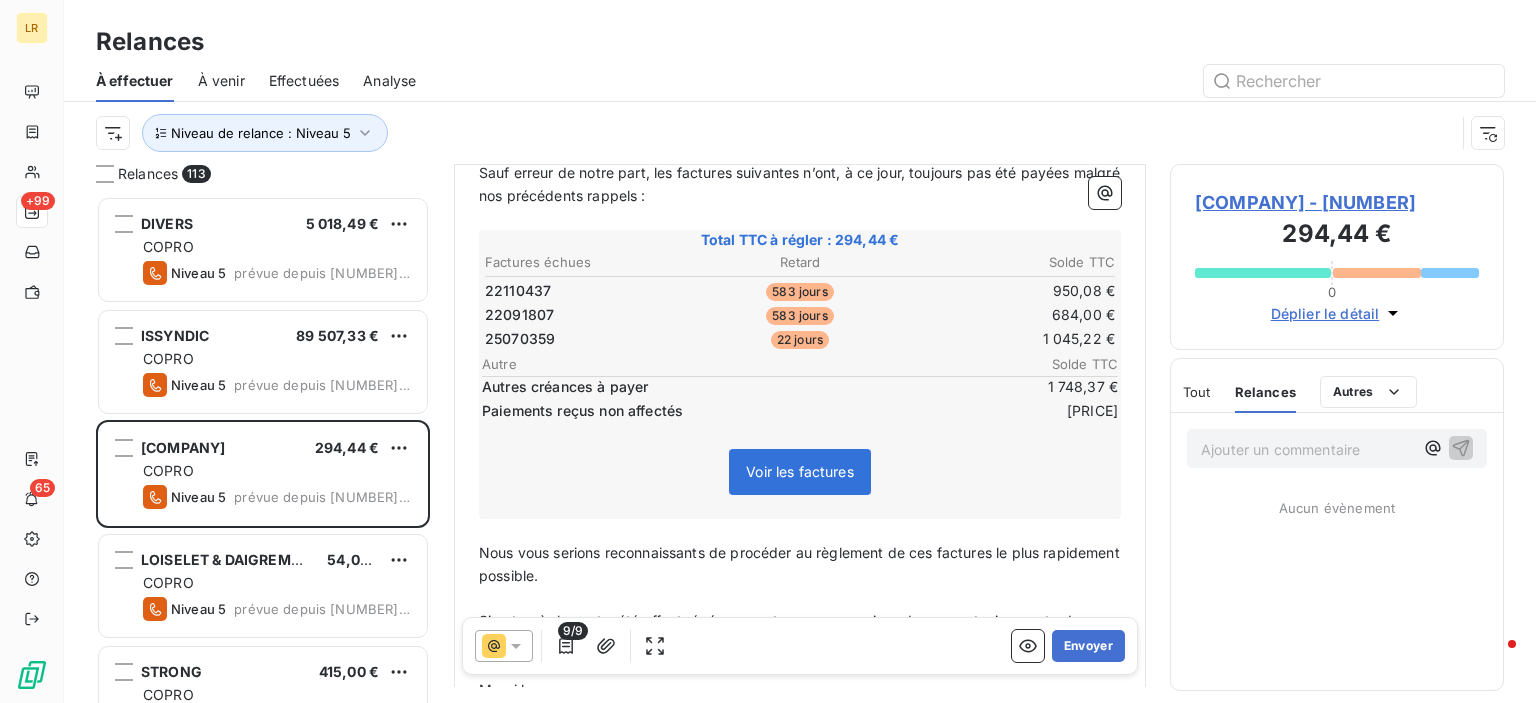 scroll, scrollTop: 287, scrollLeft: 0, axis: vertical 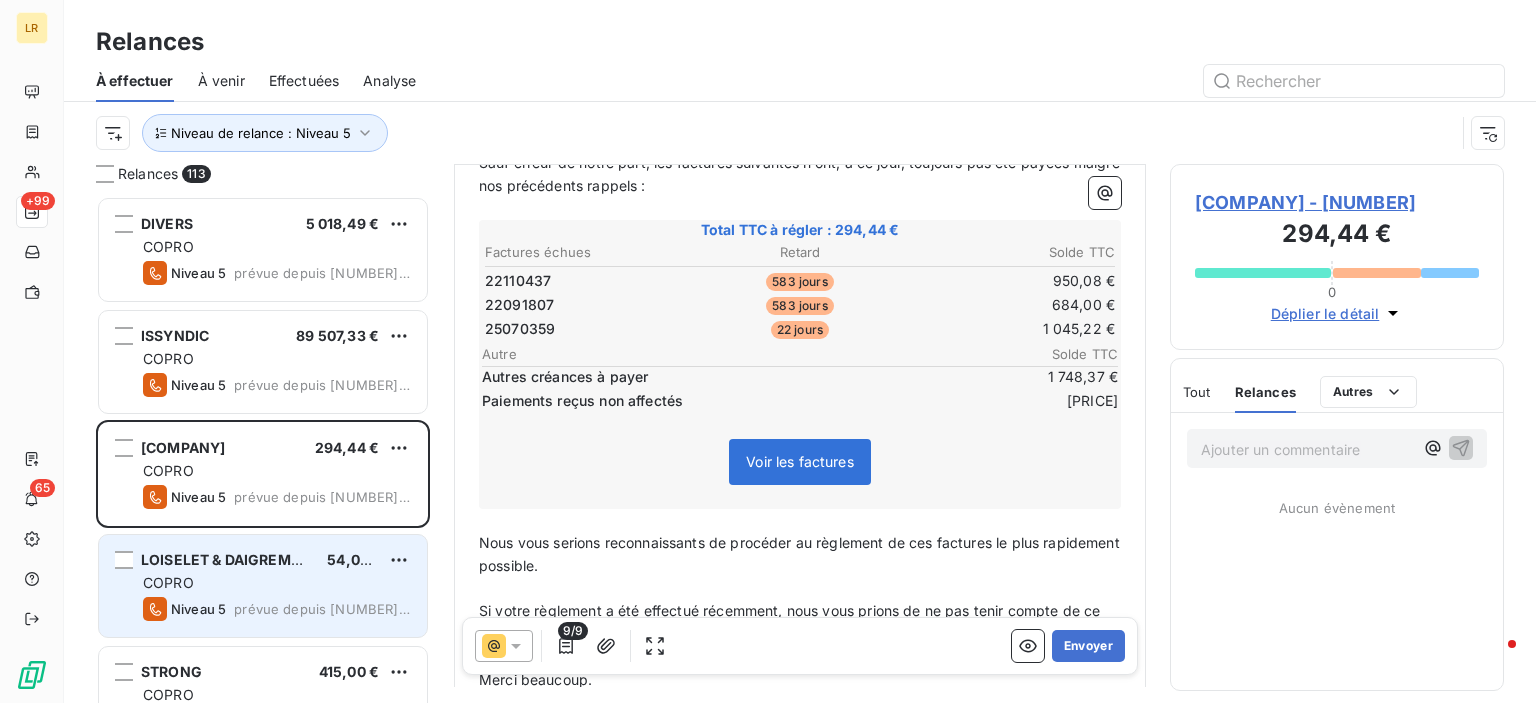 click on "LOISELET & DAIGREMONT" at bounding box center [231, 559] 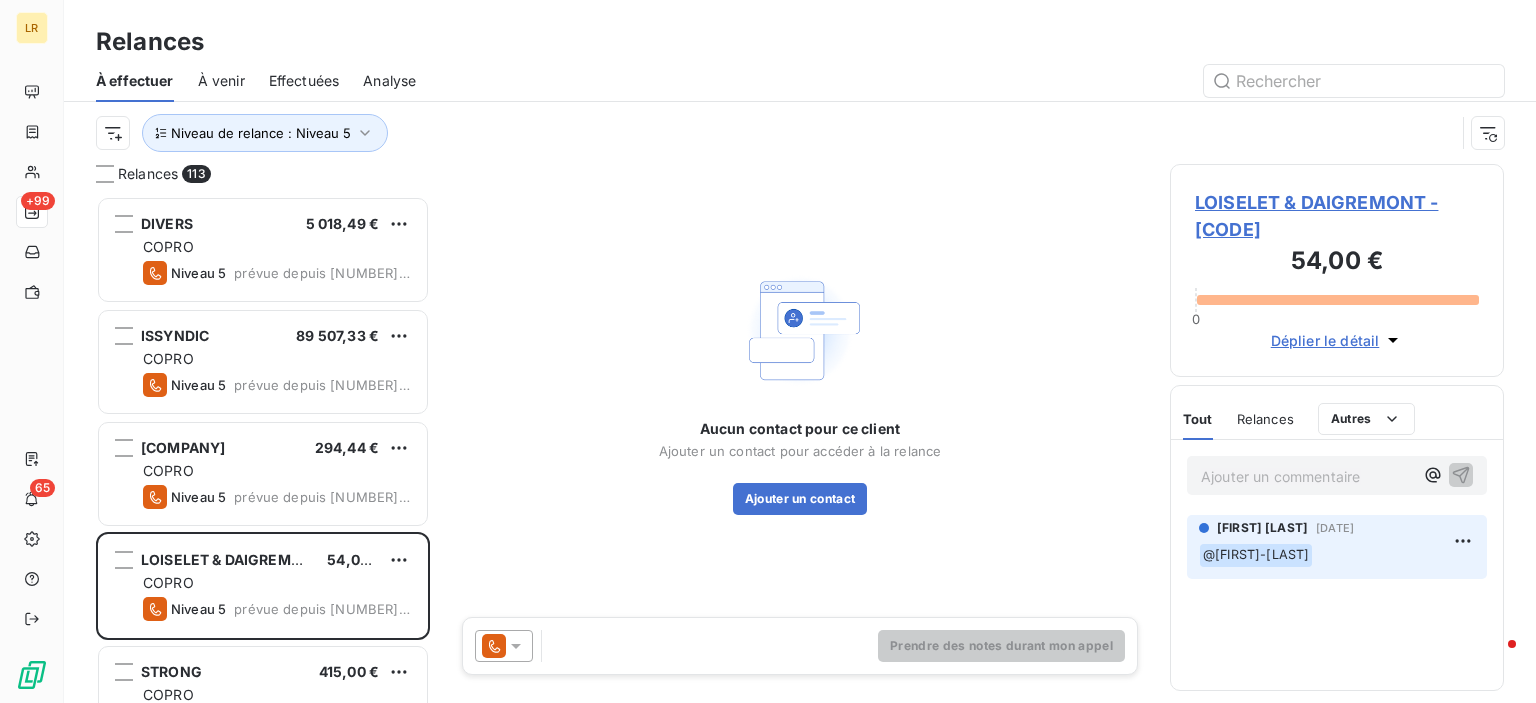 click 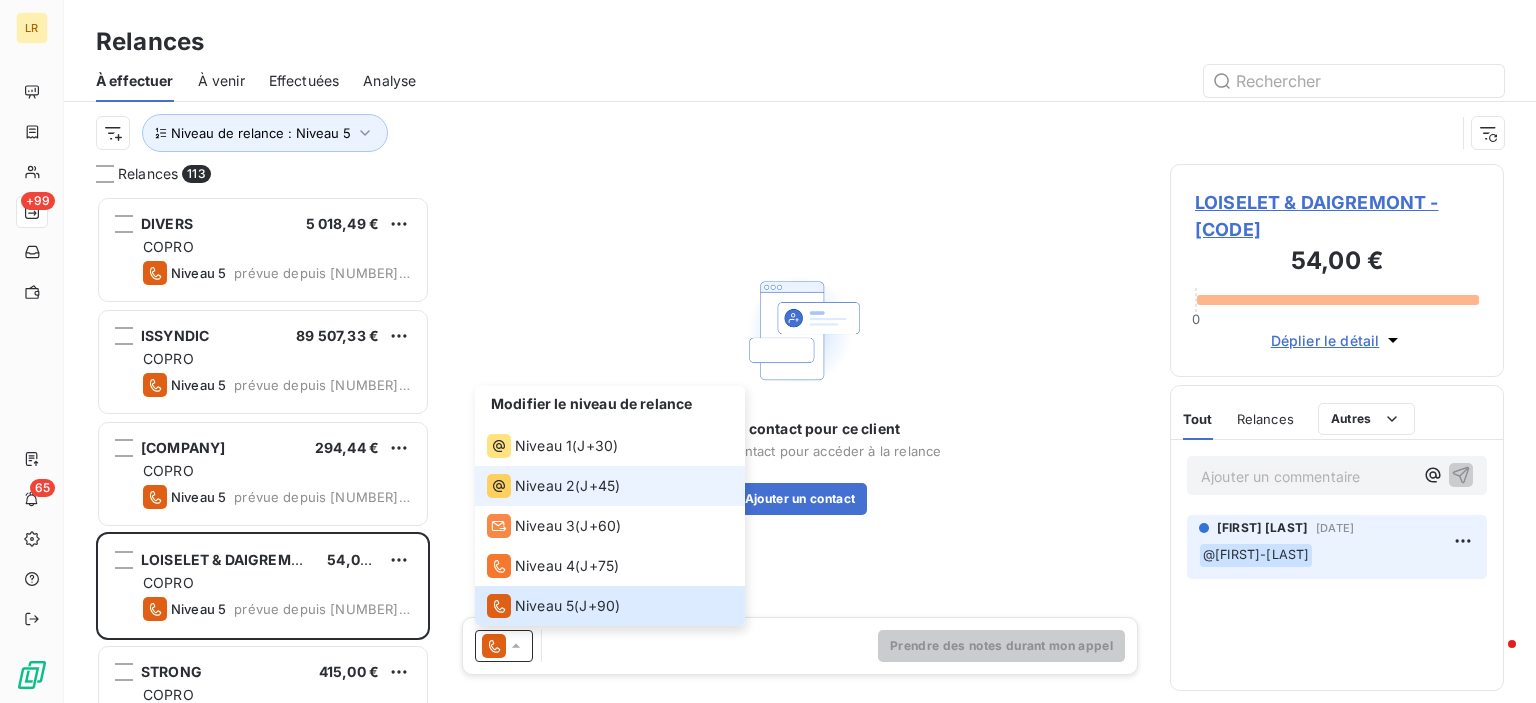 click on "Niveau 2" at bounding box center [545, 486] 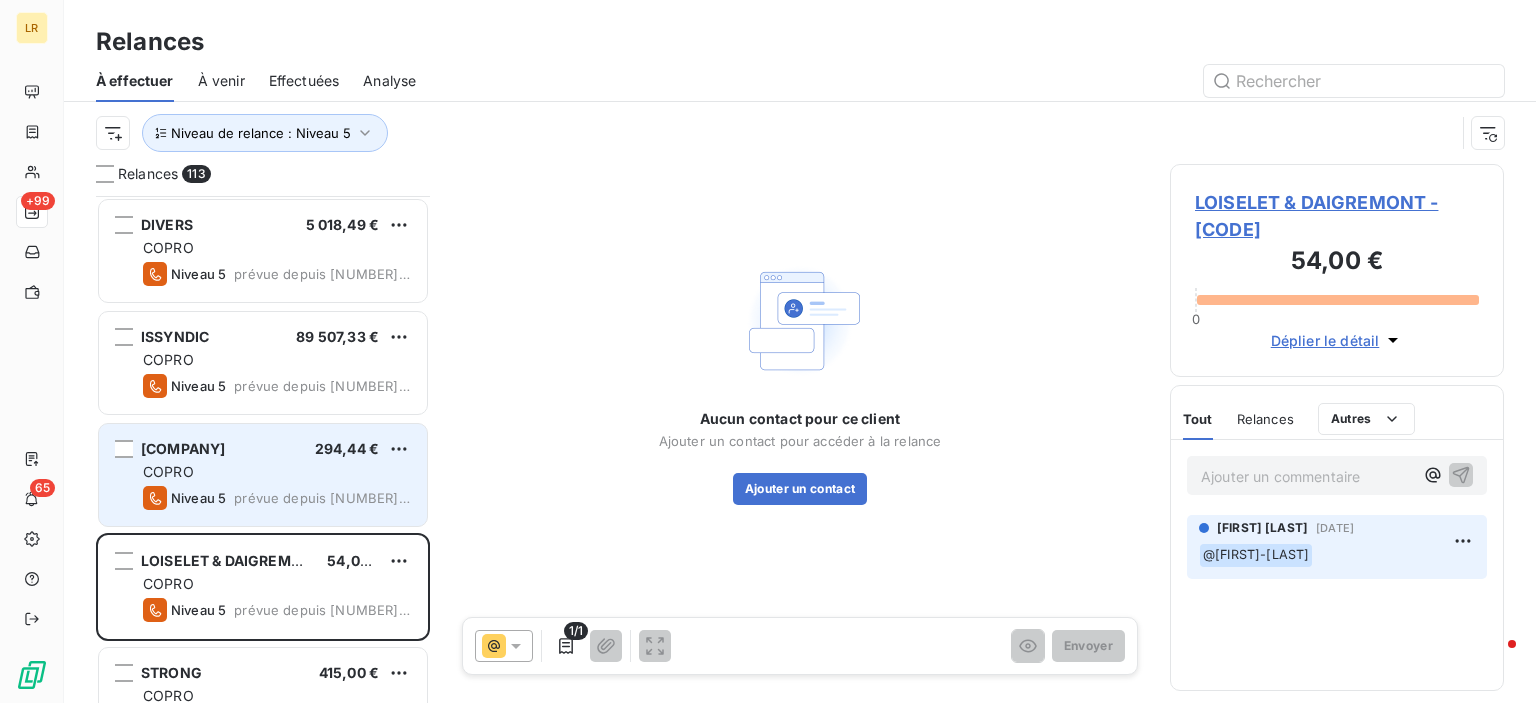 scroll, scrollTop: 300, scrollLeft: 0, axis: vertical 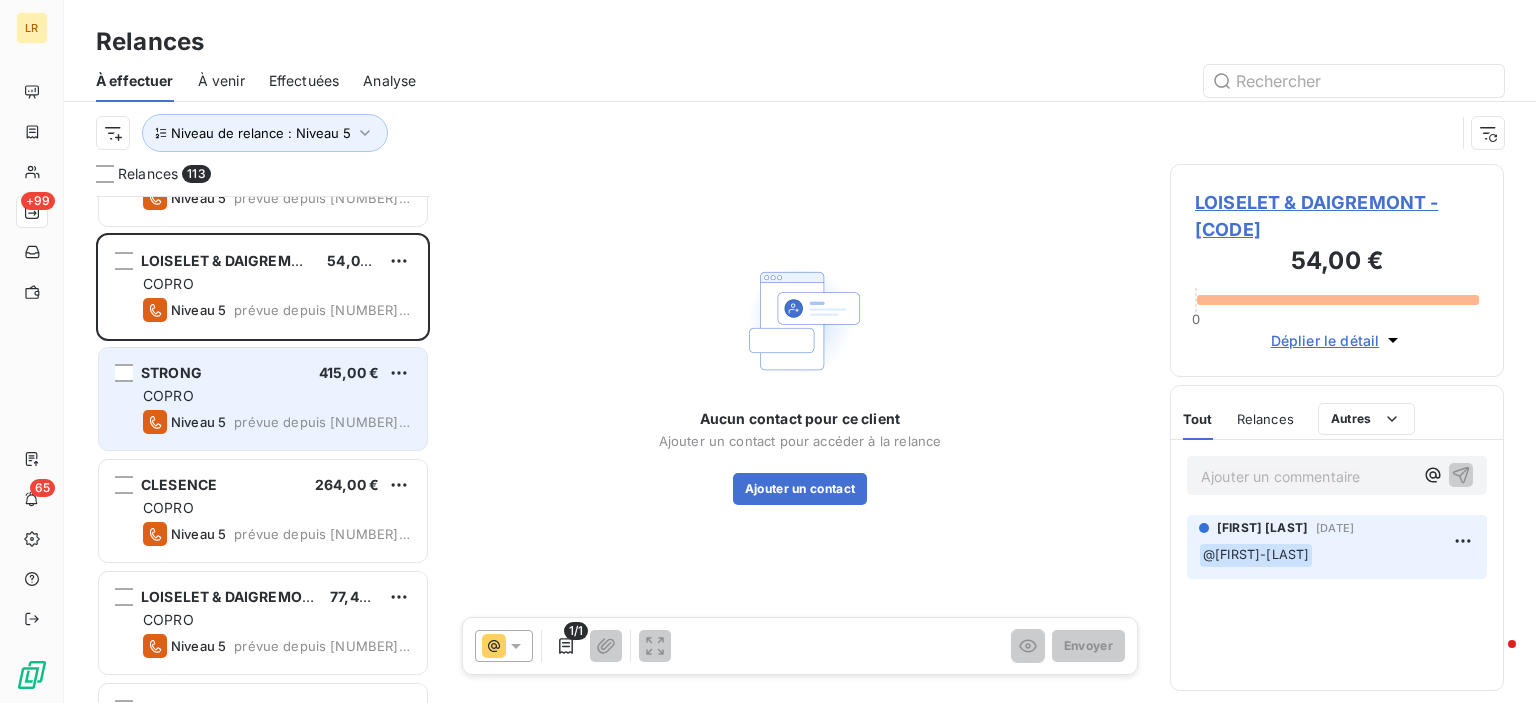 click on "COPRO" at bounding box center (277, 396) 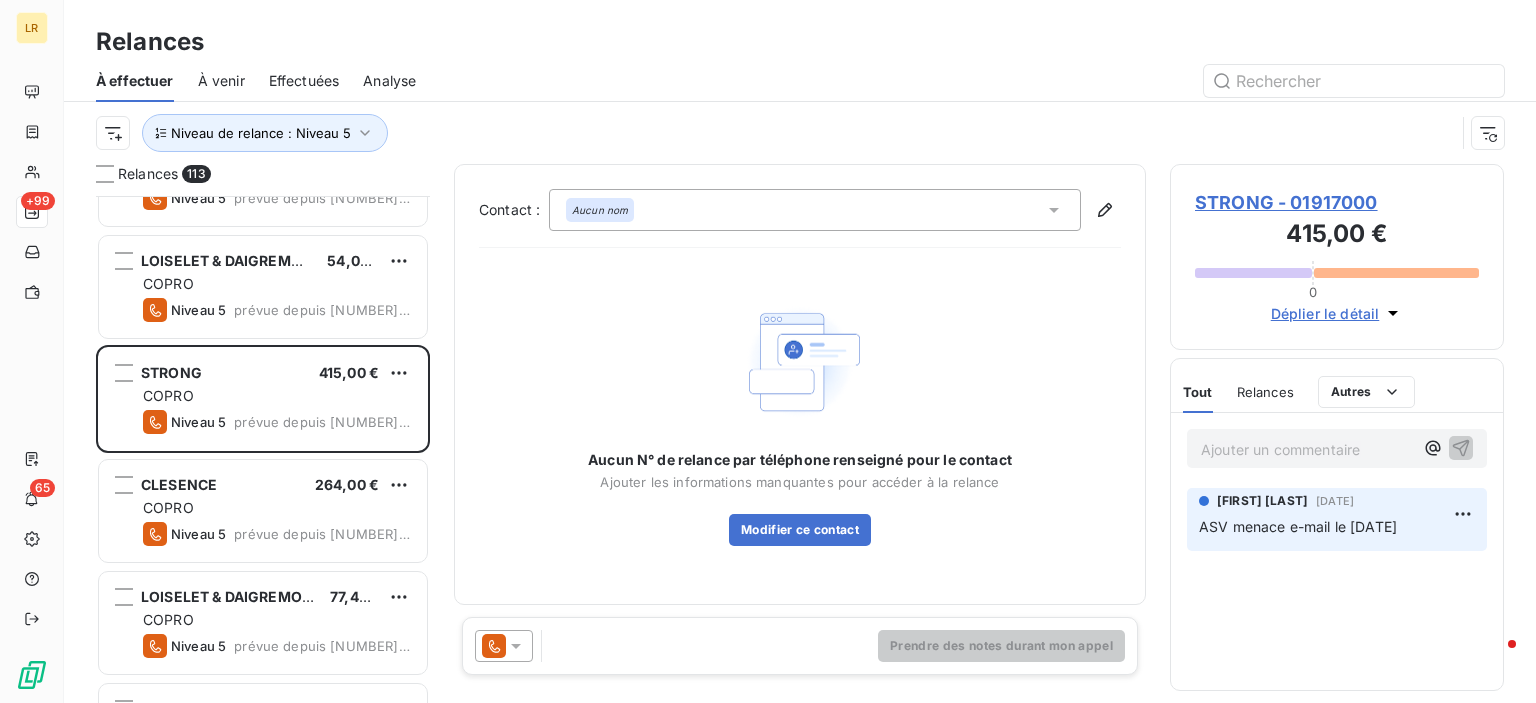 click 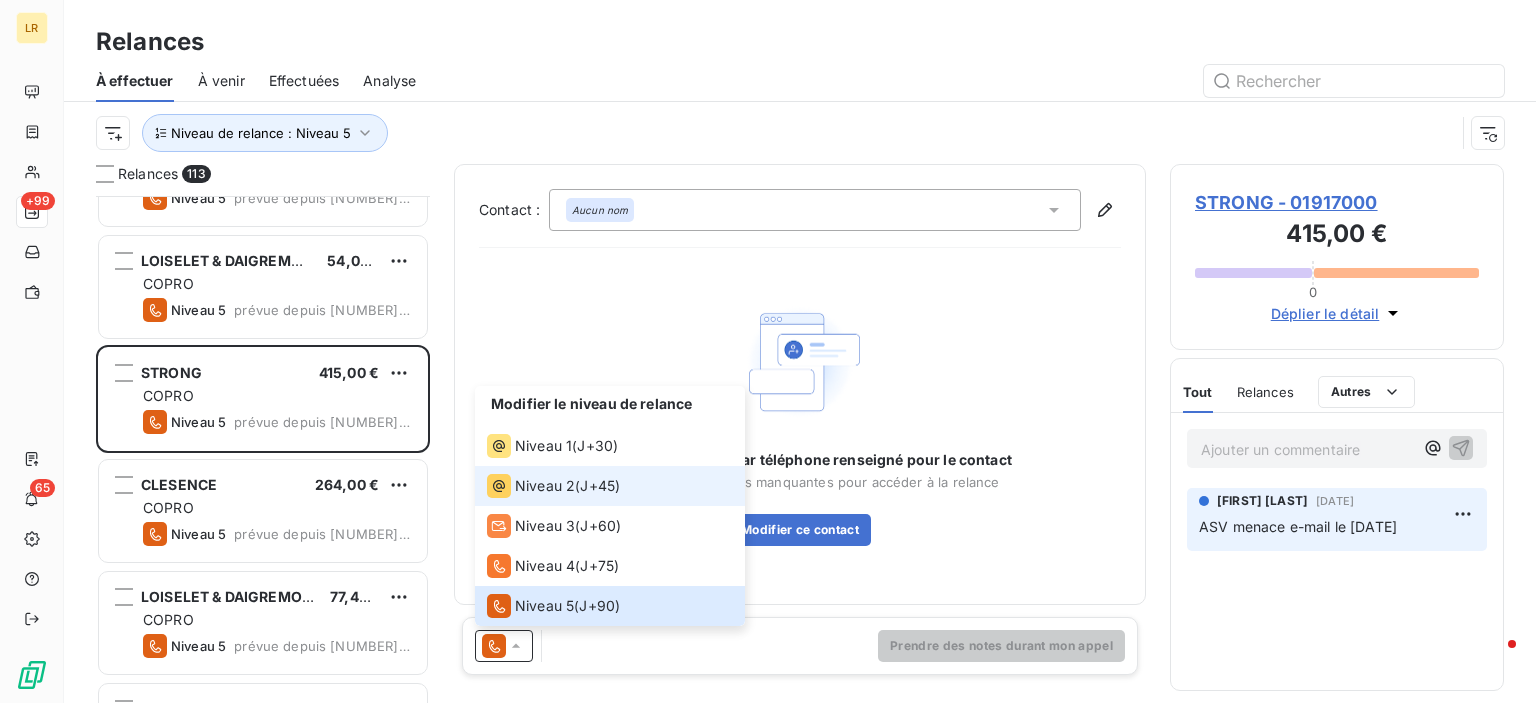 click on "Niveau 2" at bounding box center (545, 486) 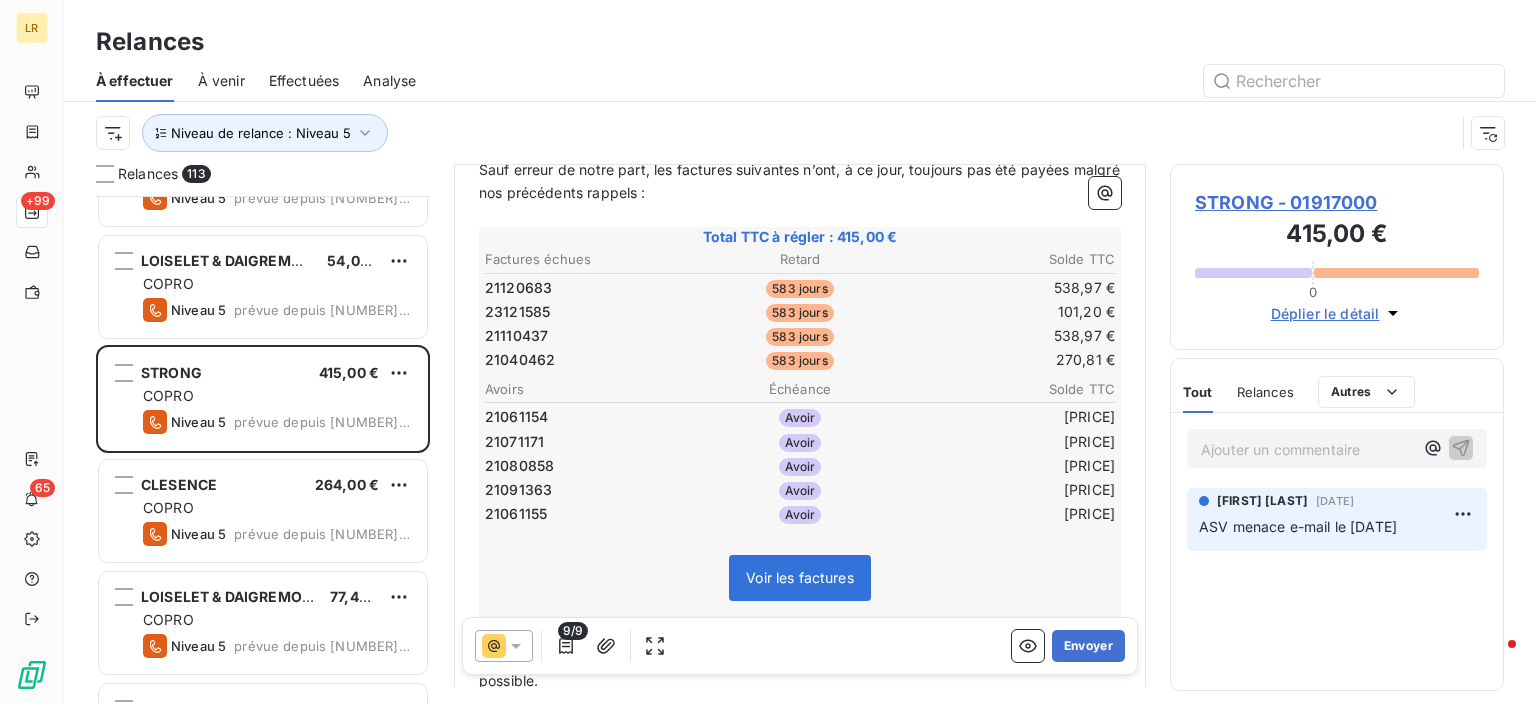 scroll, scrollTop: 300, scrollLeft: 0, axis: vertical 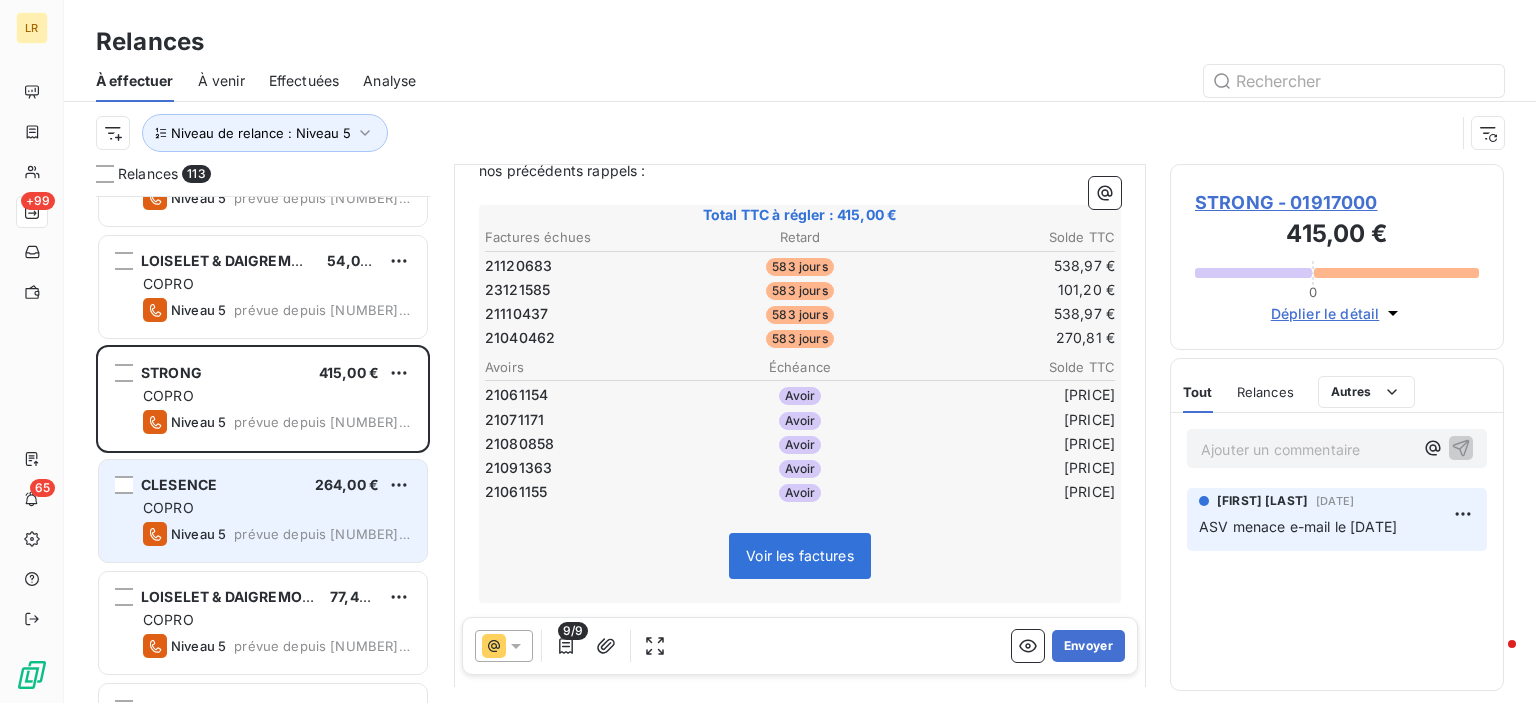 click on "COPRO" at bounding box center (277, 508) 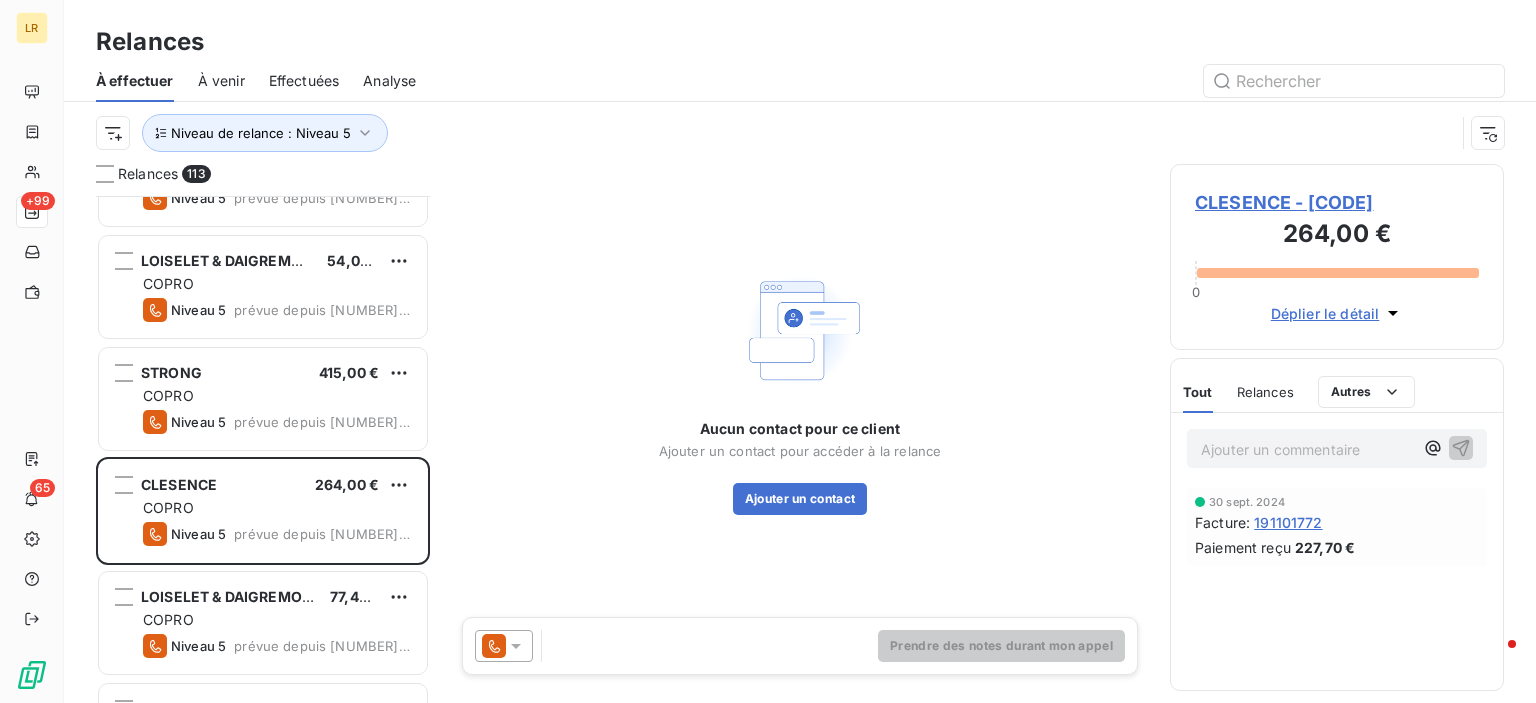 click 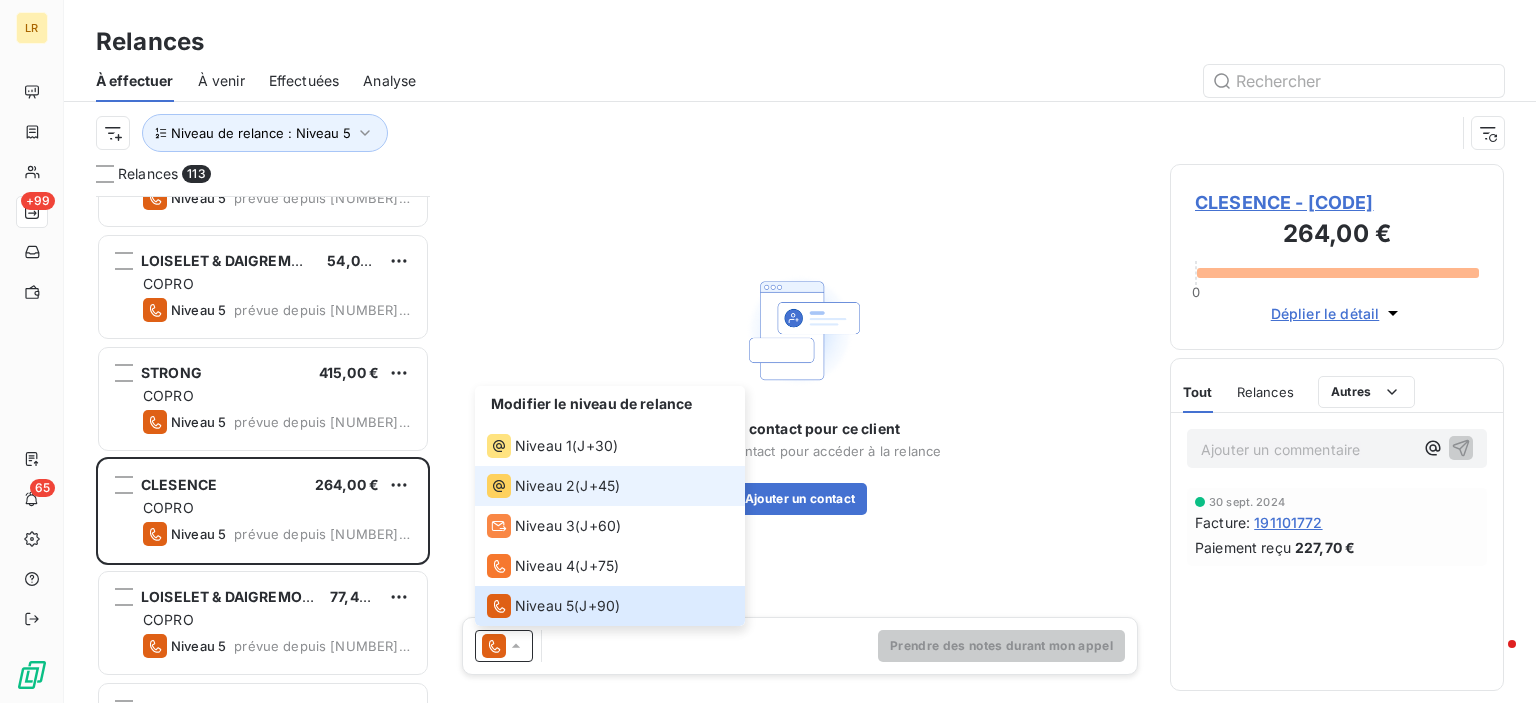 click on "Niveau 2" at bounding box center [545, 486] 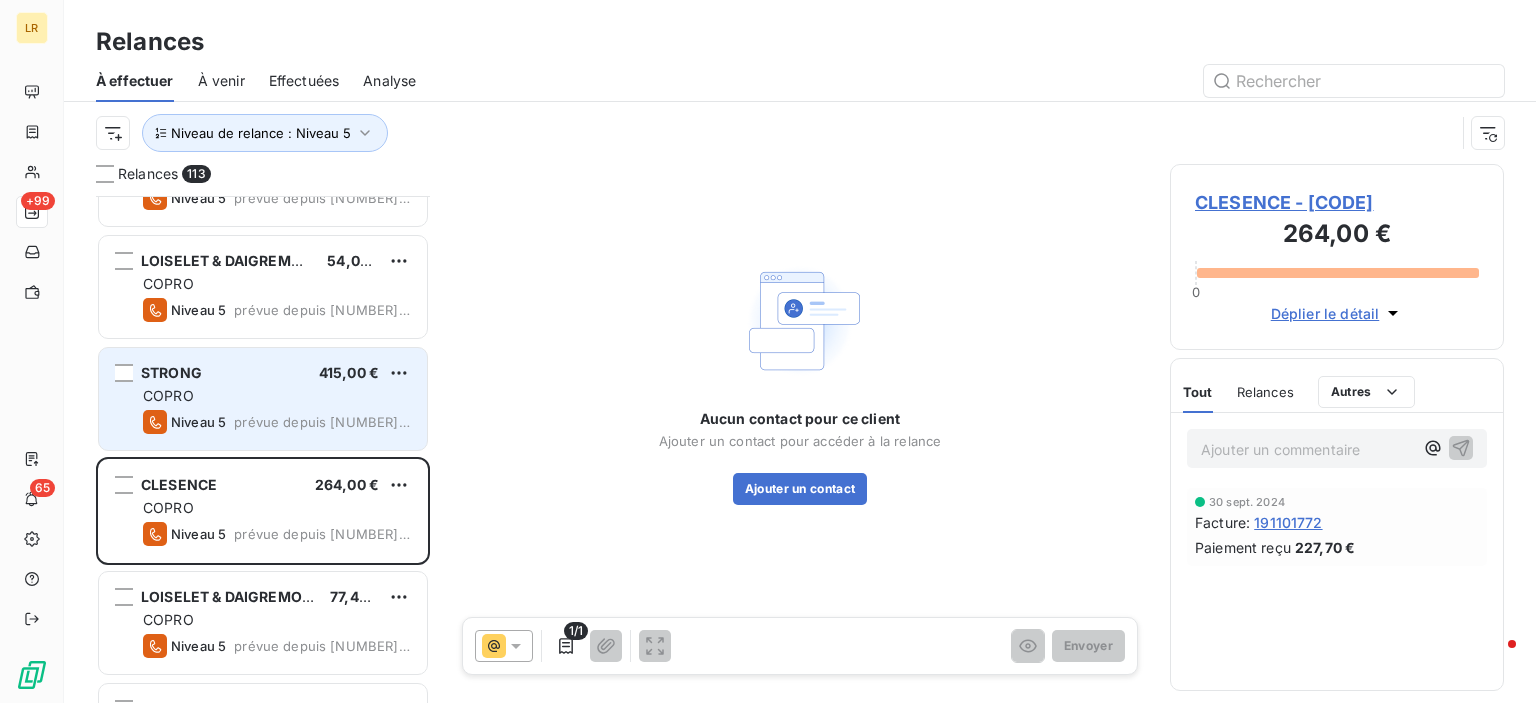 scroll, scrollTop: 500, scrollLeft: 0, axis: vertical 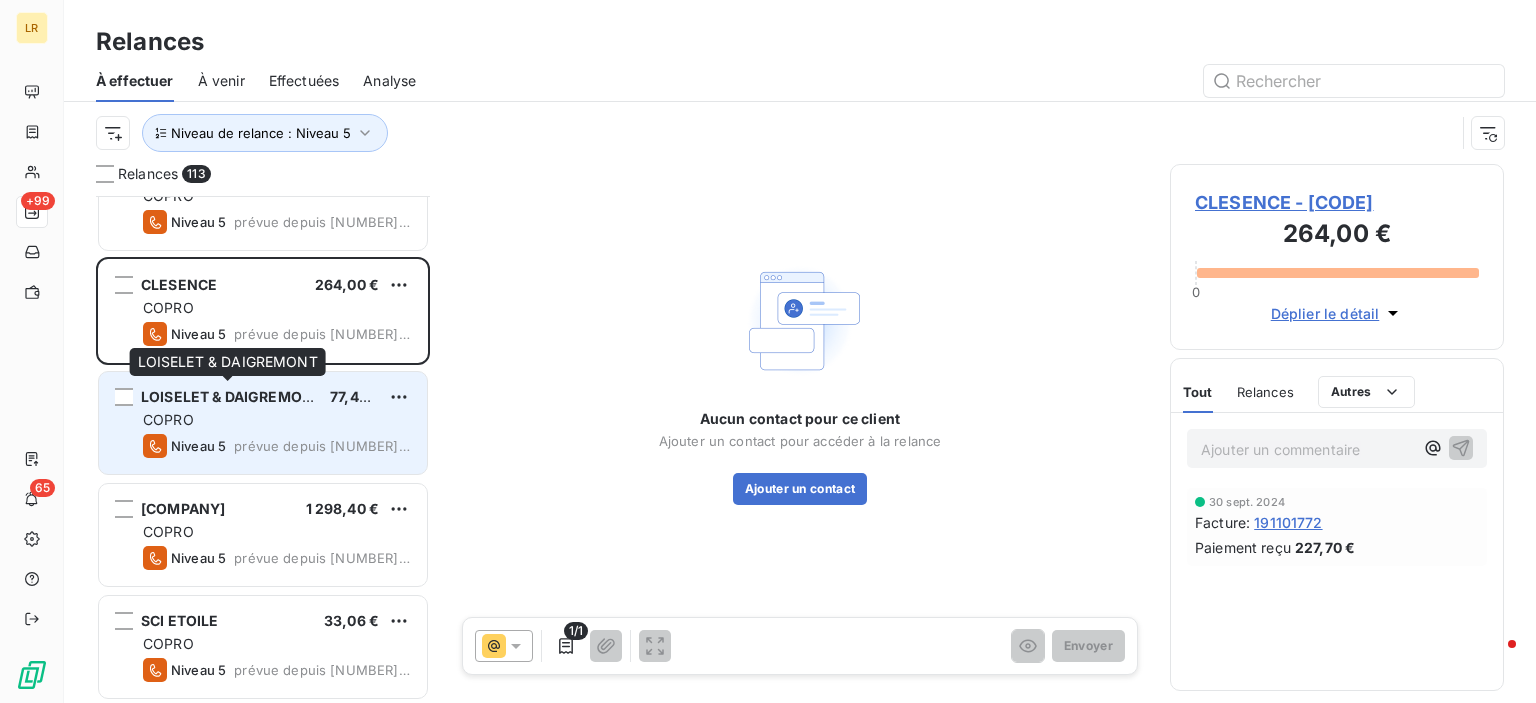 click on "LOISELET & DAIGREMONT" at bounding box center [231, 396] 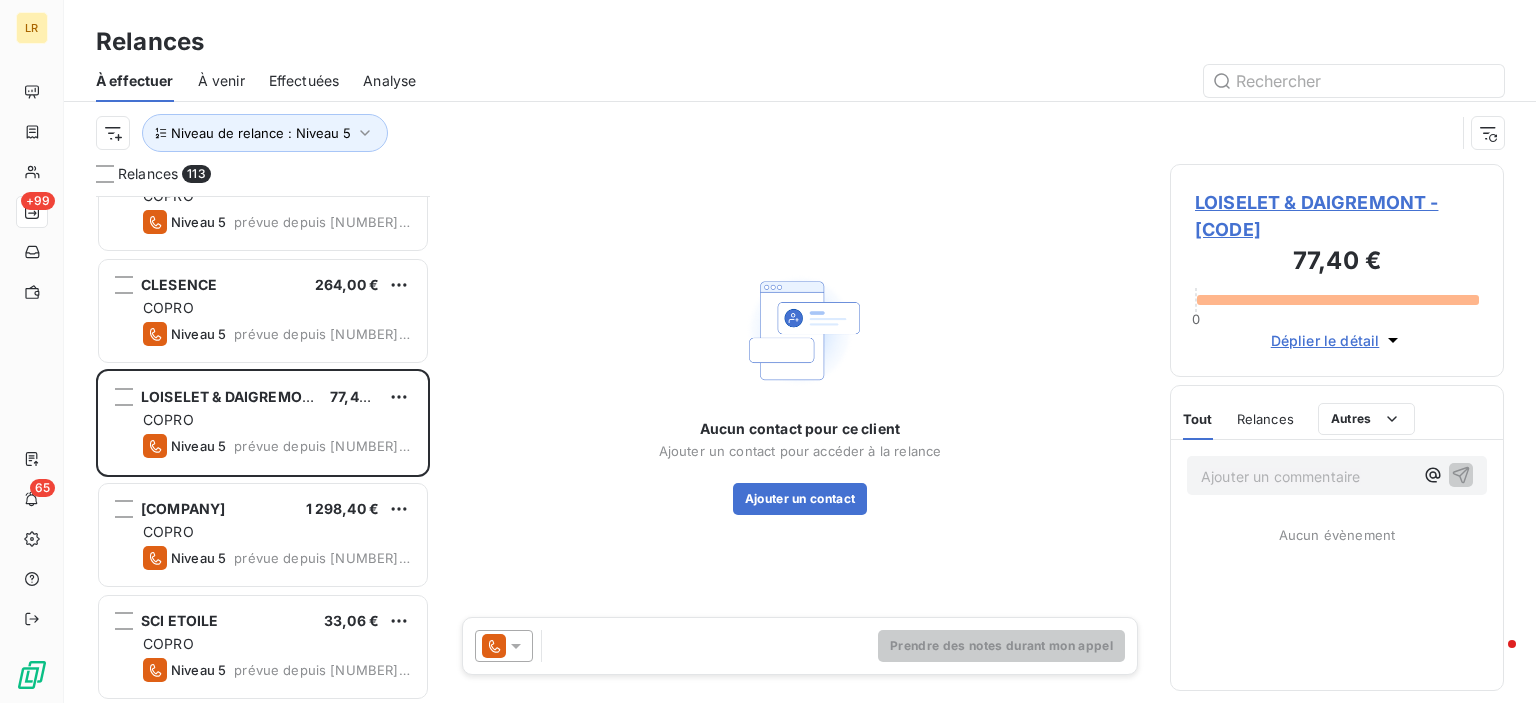 click 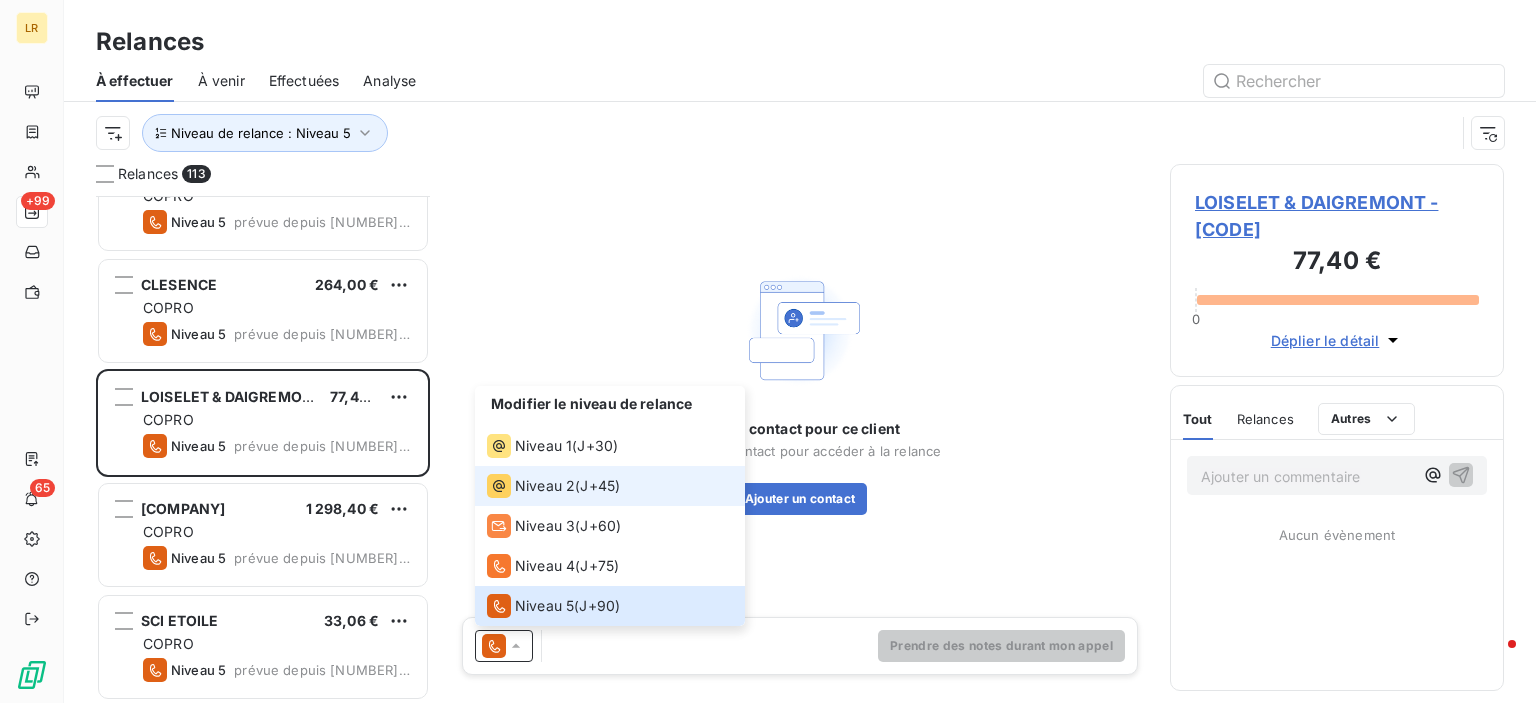 click on "Niveau 2" at bounding box center (545, 486) 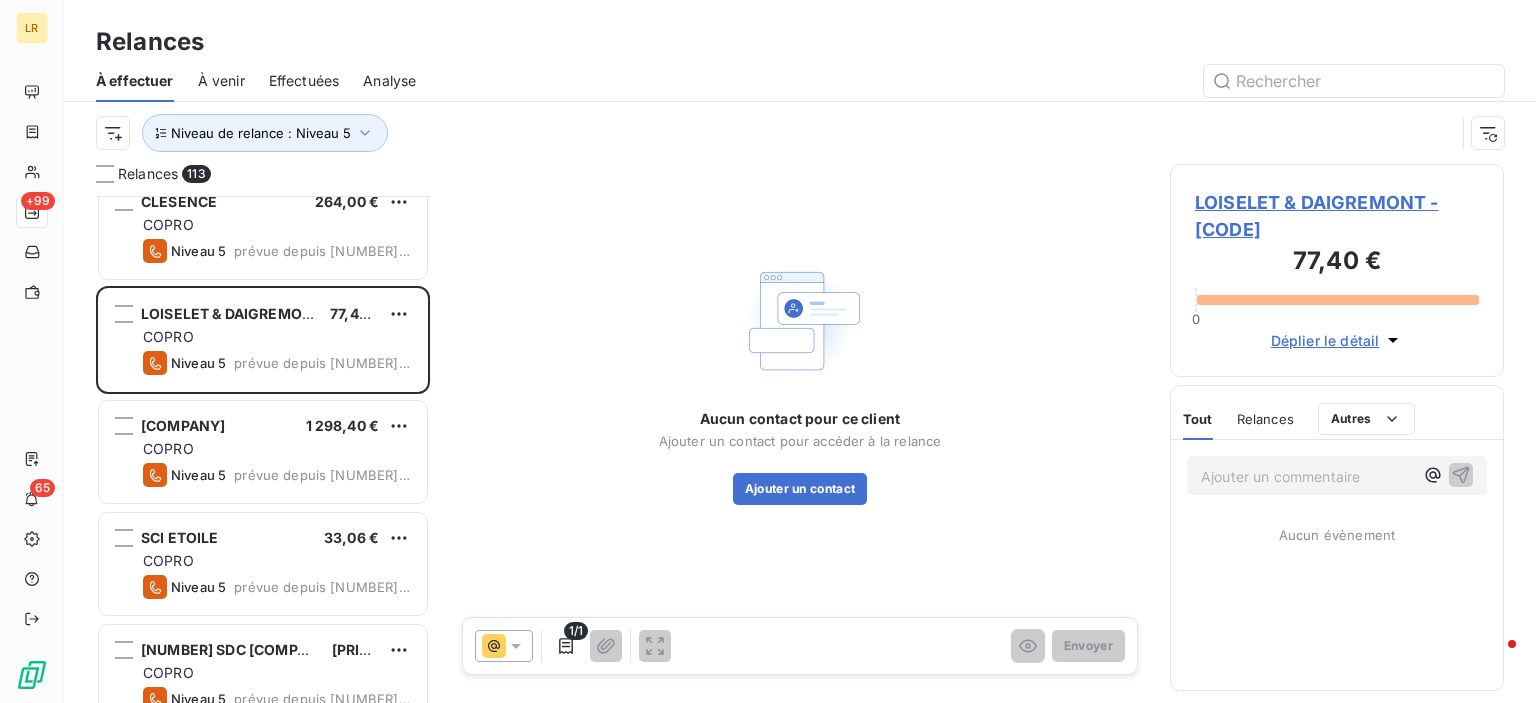 scroll, scrollTop: 700, scrollLeft: 0, axis: vertical 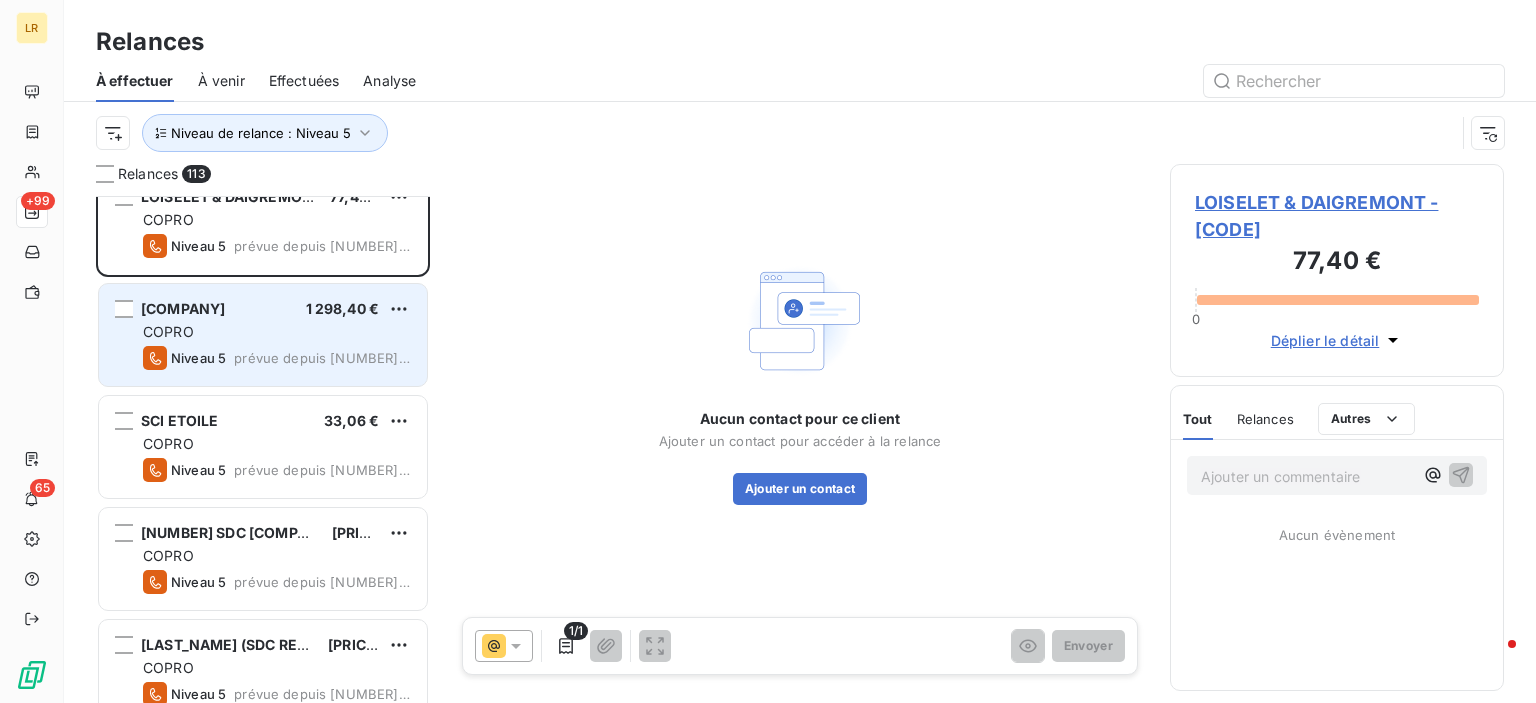 click on "COPRO" at bounding box center [277, 332] 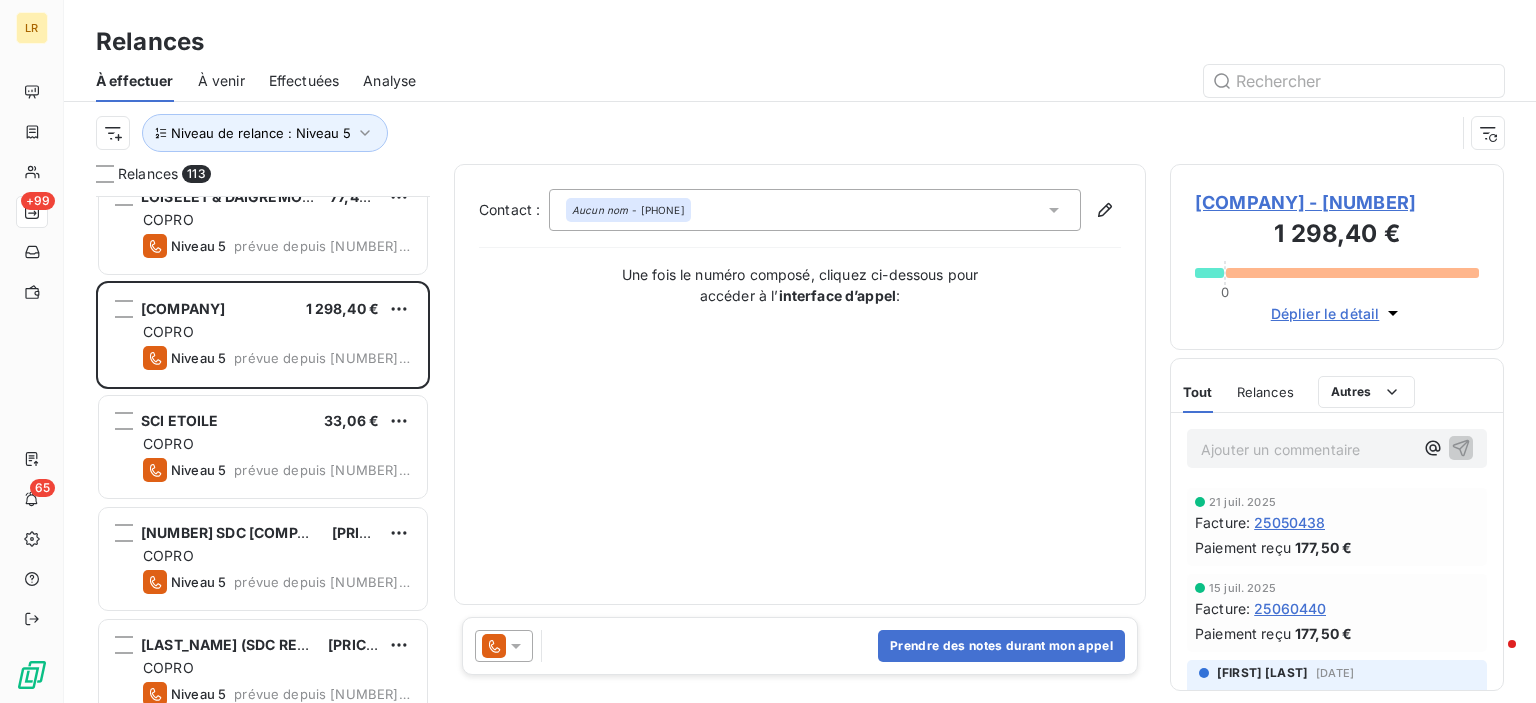 click 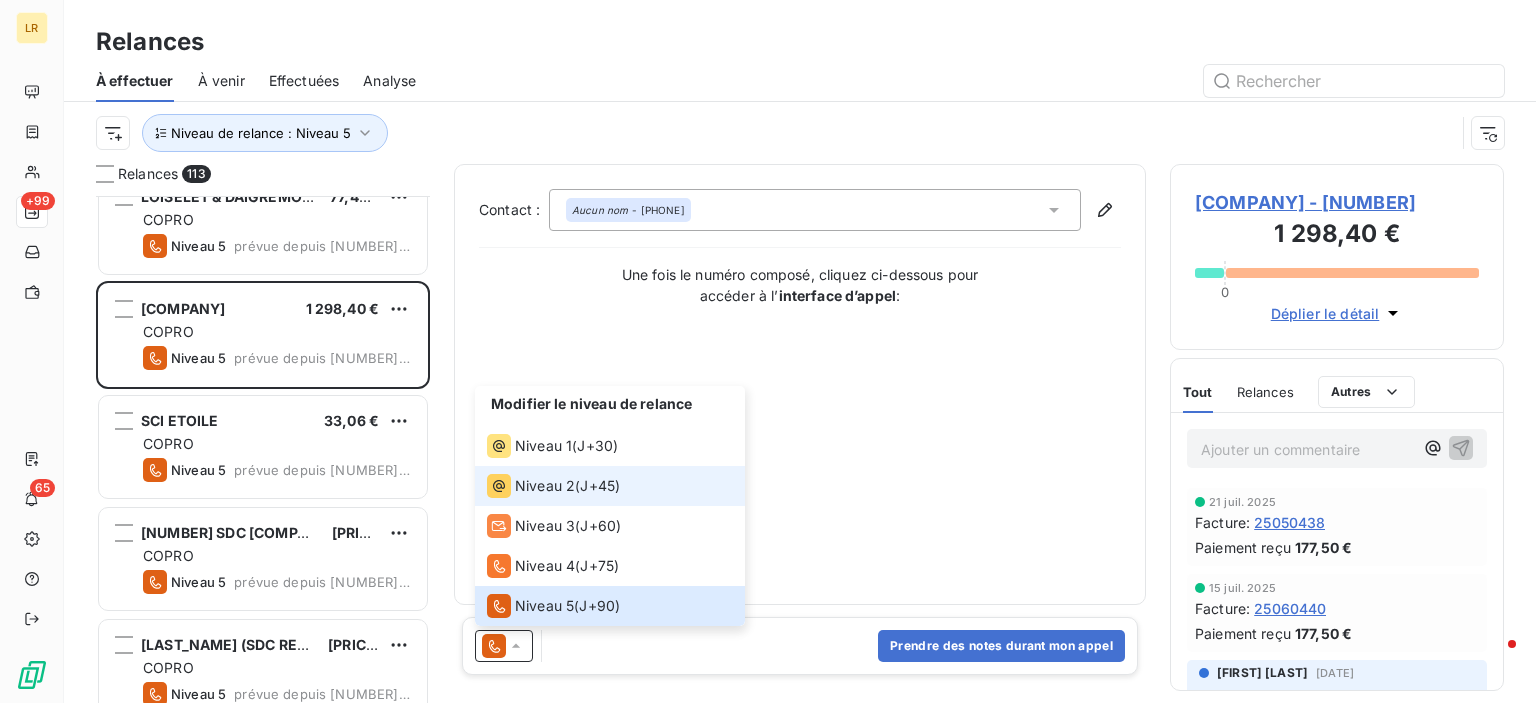 click on "Niveau 2" at bounding box center (545, 486) 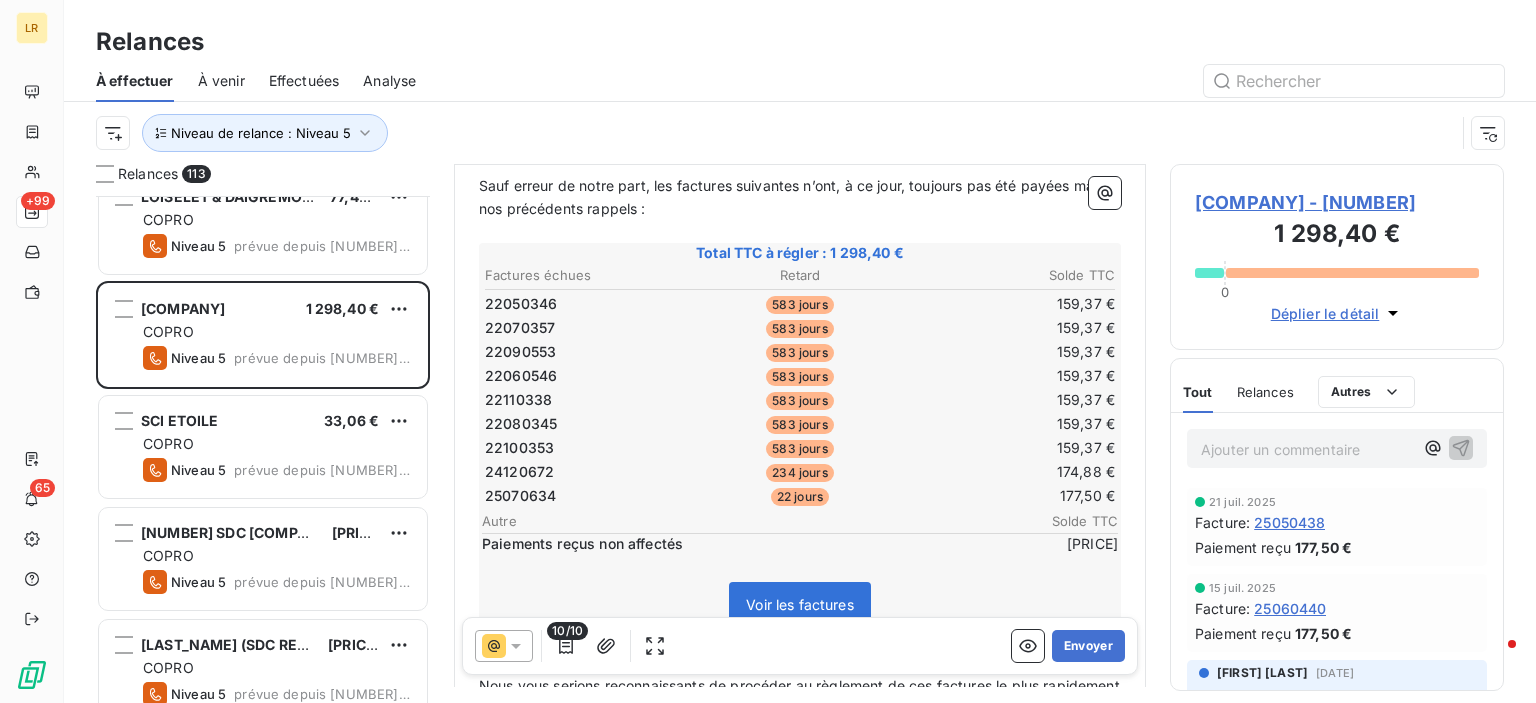 scroll, scrollTop: 300, scrollLeft: 0, axis: vertical 